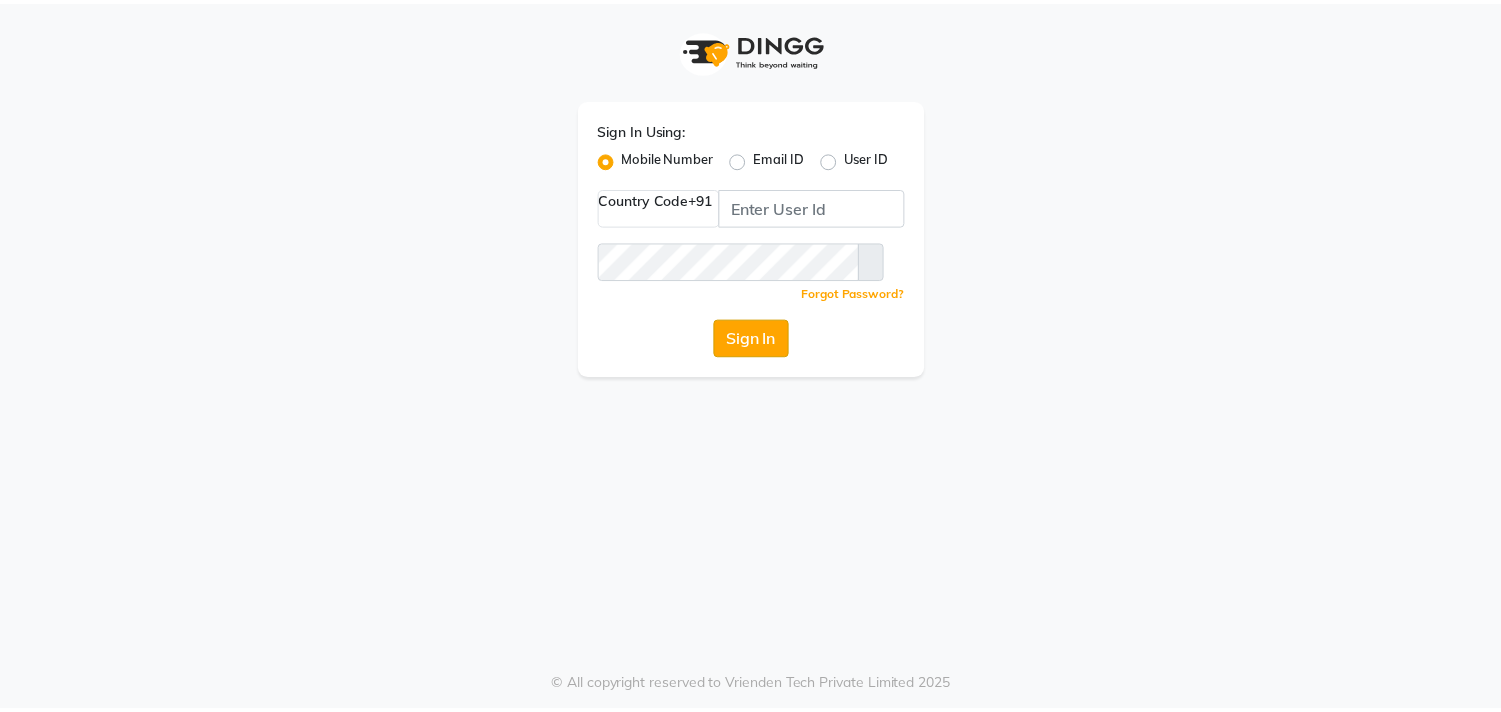 scroll, scrollTop: 0, scrollLeft: 0, axis: both 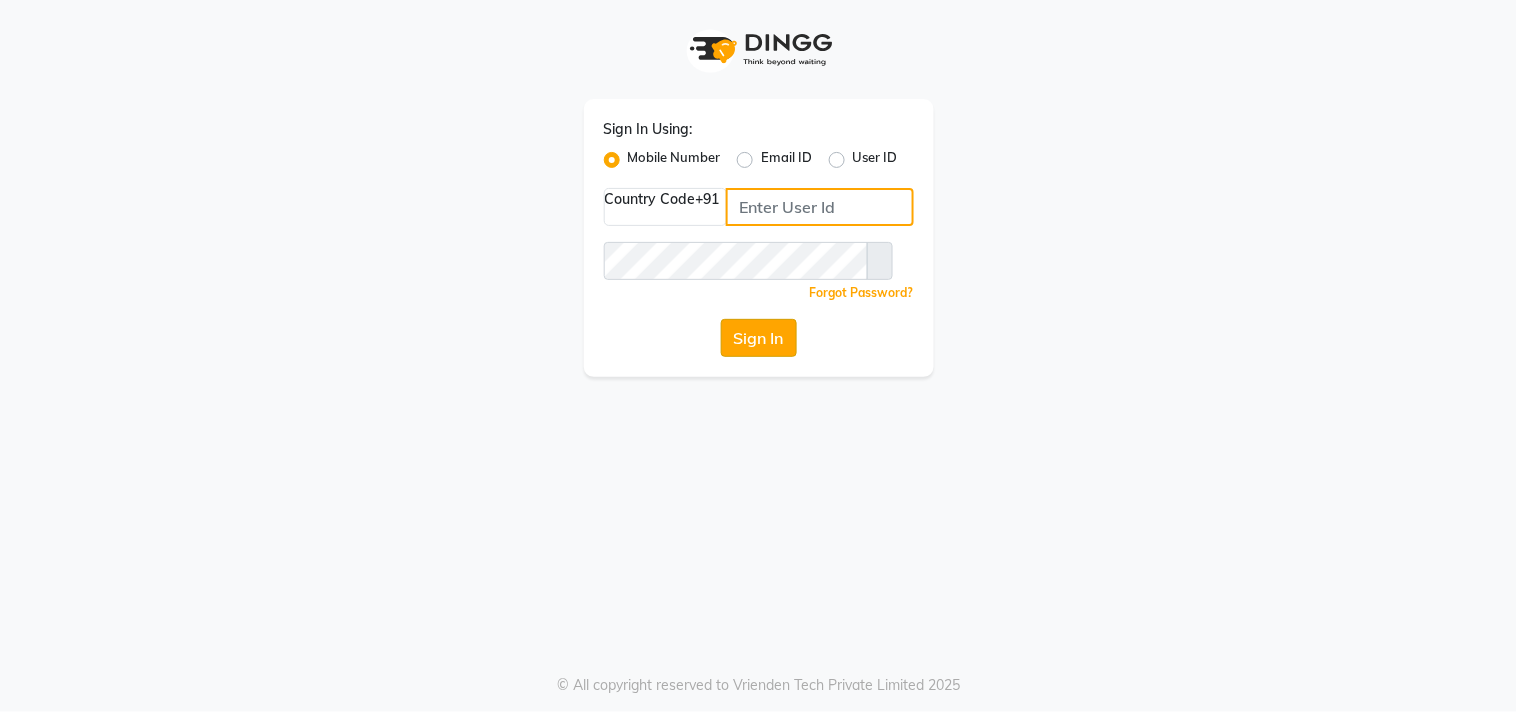 type on "[PHONE]" 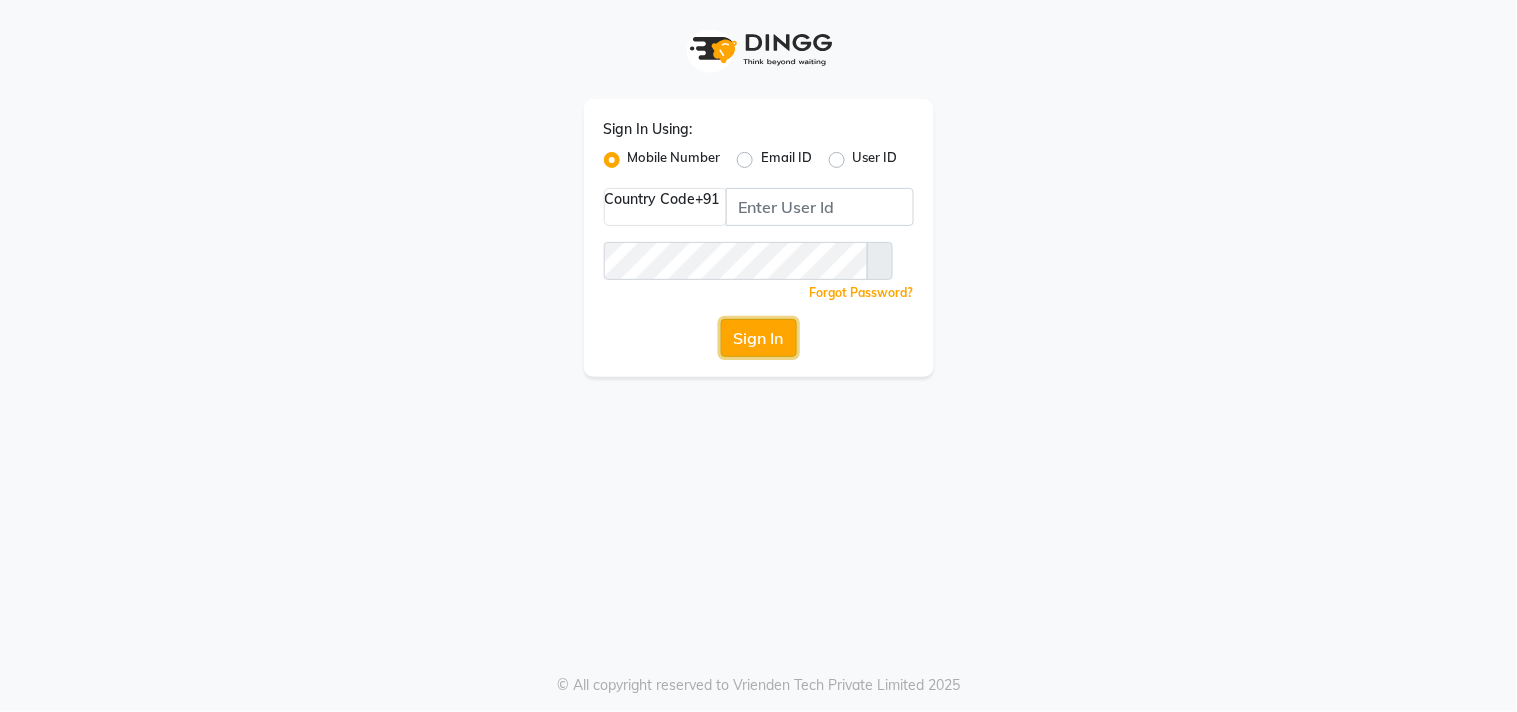 click on "Sign In" at bounding box center [759, 338] 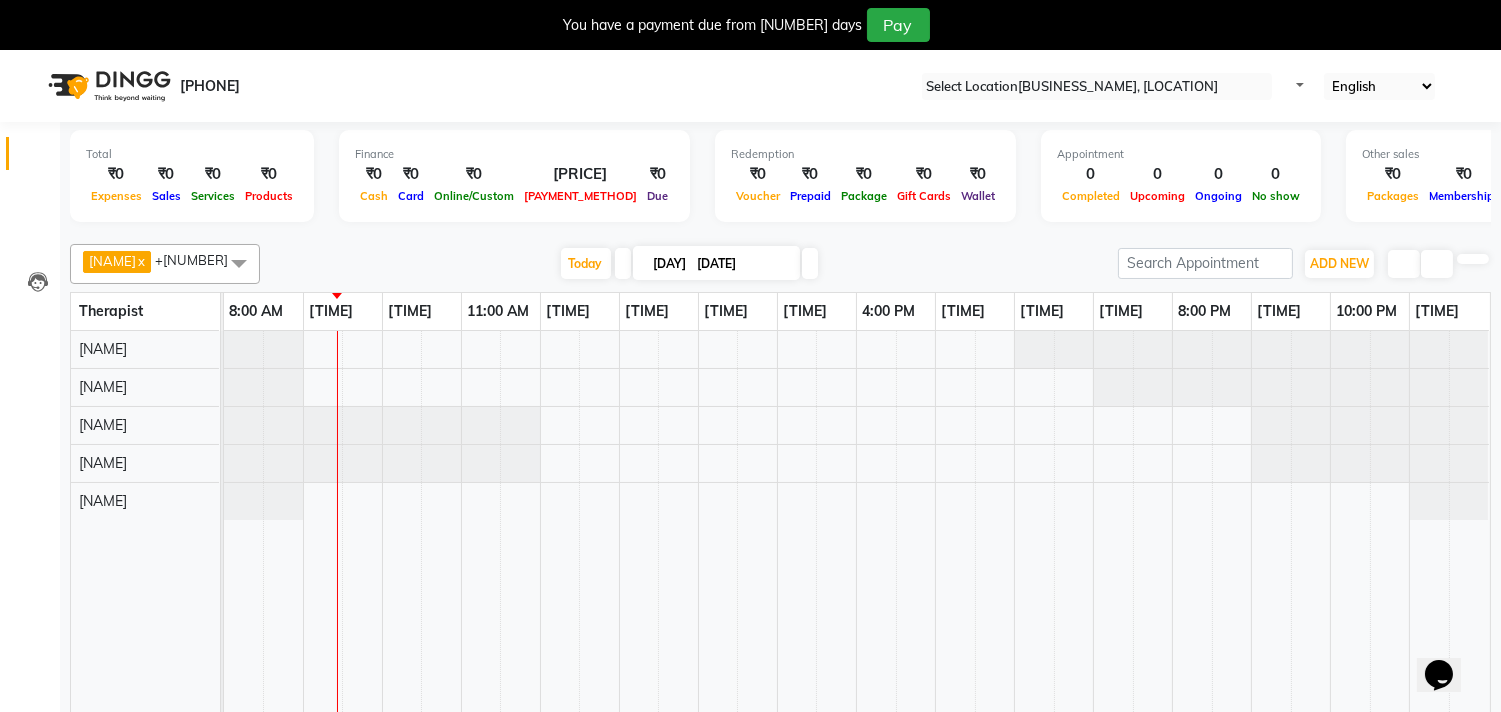 scroll, scrollTop: 0, scrollLeft: 0, axis: both 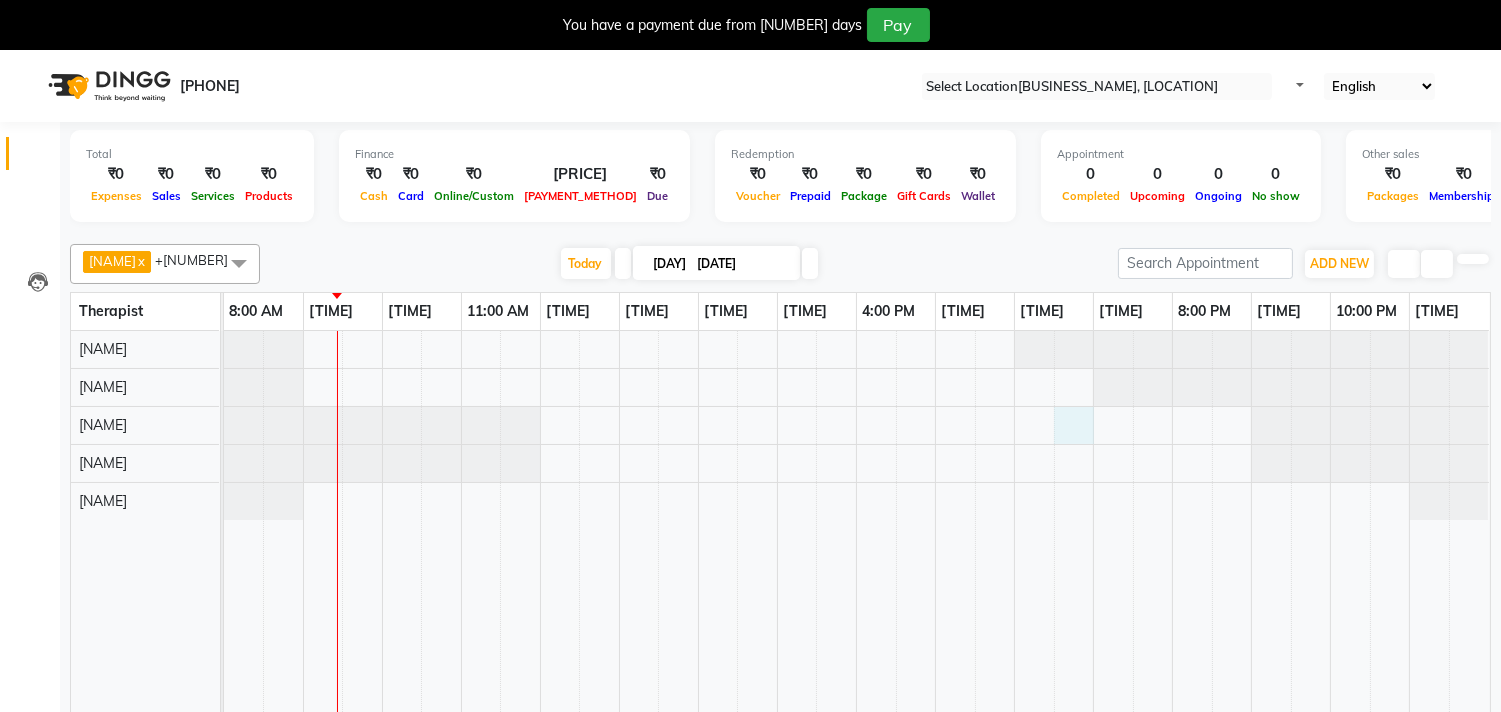 click at bounding box center [857, 525] 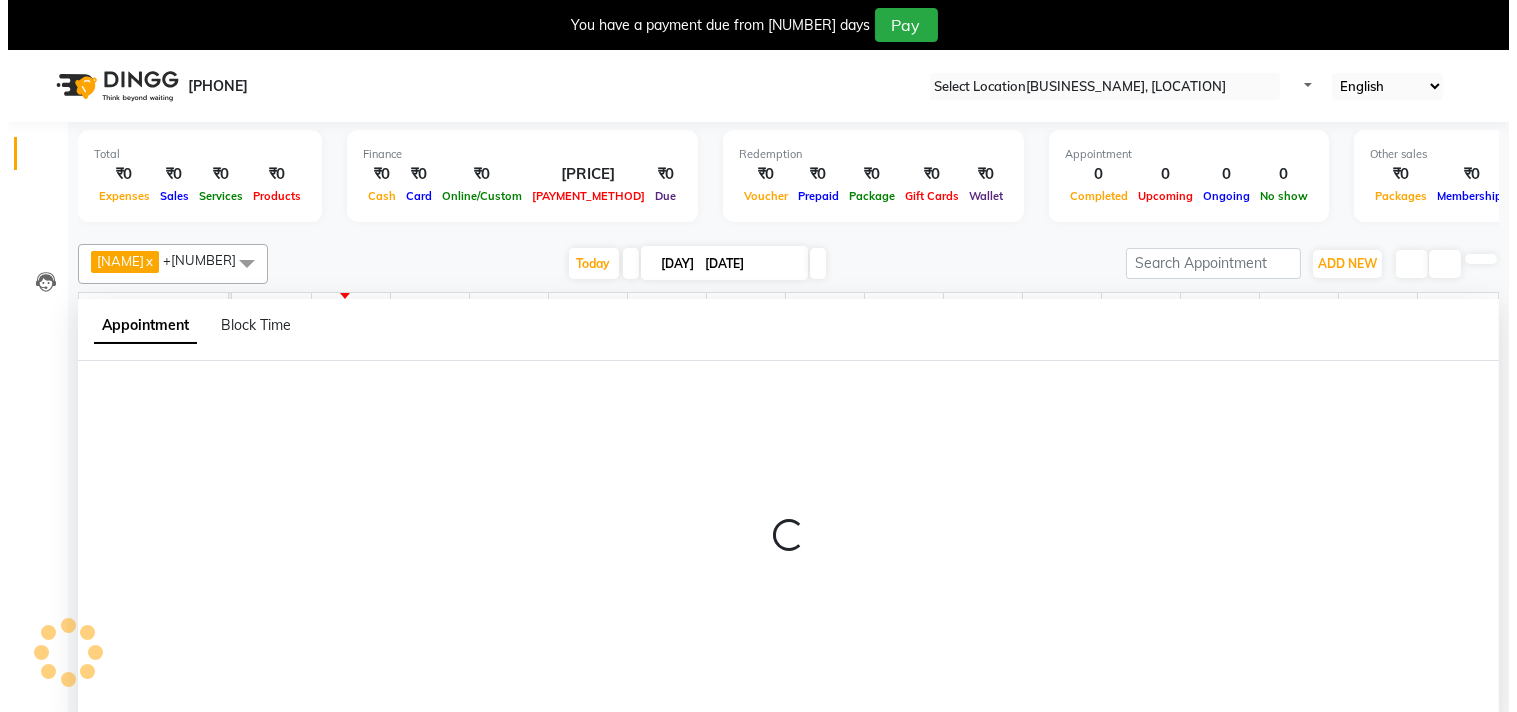 scroll, scrollTop: 50, scrollLeft: 0, axis: vertical 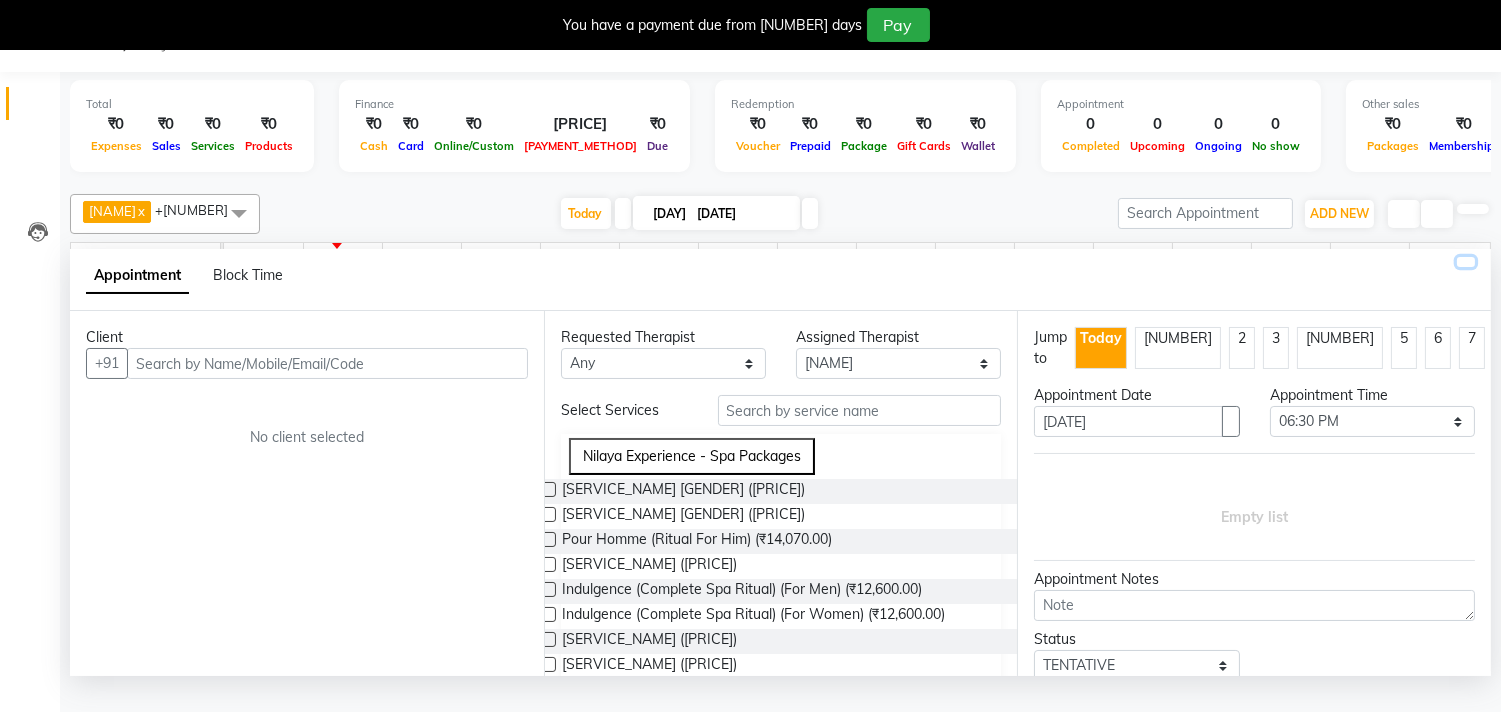 click at bounding box center [1466, 262] 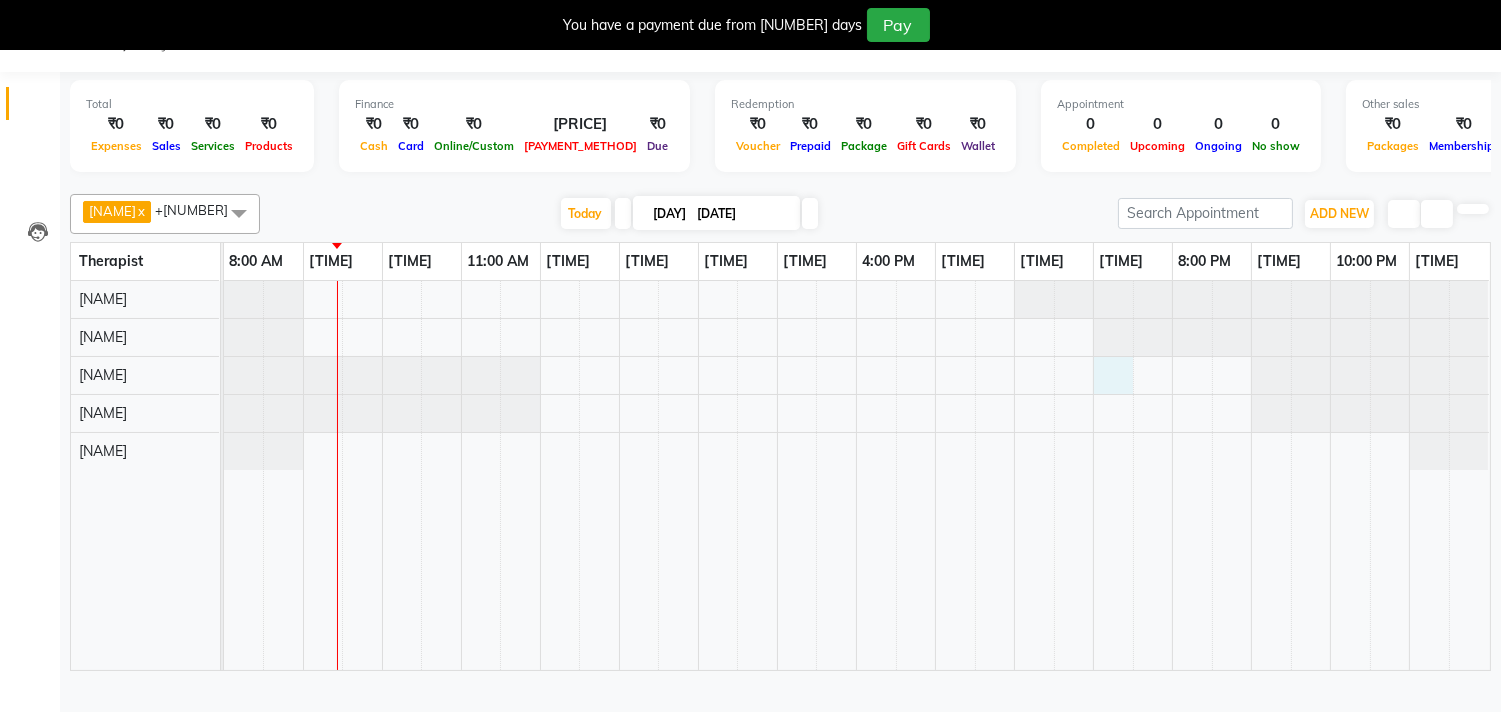 click at bounding box center [857, 475] 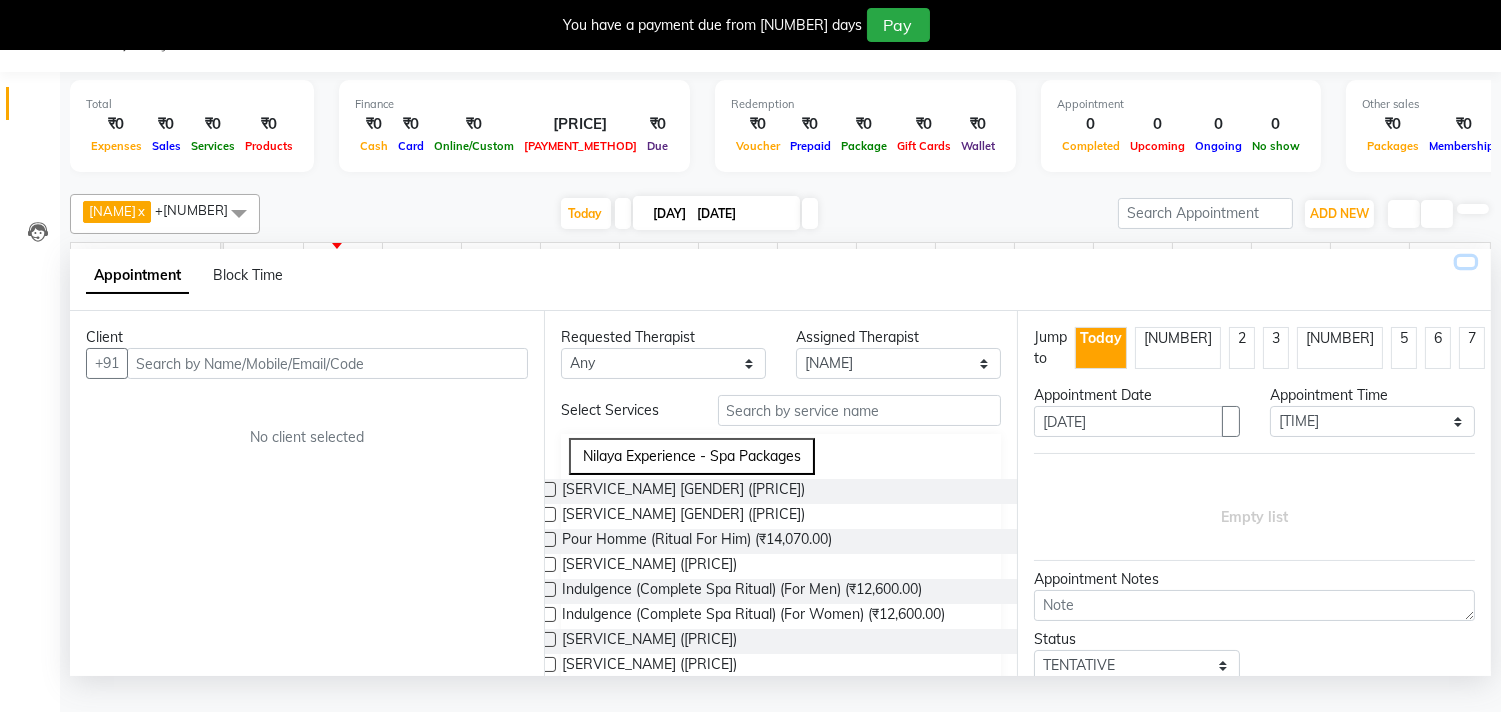 click at bounding box center [1466, 262] 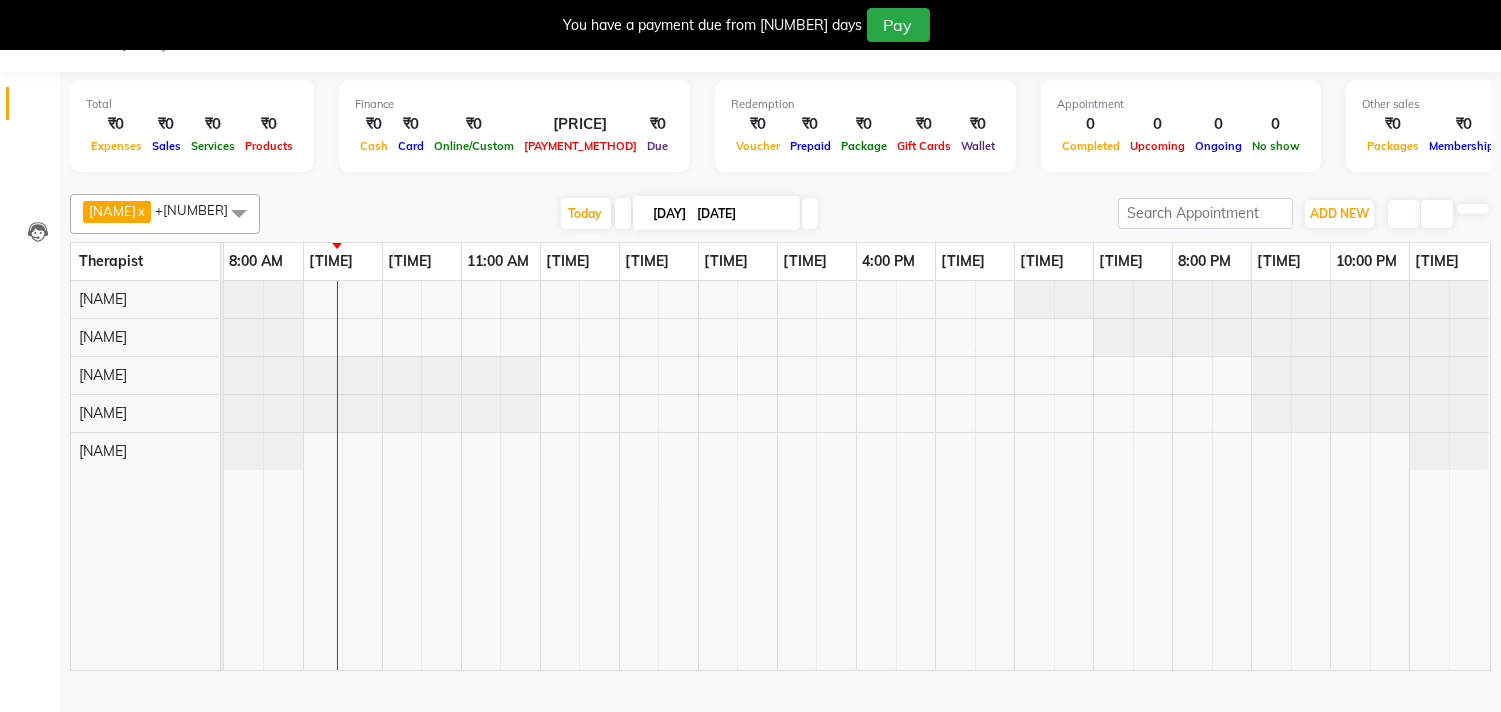 click at bounding box center (224, 299) 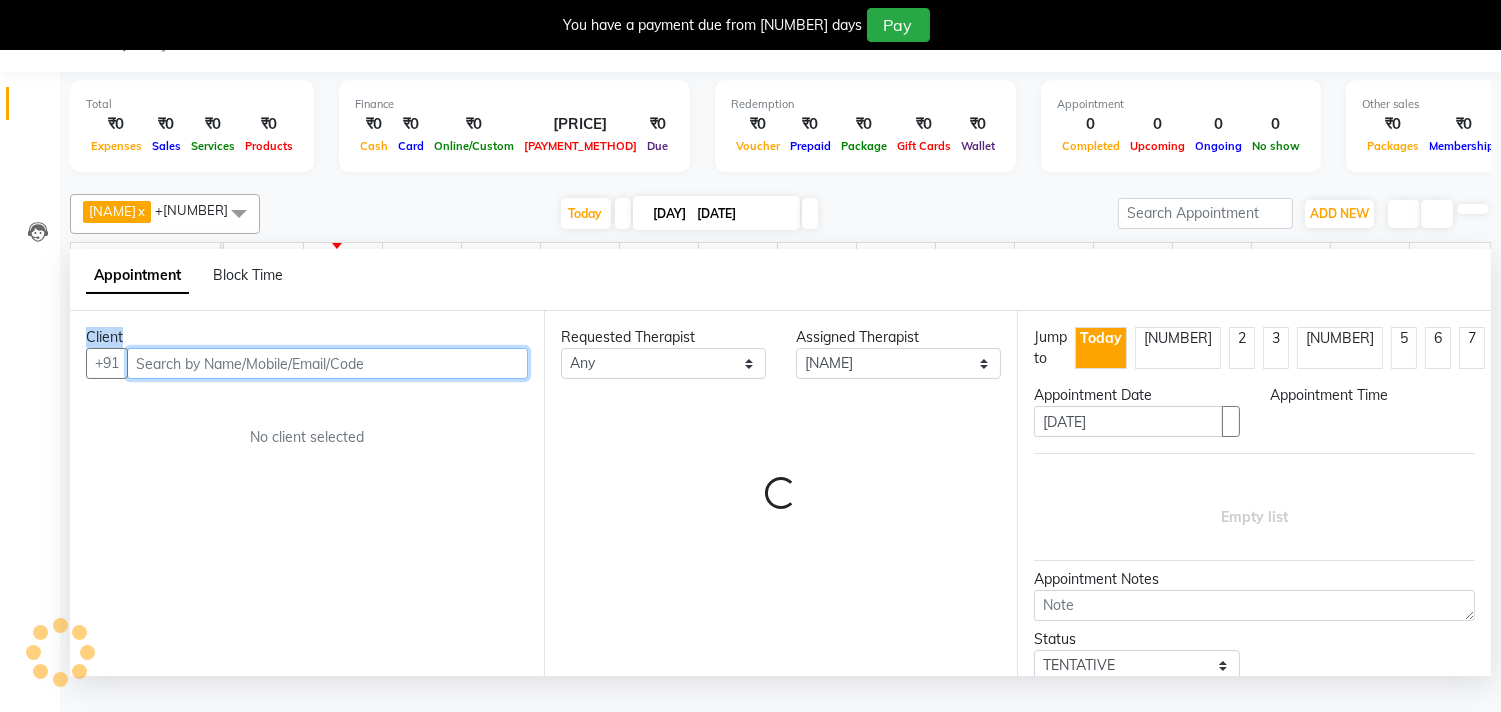 click on "Appointment Block Time" at bounding box center [780, 280] 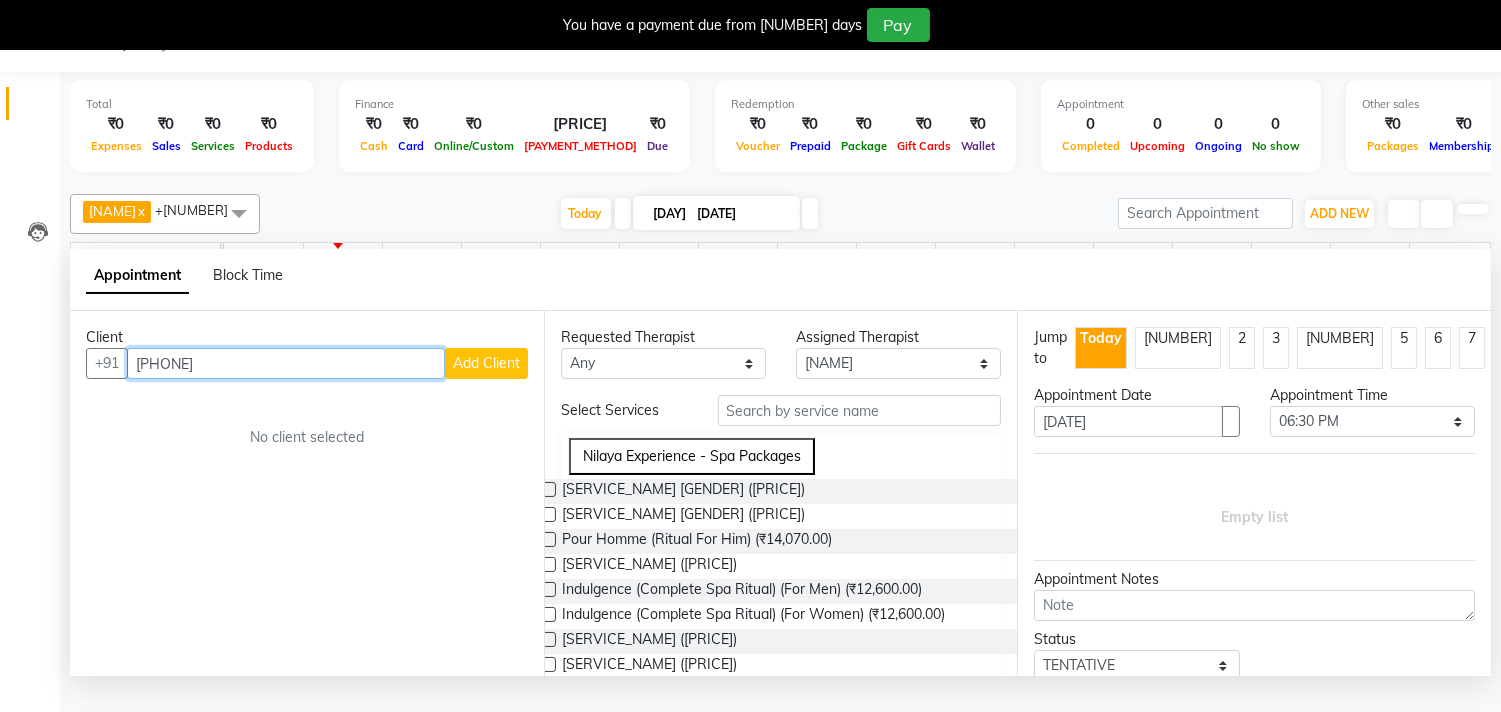 type on "[PHONE]" 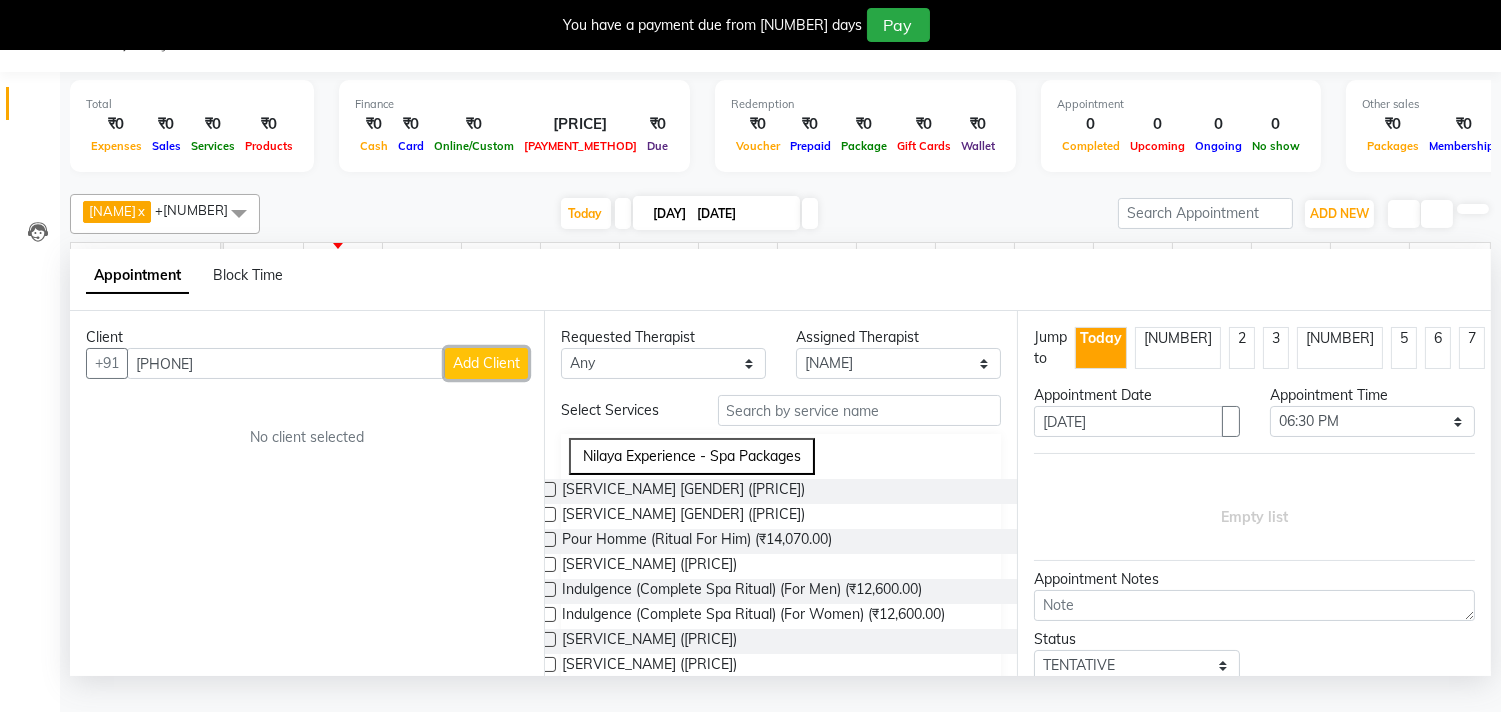click on "Add Client" at bounding box center (486, 363) 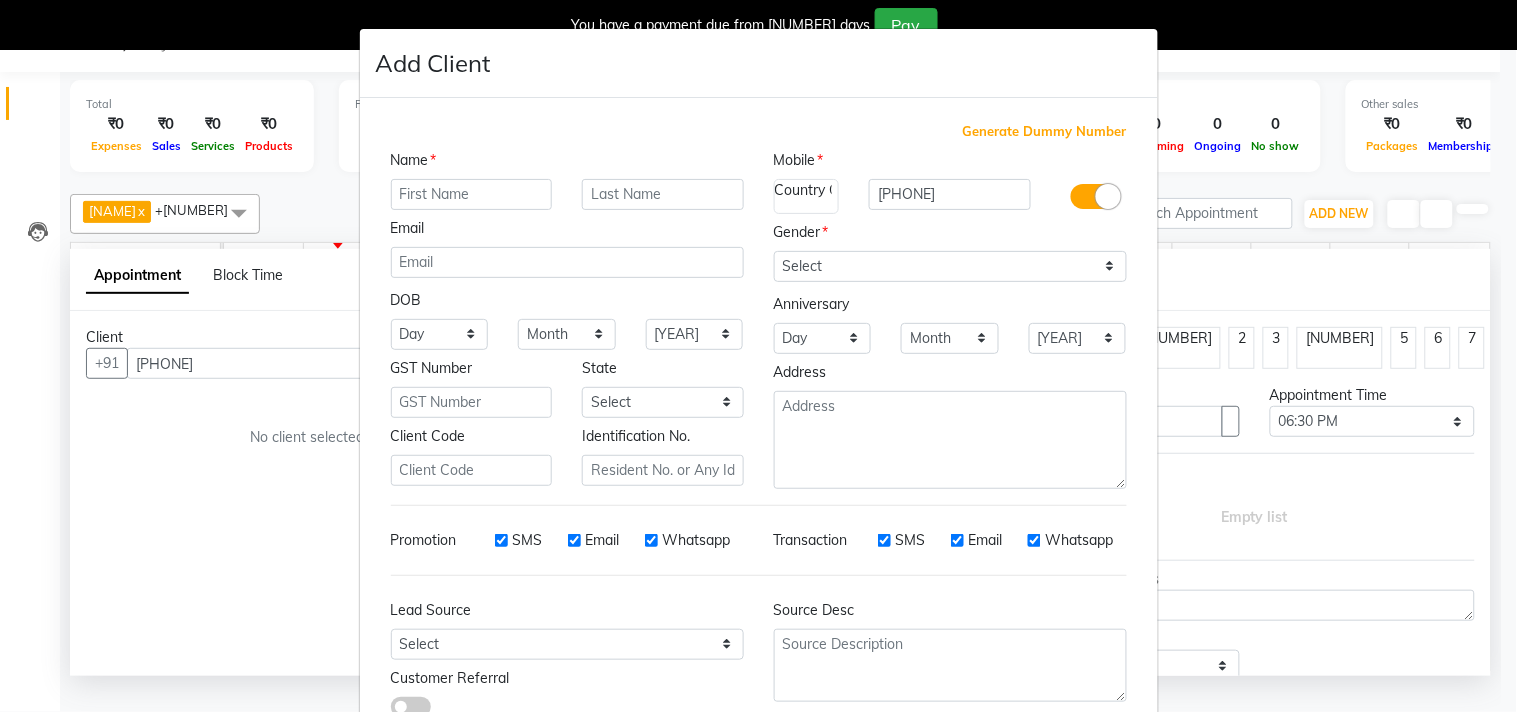 click at bounding box center (472, 194) 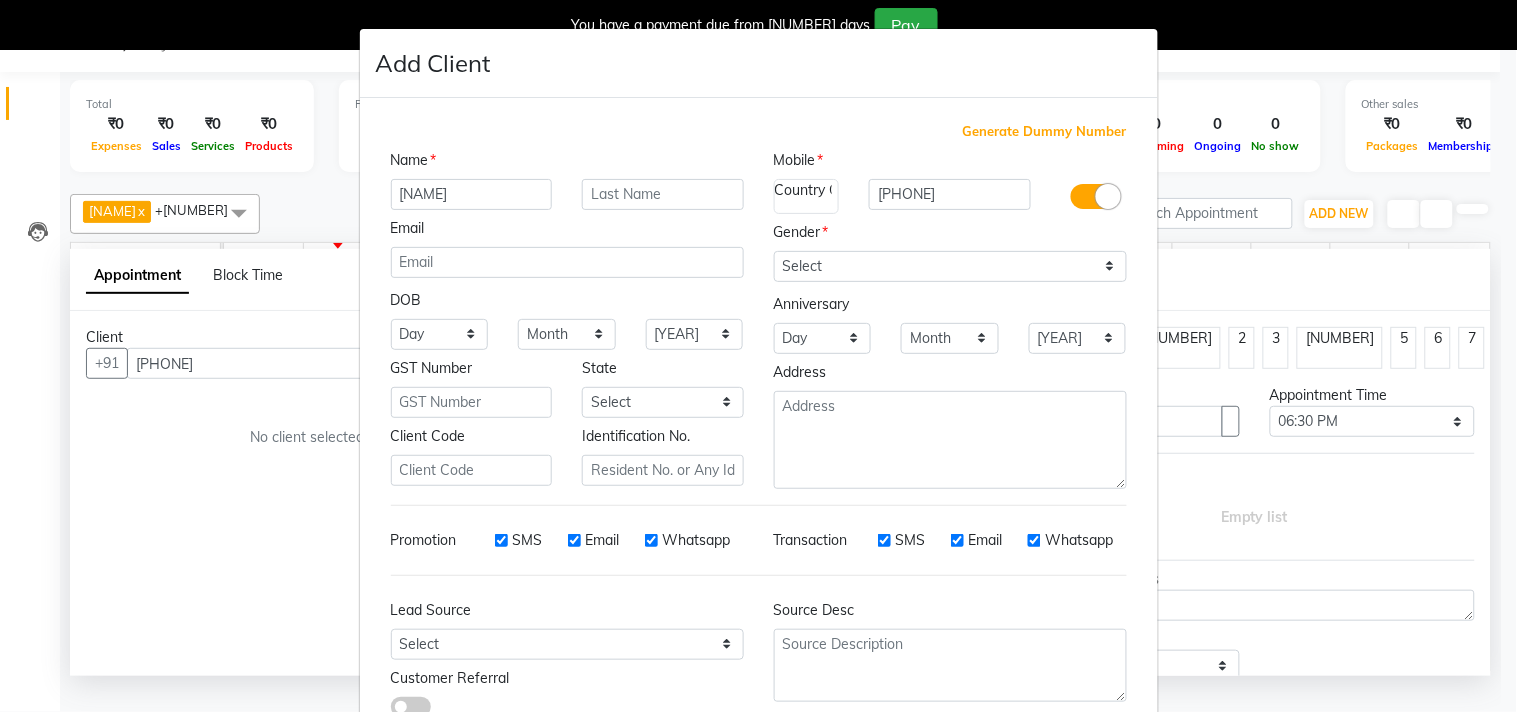 type on "[NAME]" 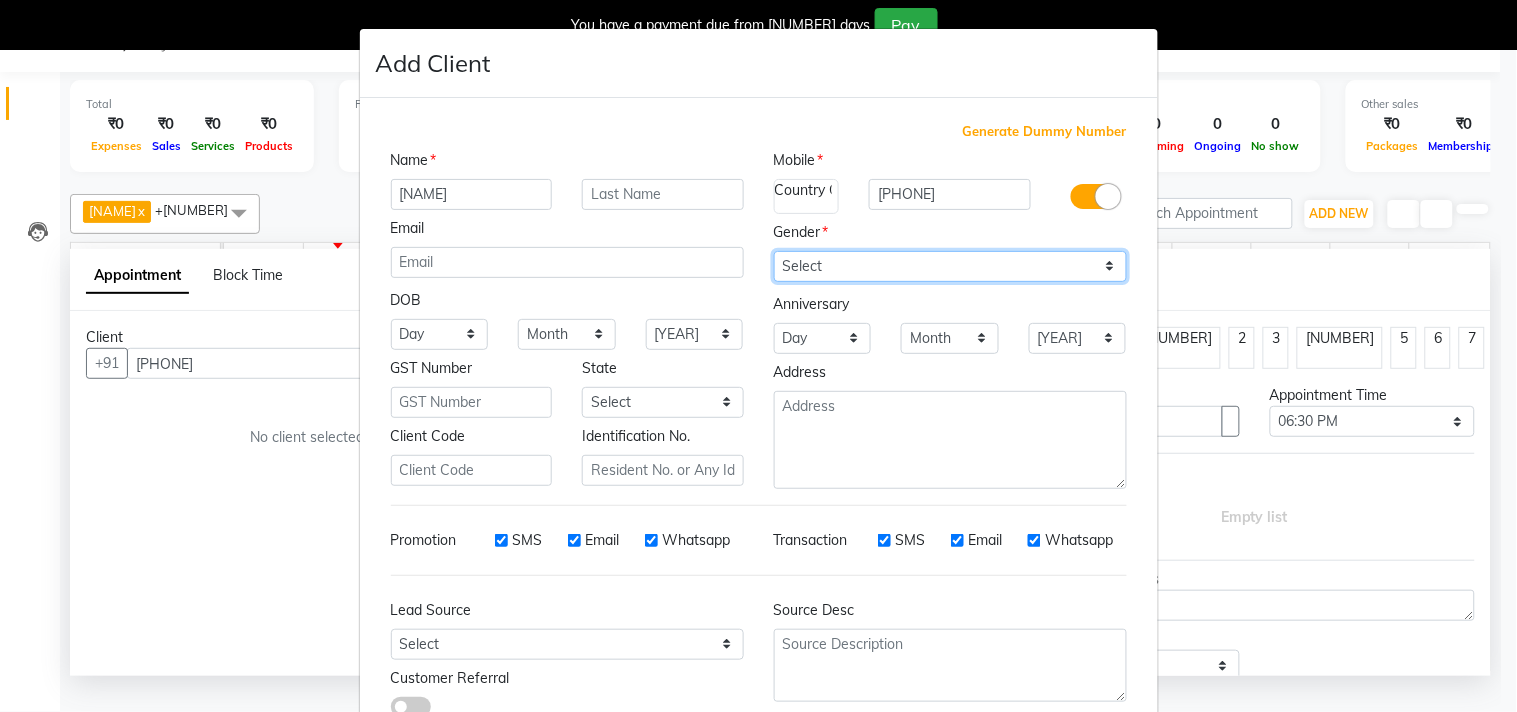 click on "Select Male Female Other Prefer Not To Say" at bounding box center (950, 266) 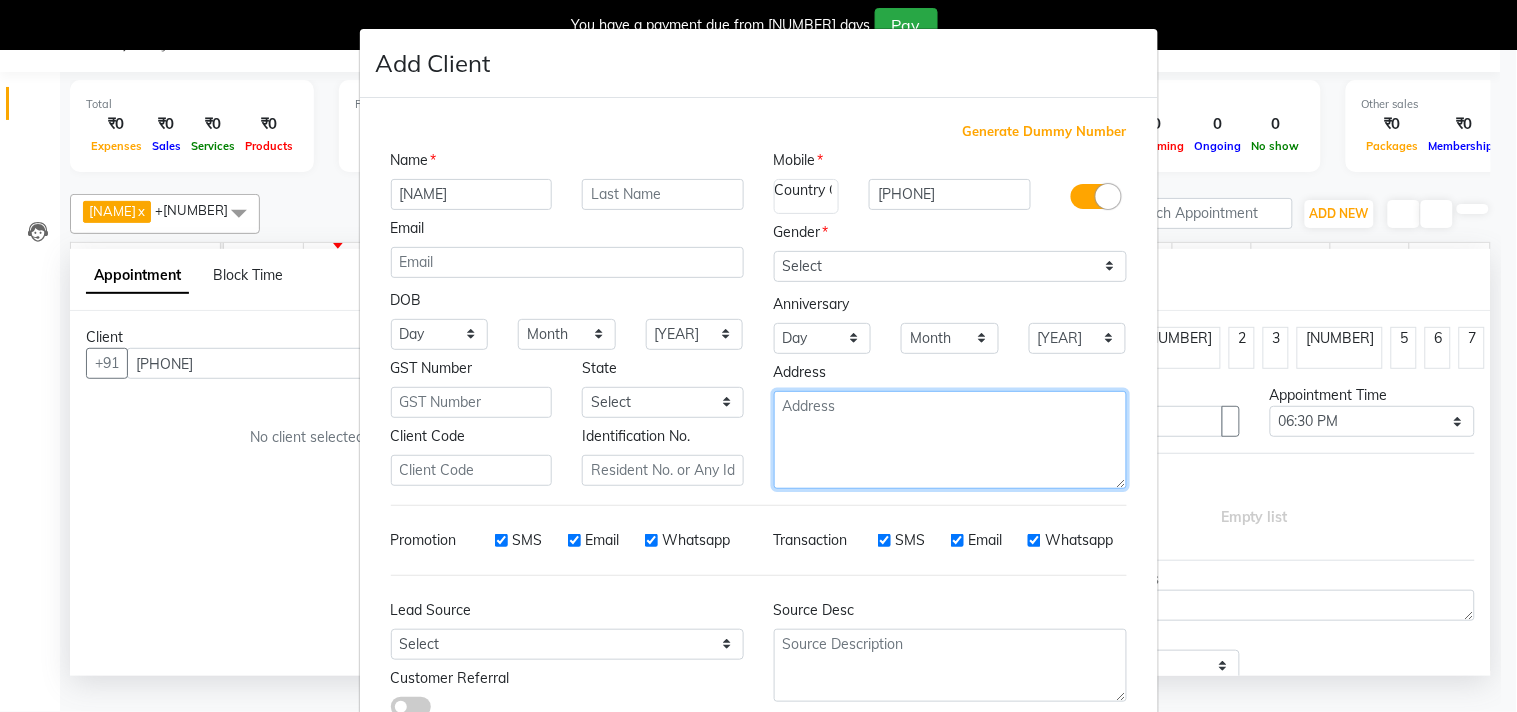 click at bounding box center [950, 440] 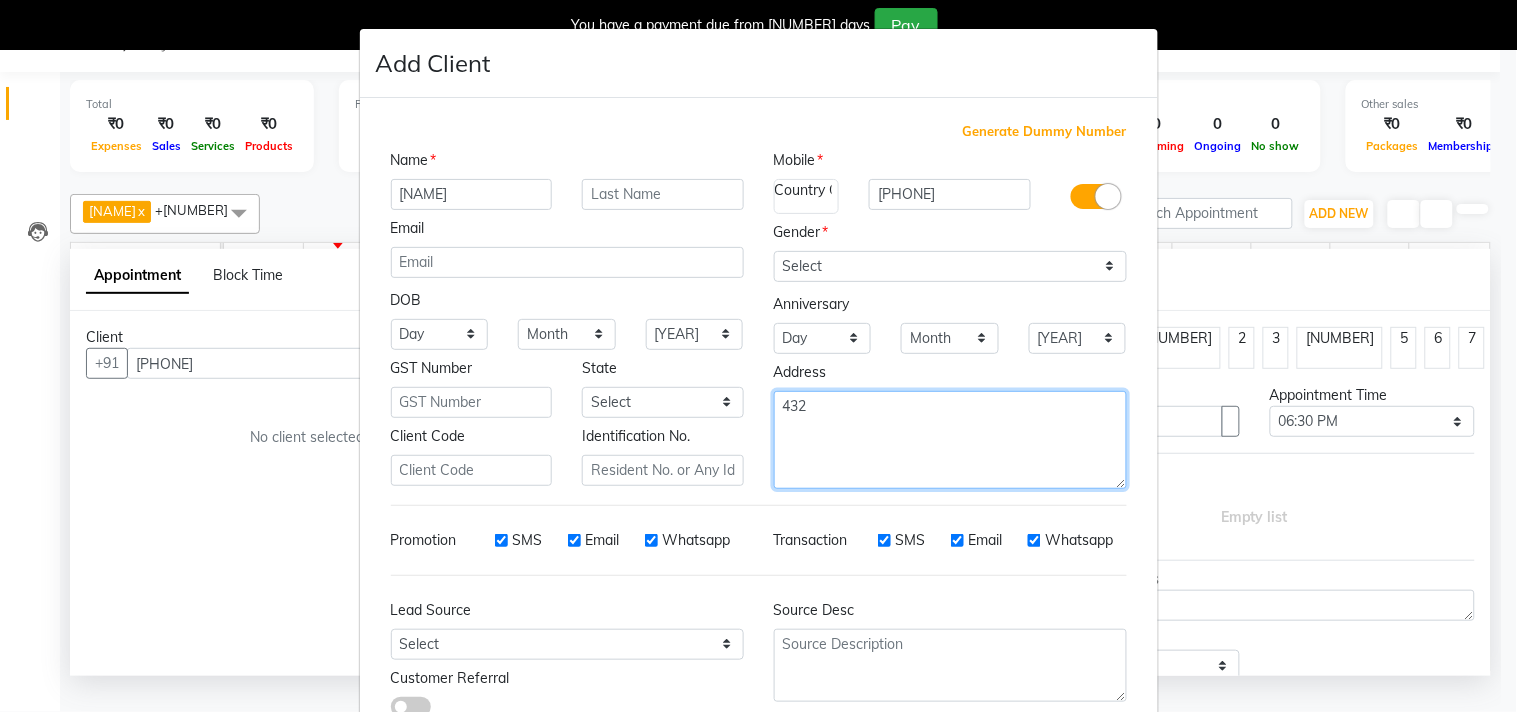 type on "432" 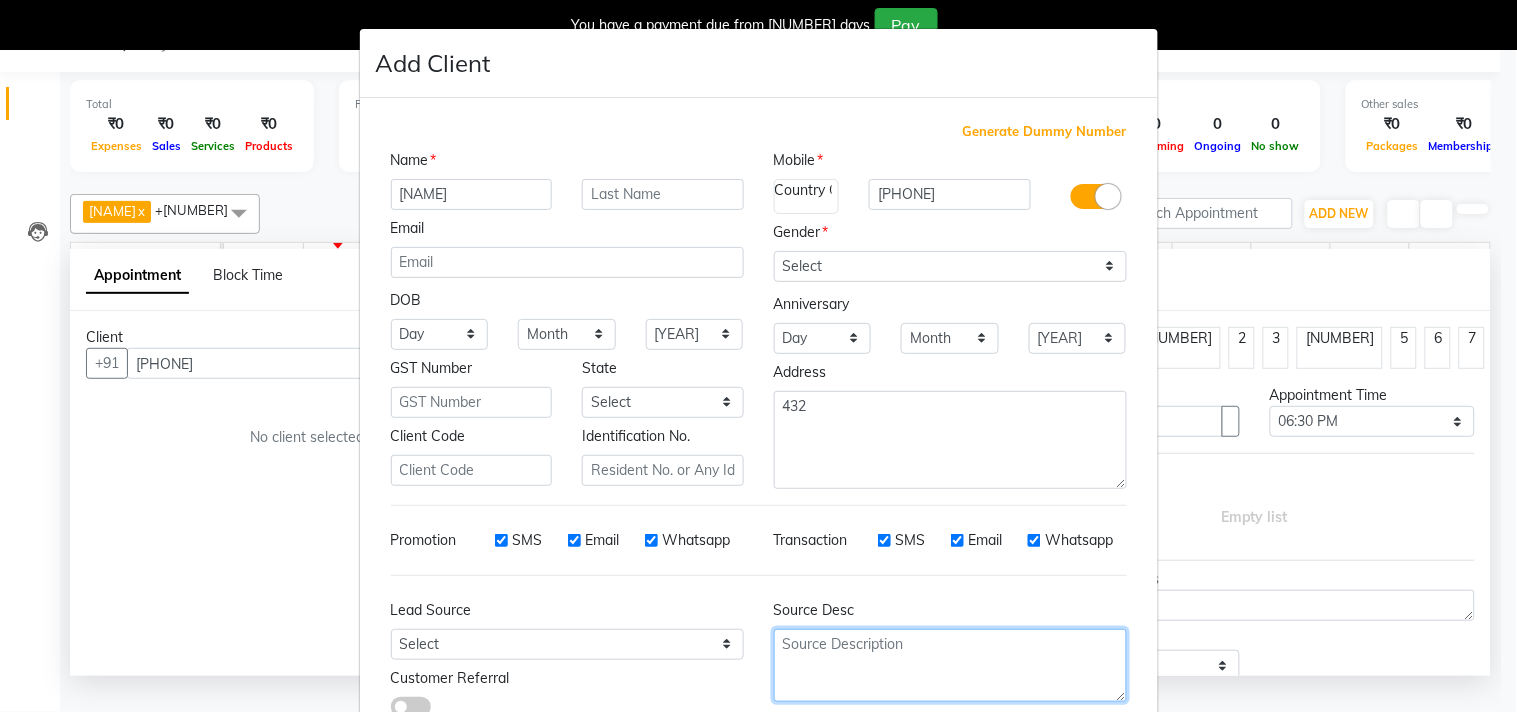 click at bounding box center (950, 665) 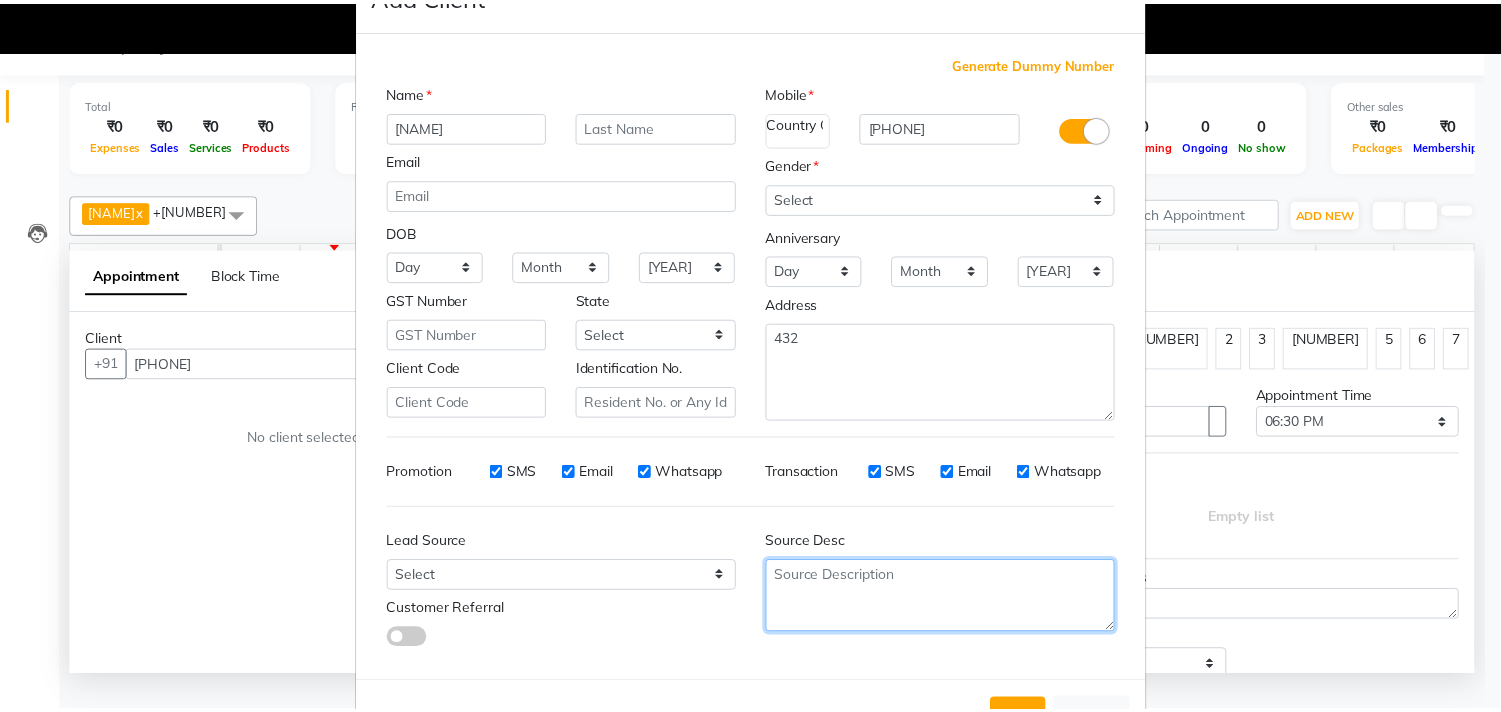 scroll, scrollTop: 138, scrollLeft: 0, axis: vertical 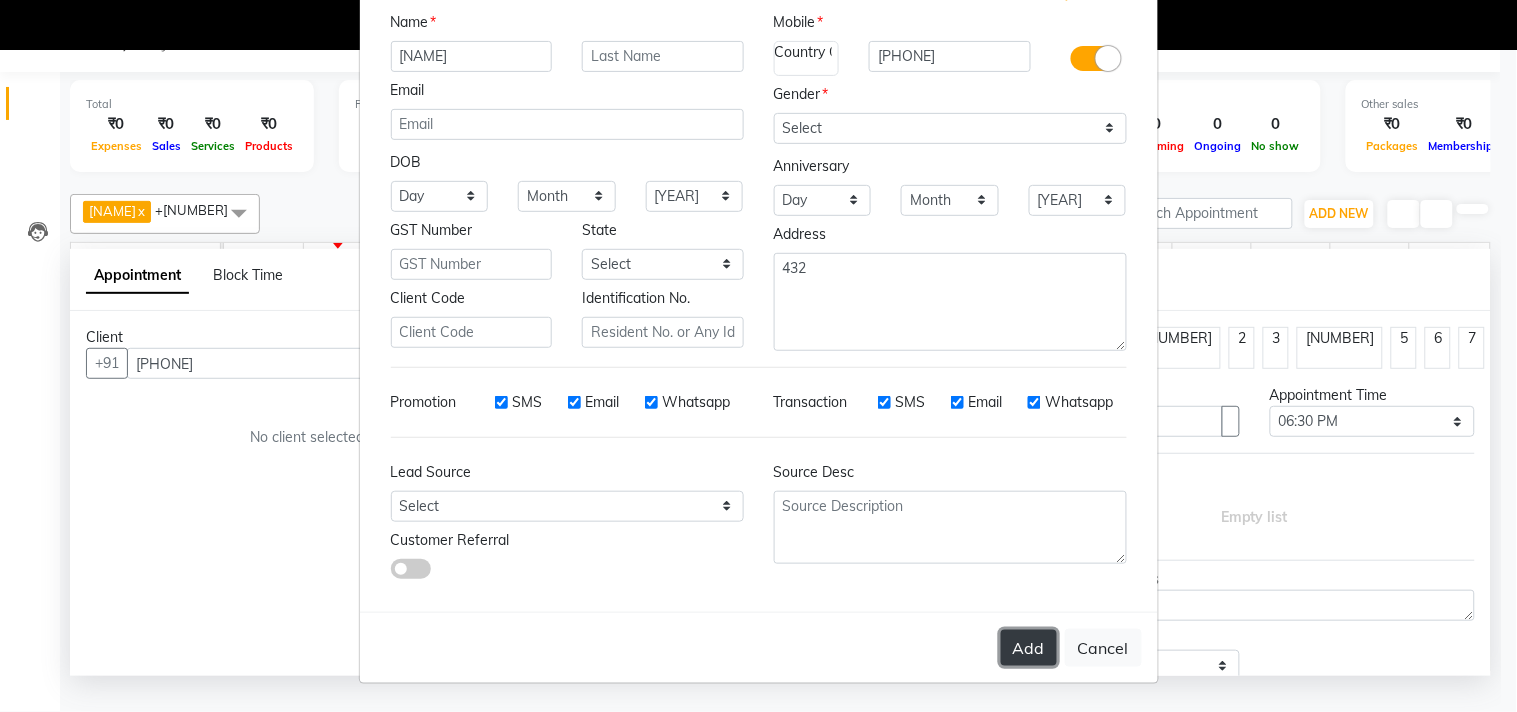 click on "Add" at bounding box center [1029, 648] 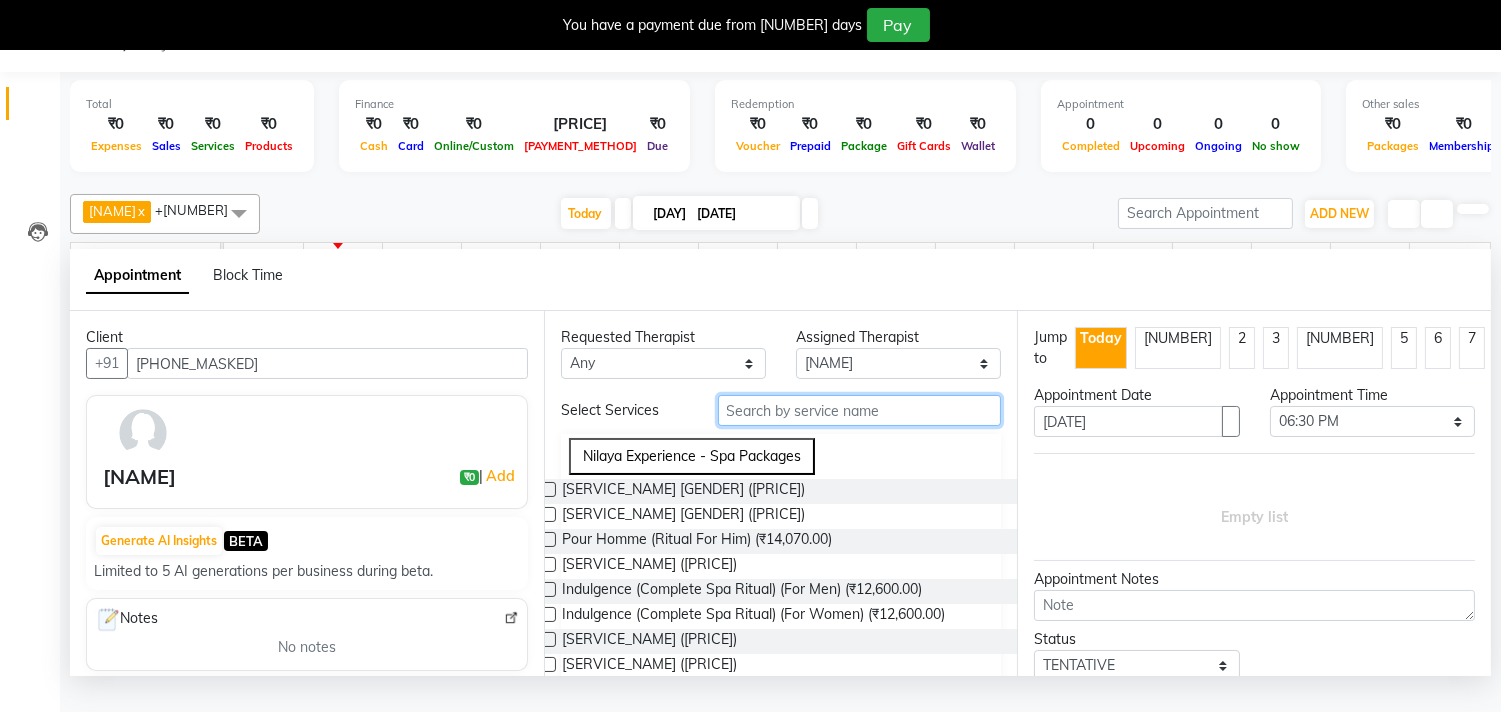click at bounding box center [860, 410] 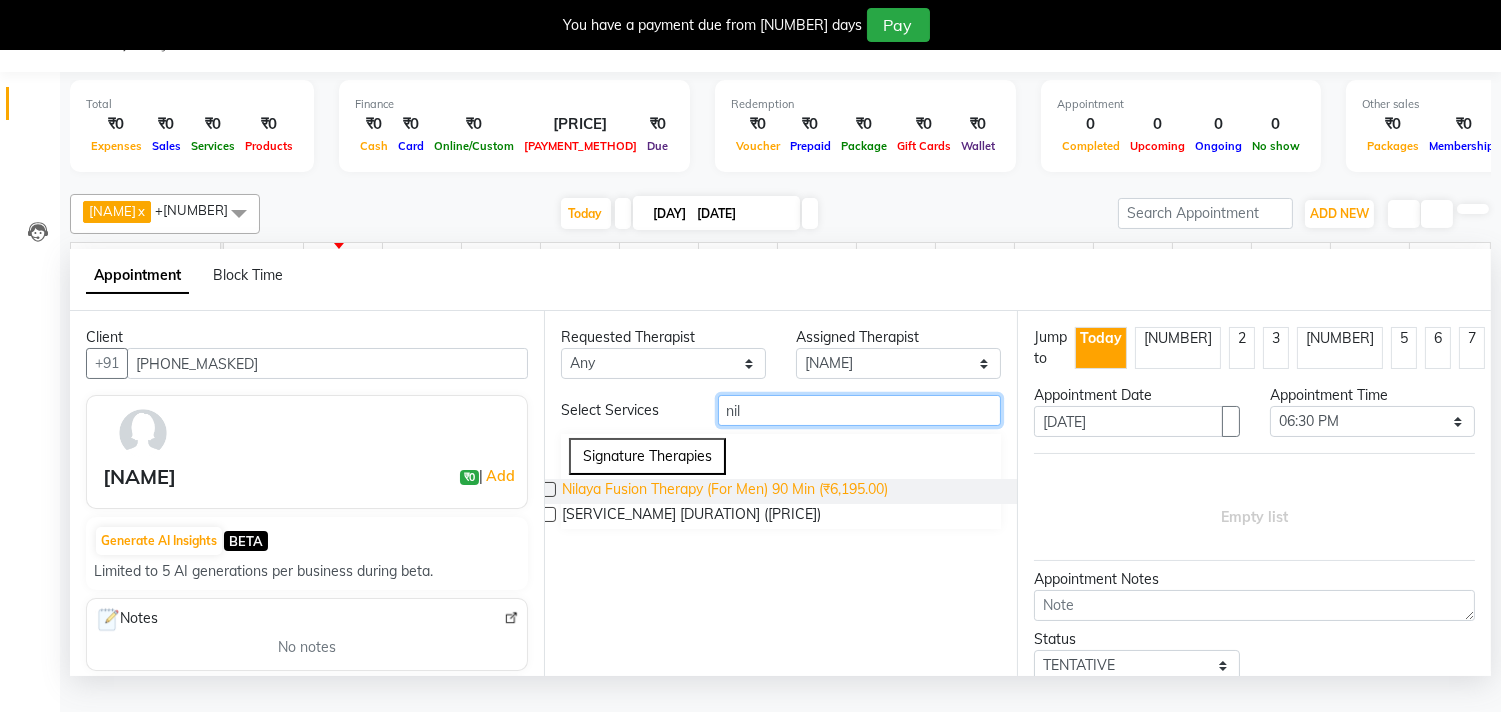 type on "nil" 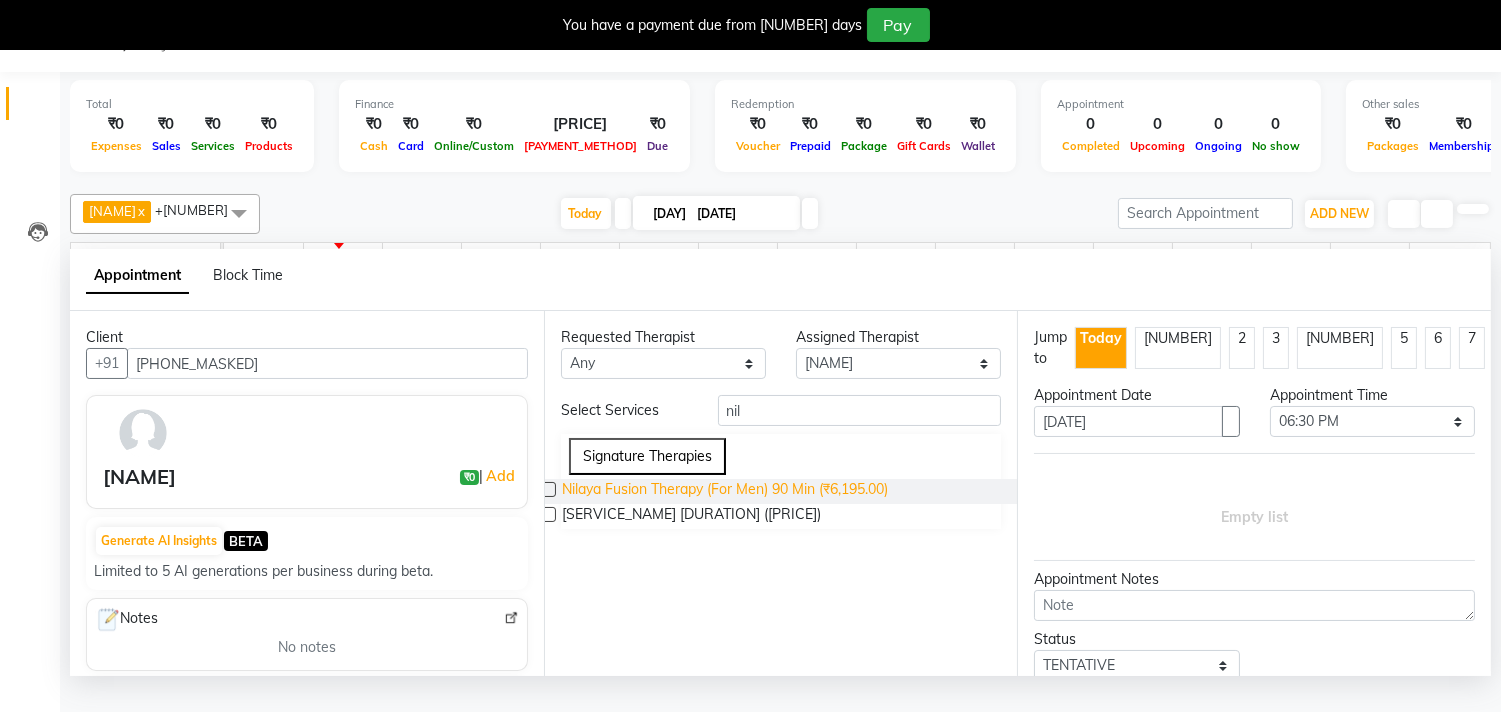click on "Nilaya Fusion Therapy (For Men) 90 Min (₹6,195.00)" at bounding box center [725, 491] 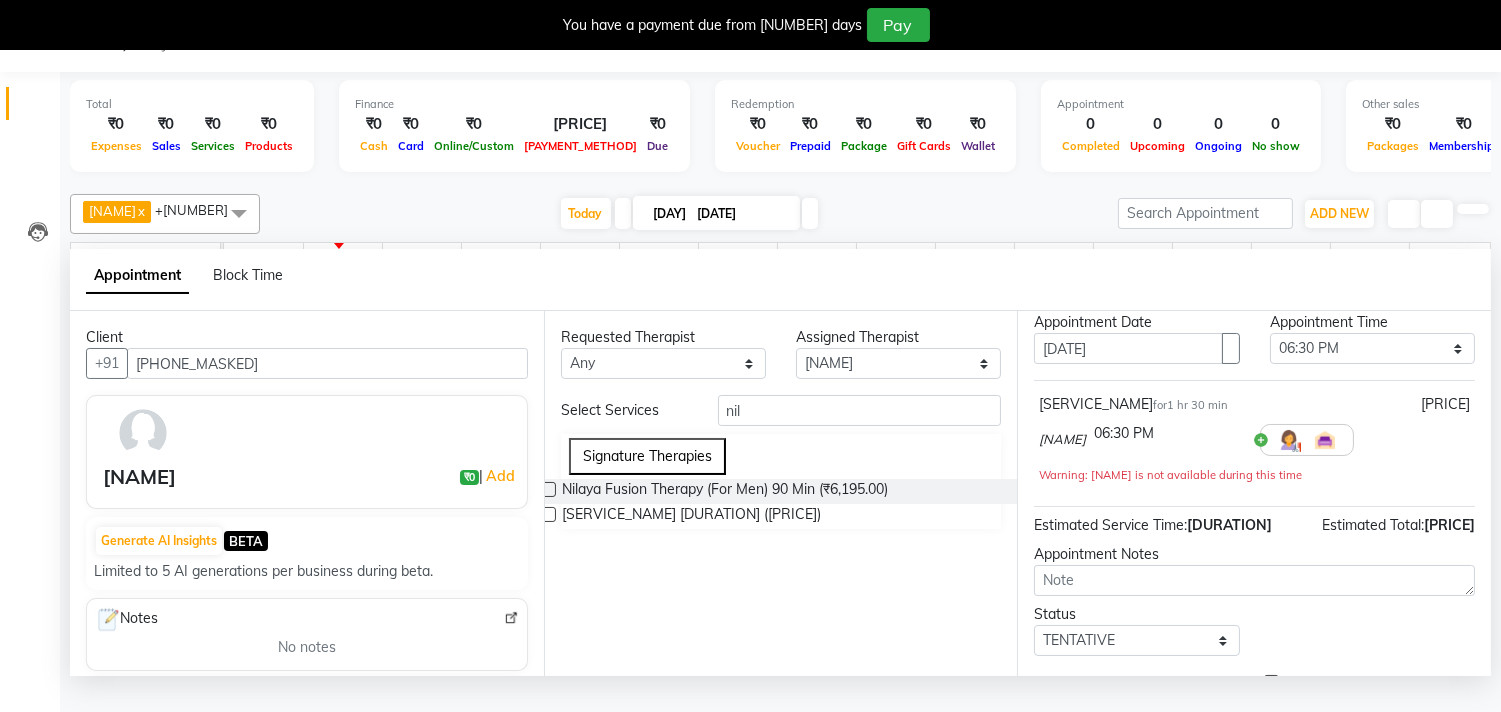 scroll, scrollTop: 111, scrollLeft: 0, axis: vertical 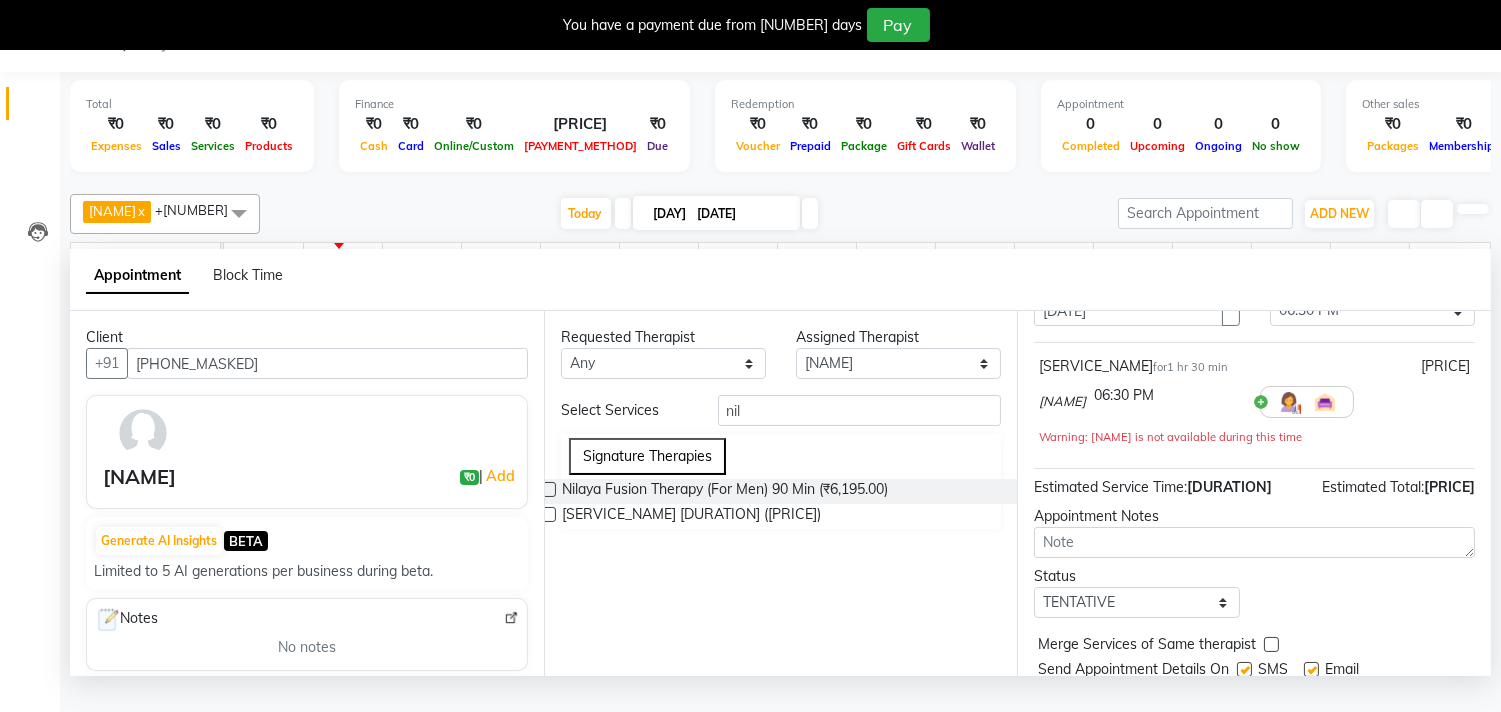 click at bounding box center (1244, 407) 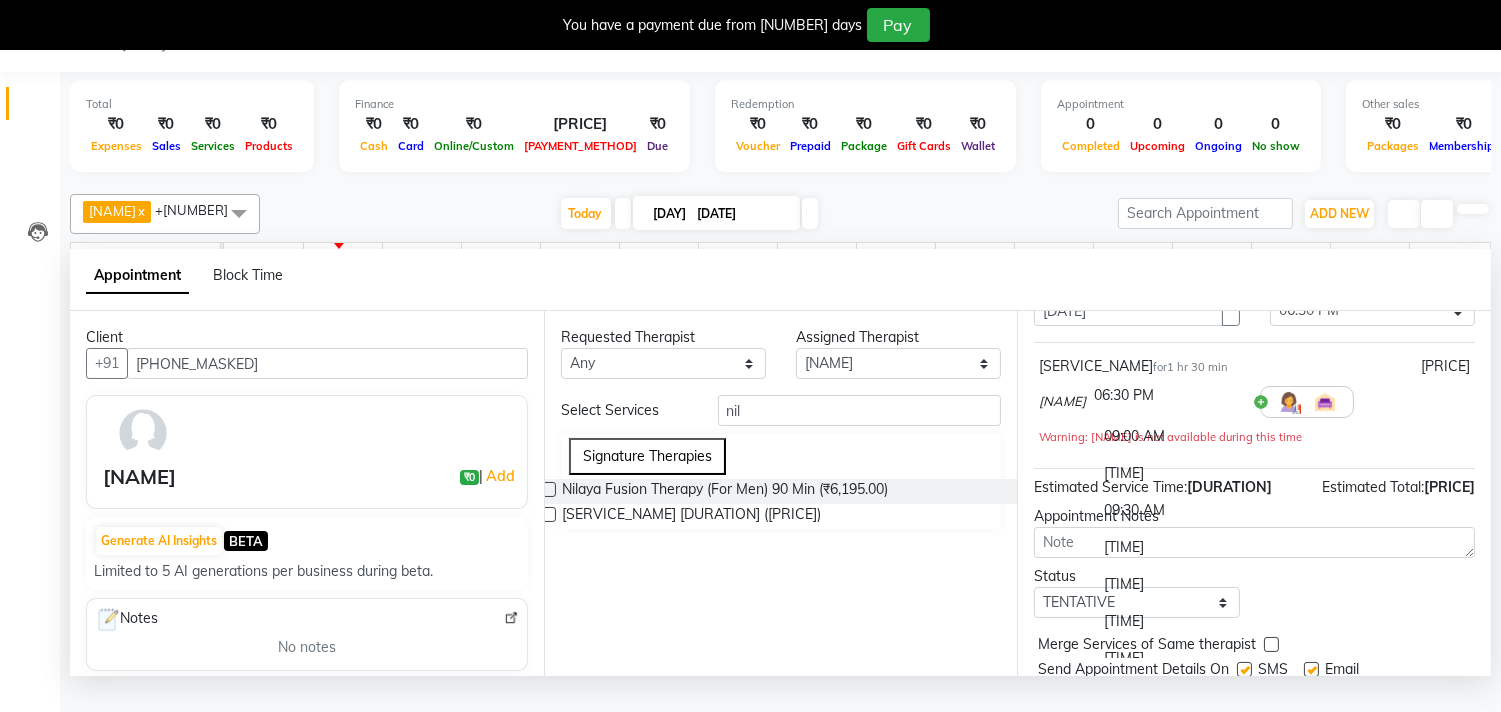 scroll, scrollTop: 1408, scrollLeft: 0, axis: vertical 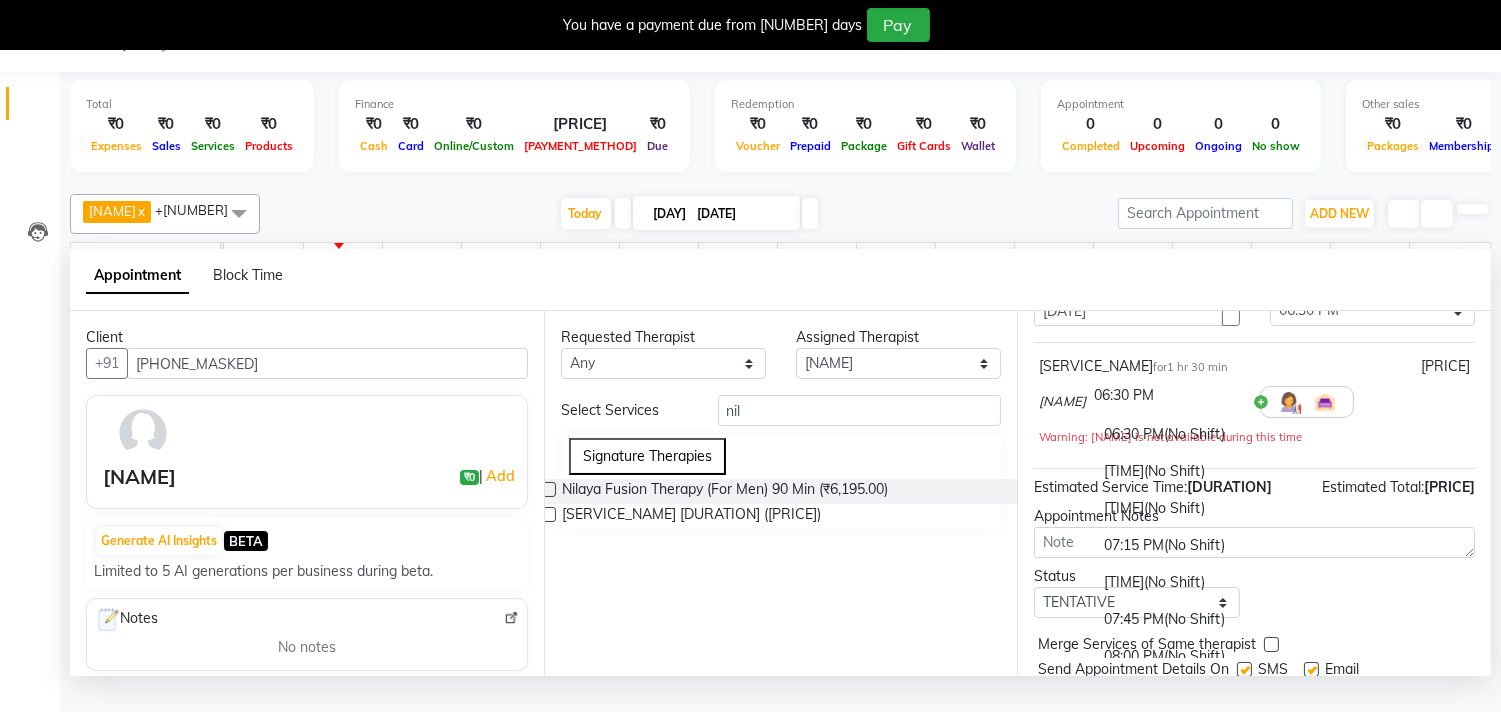 click on "(No Shift)" at bounding box center (1174, 508) 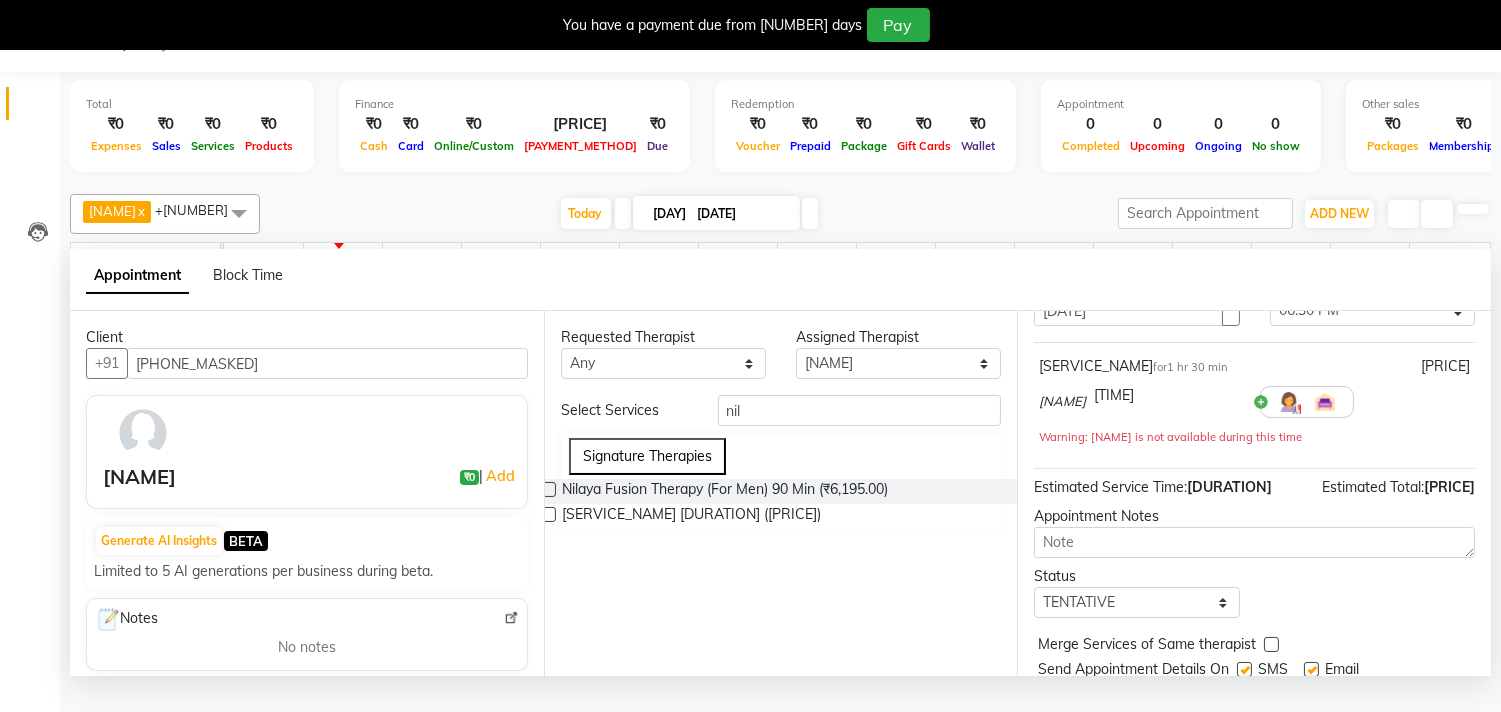 scroll, scrollTop: 202, scrollLeft: 0, axis: vertical 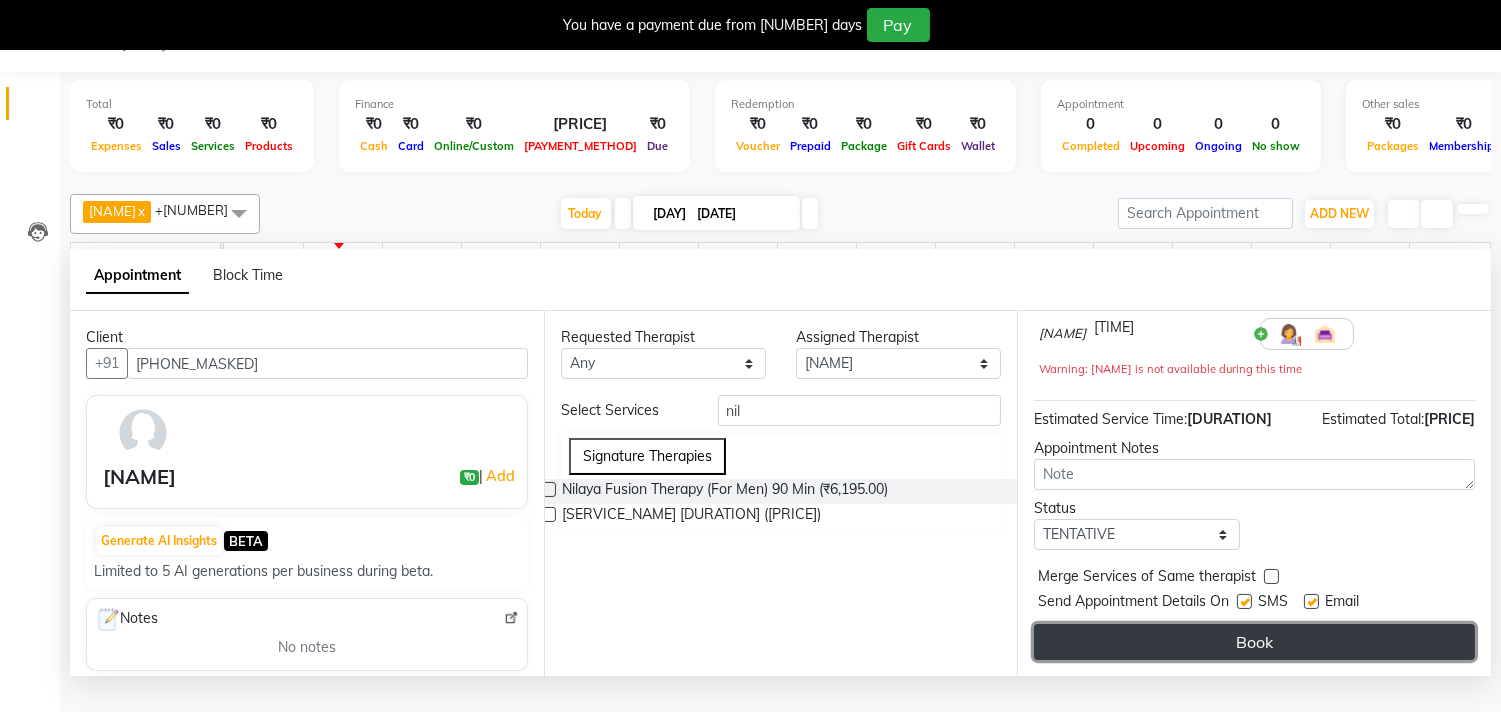 click on "Book" at bounding box center (1254, 642) 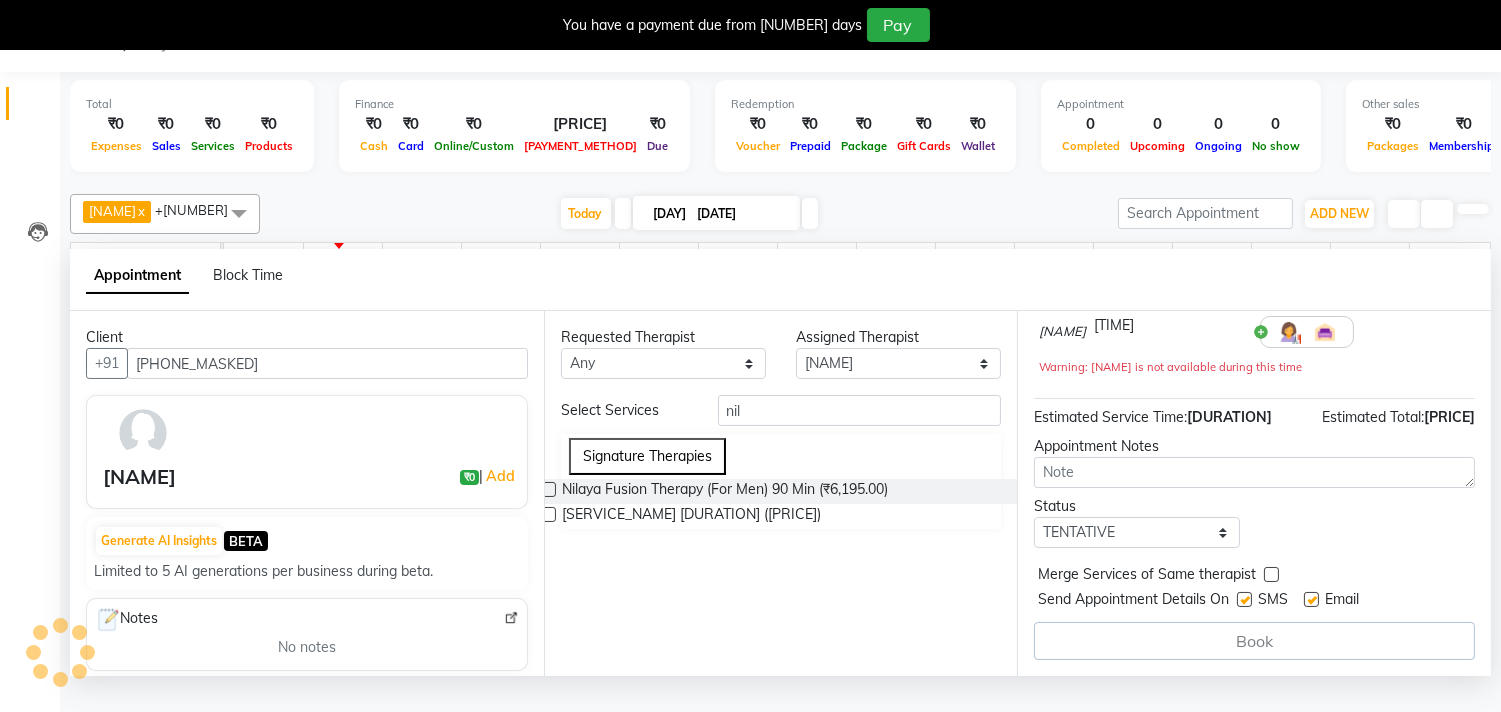 scroll, scrollTop: 0, scrollLeft: 0, axis: both 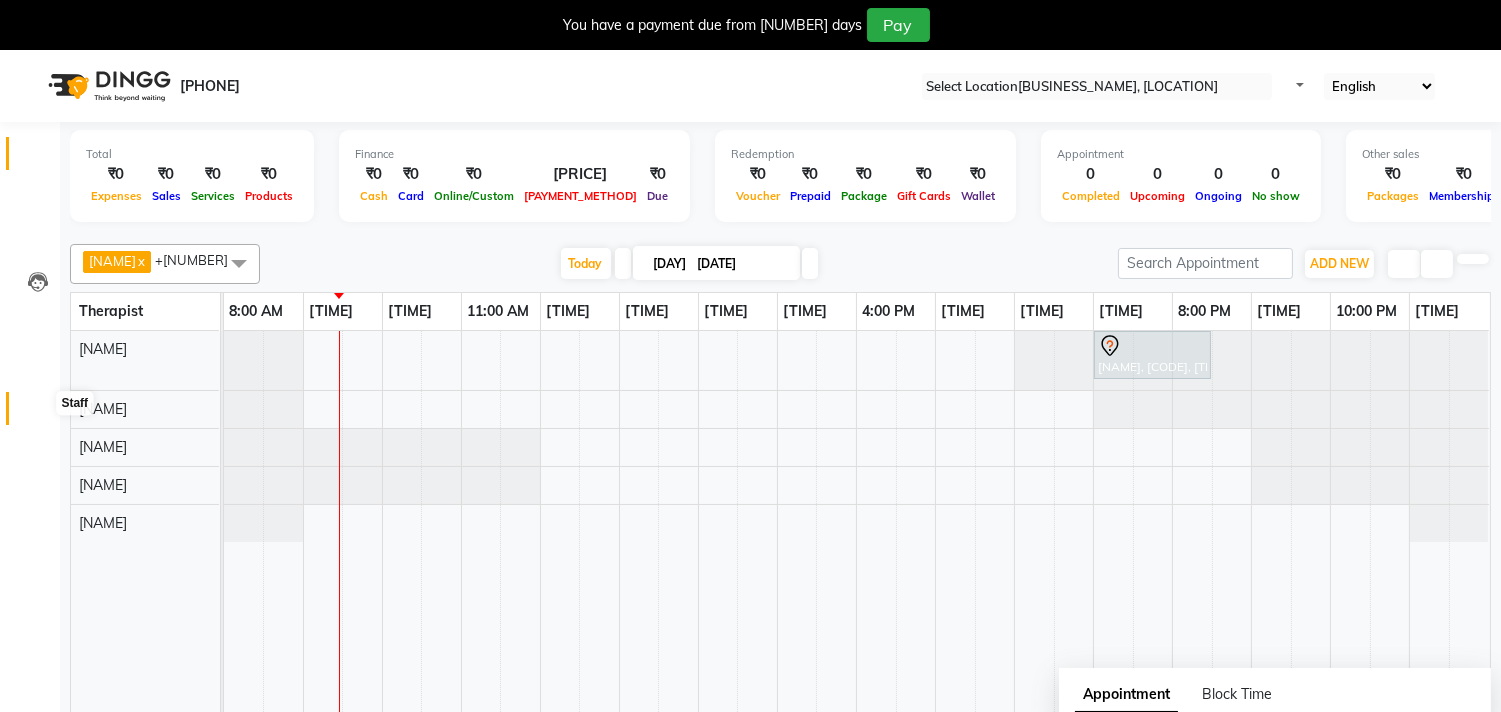 click at bounding box center (38, 413) 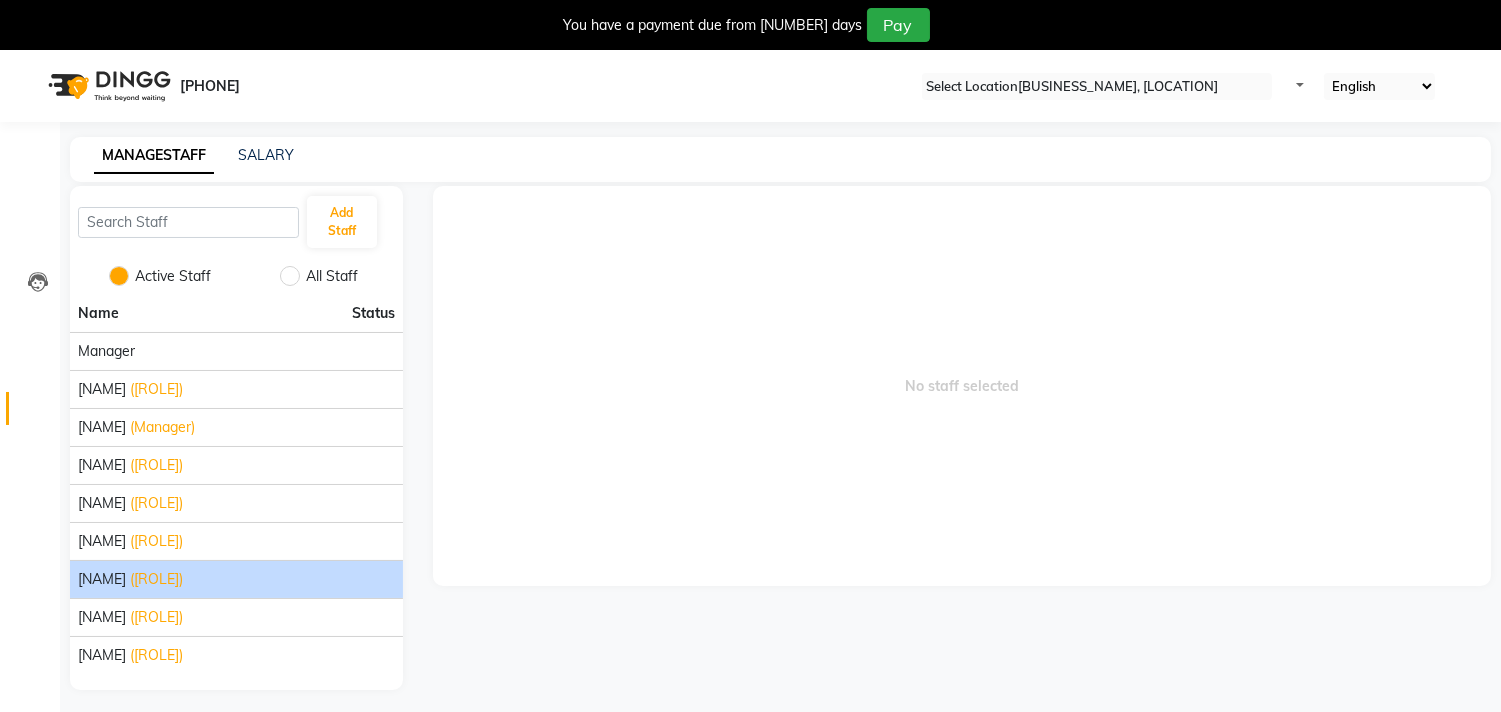 click on "([ROLE])" at bounding box center [156, 389] 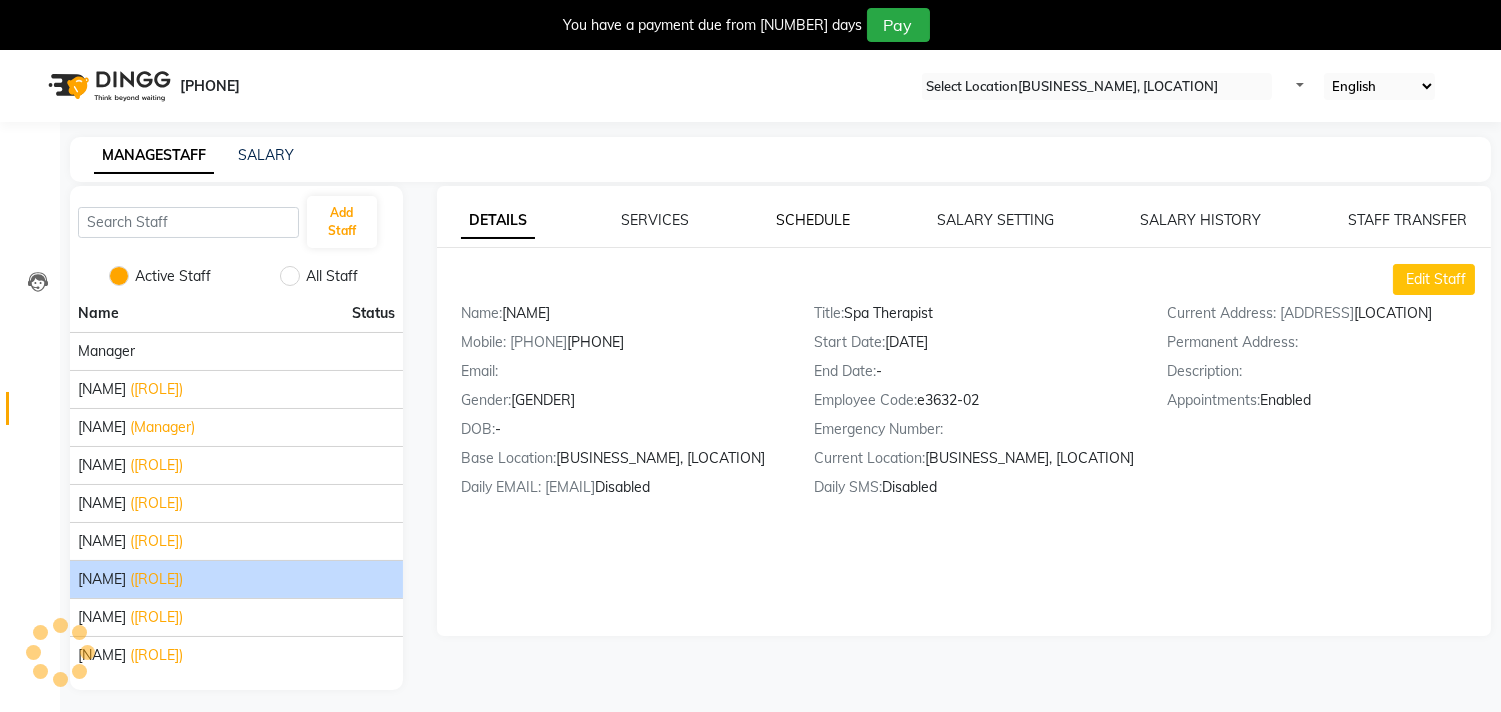 click on "SCHEDULE" at bounding box center [498, 221] 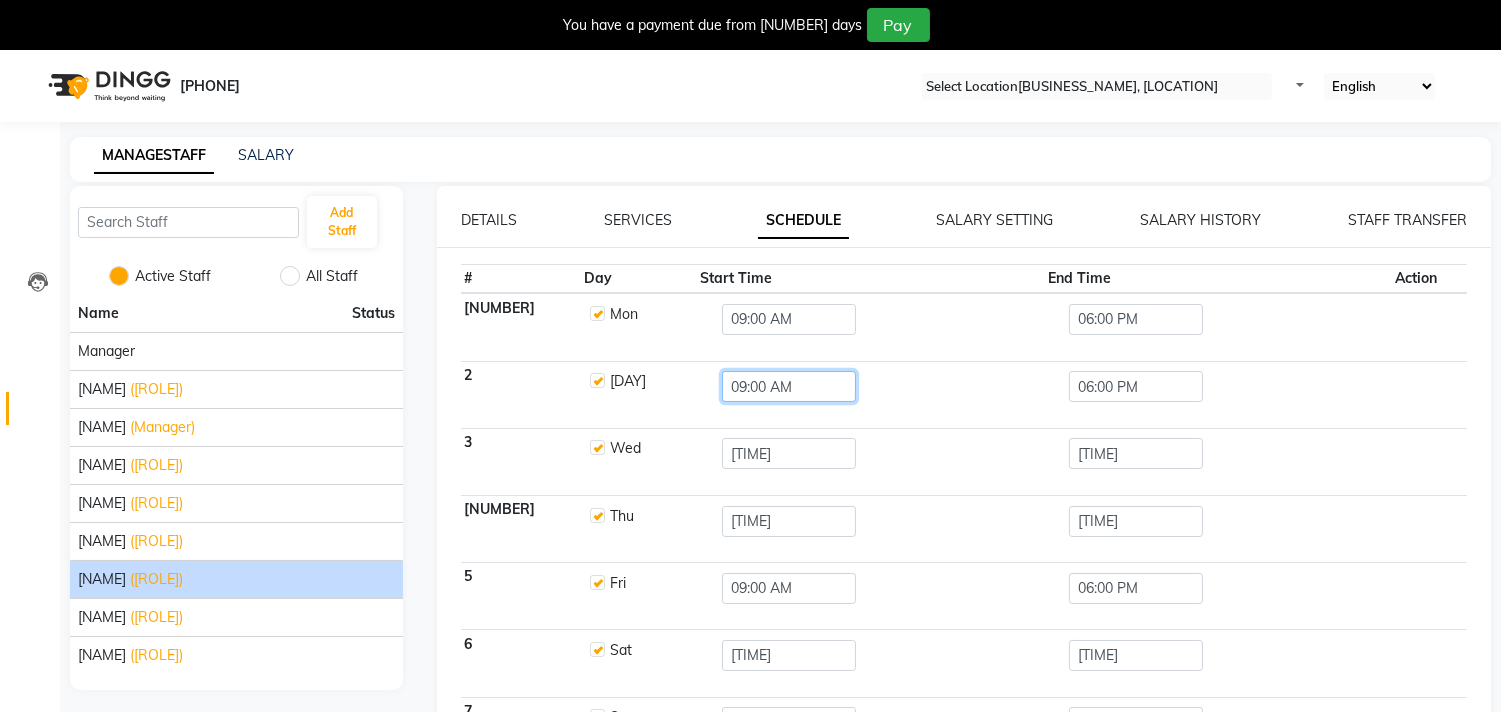 click on "09:00 AM" at bounding box center (789, 319) 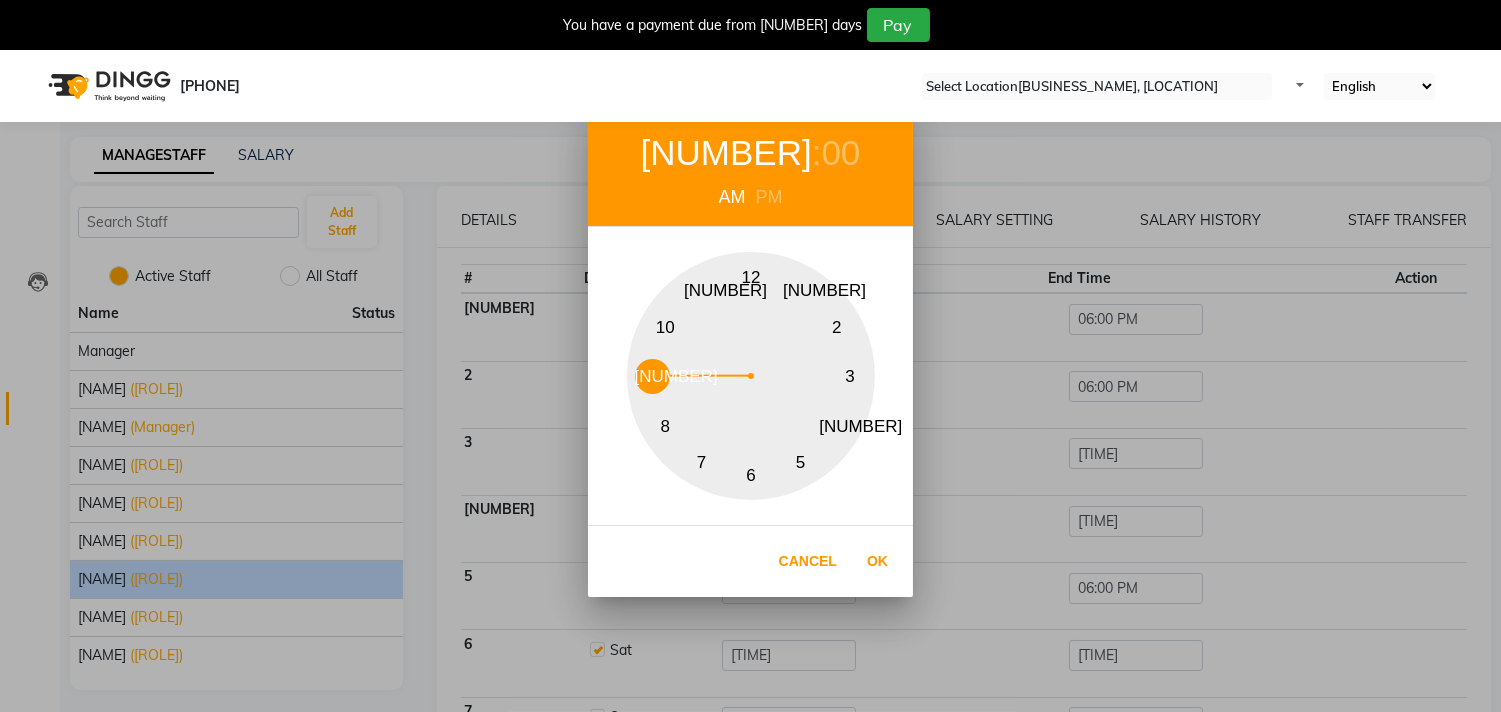 click on "PM" at bounding box center [769, 197] 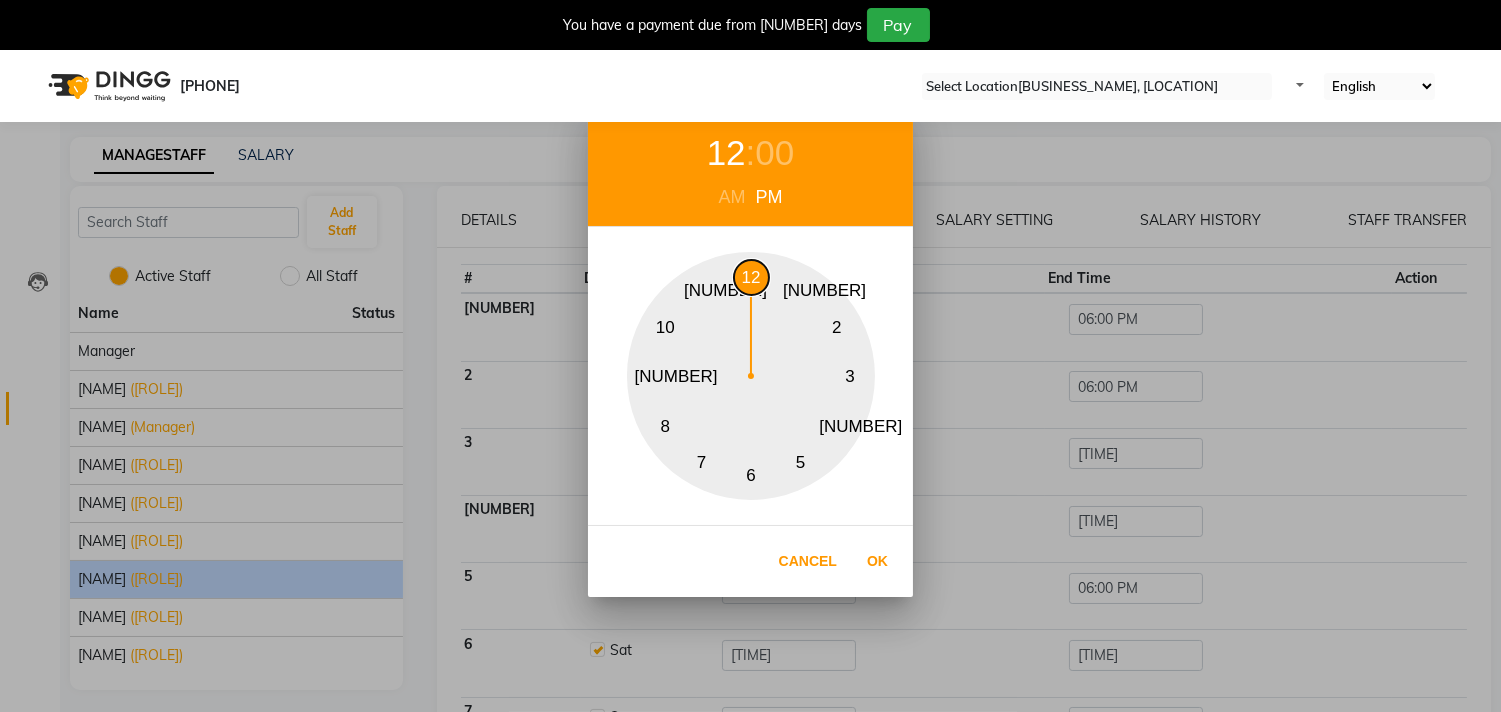 click on "12" at bounding box center [751, 277] 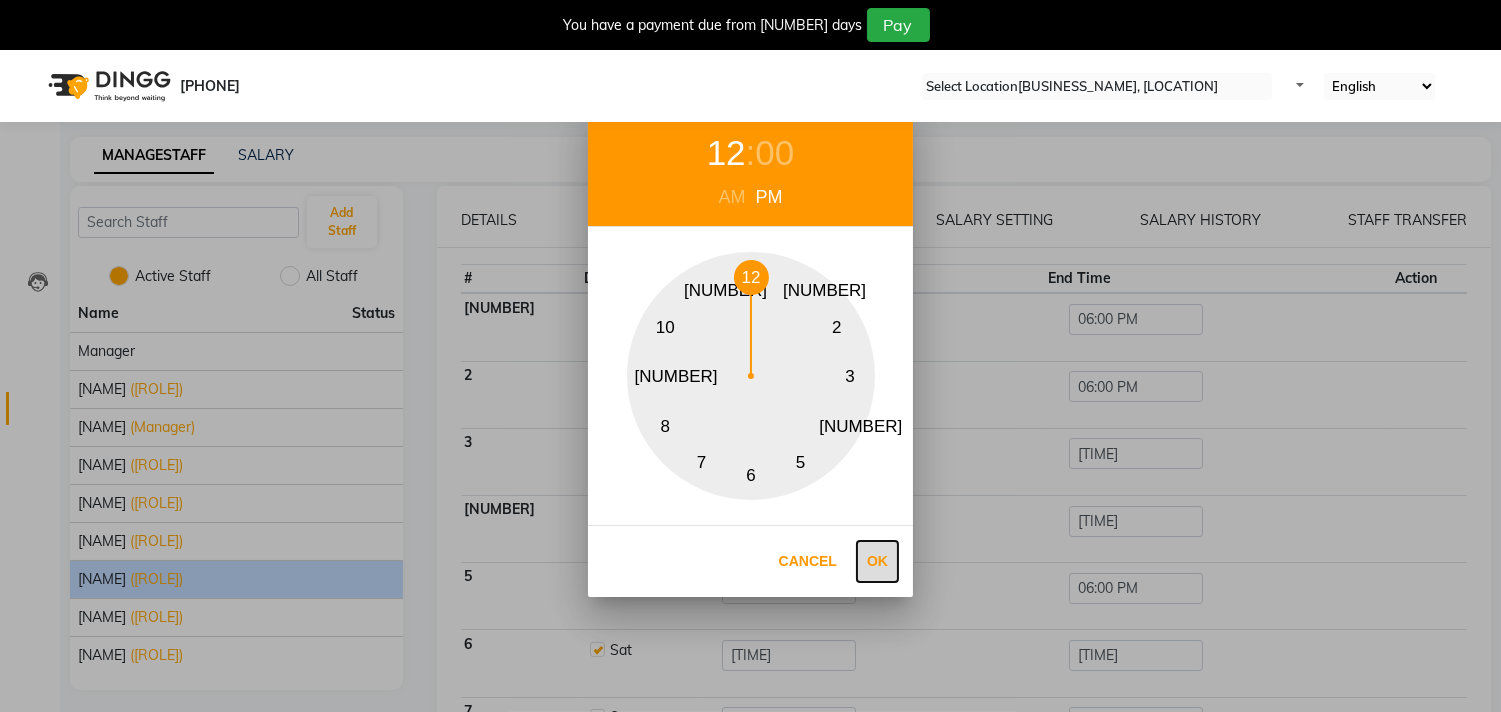 click on "Ok" at bounding box center (877, 561) 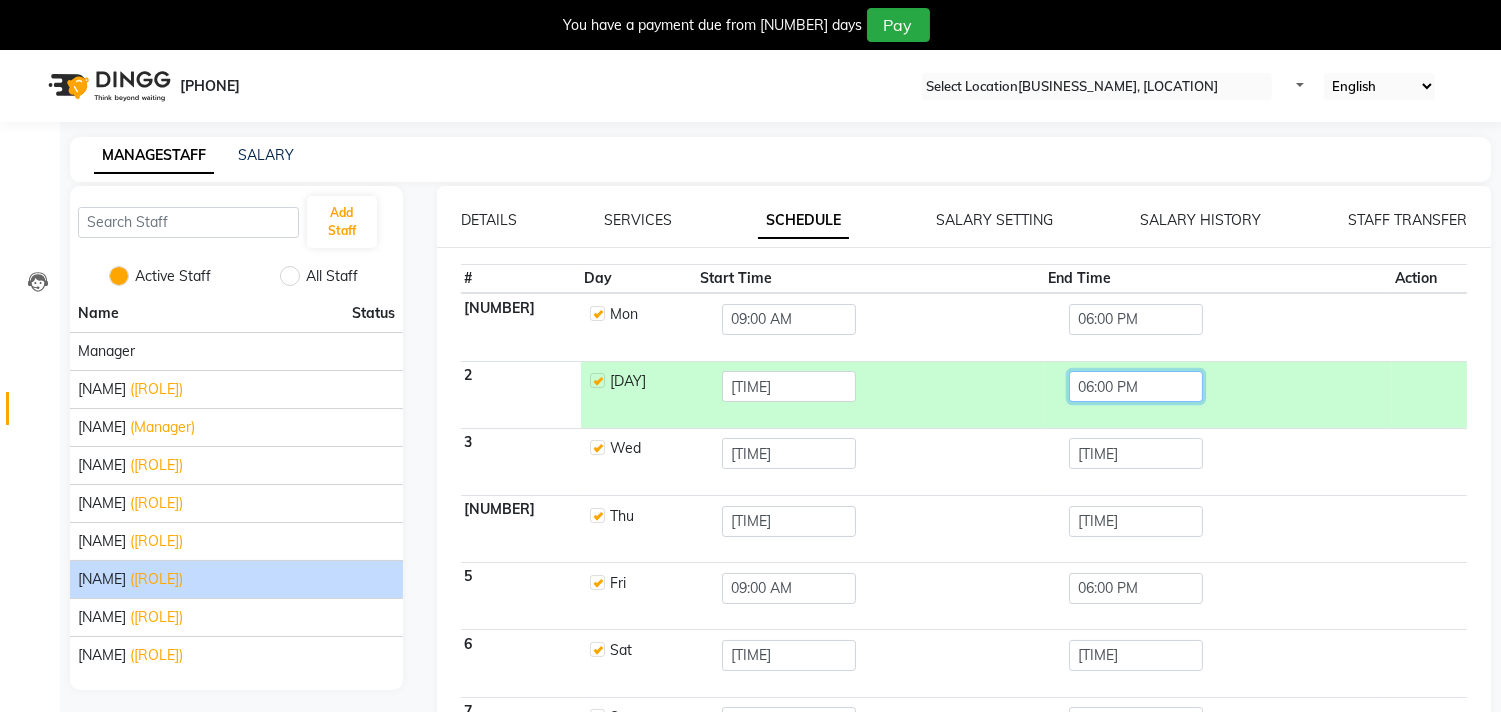 click on "06:00 PM" at bounding box center (789, 319) 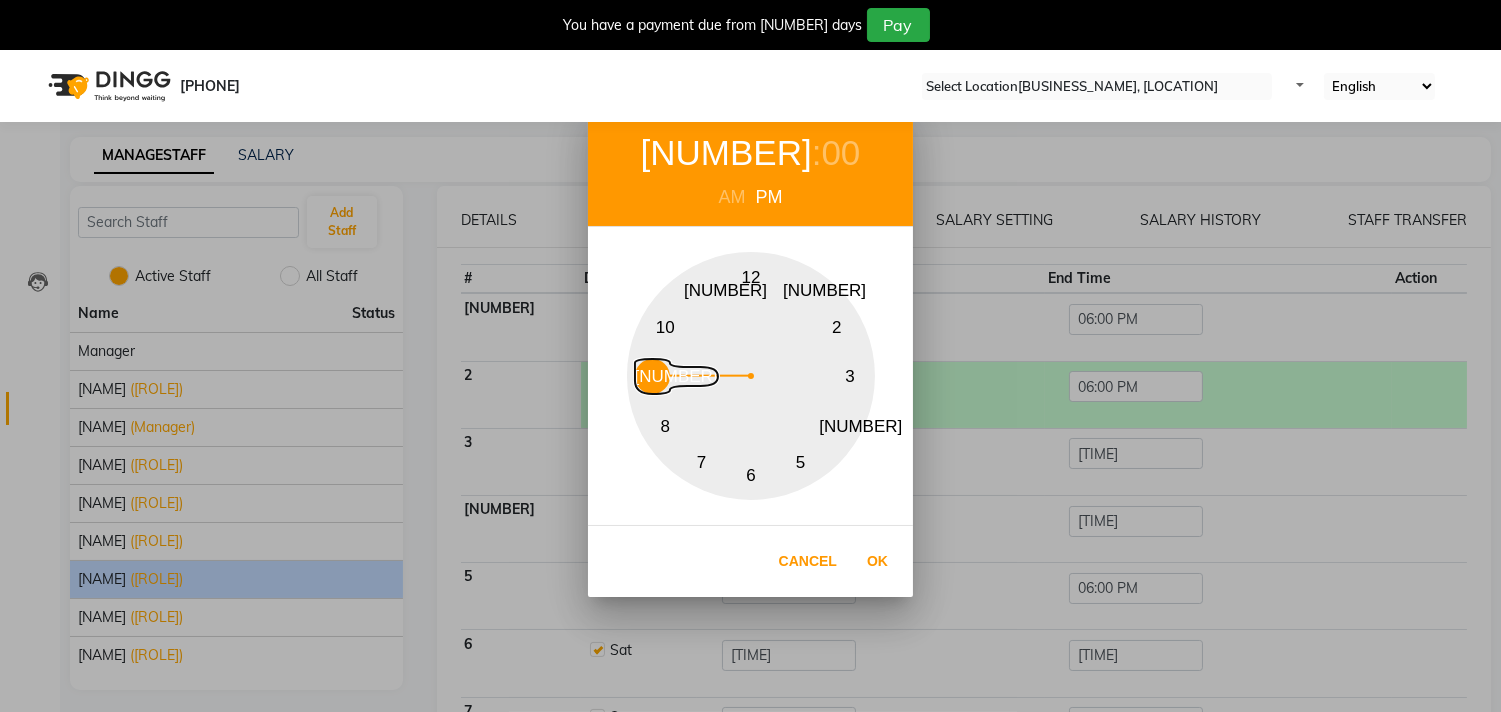click on "[NUMBER]" at bounding box center (652, 376) 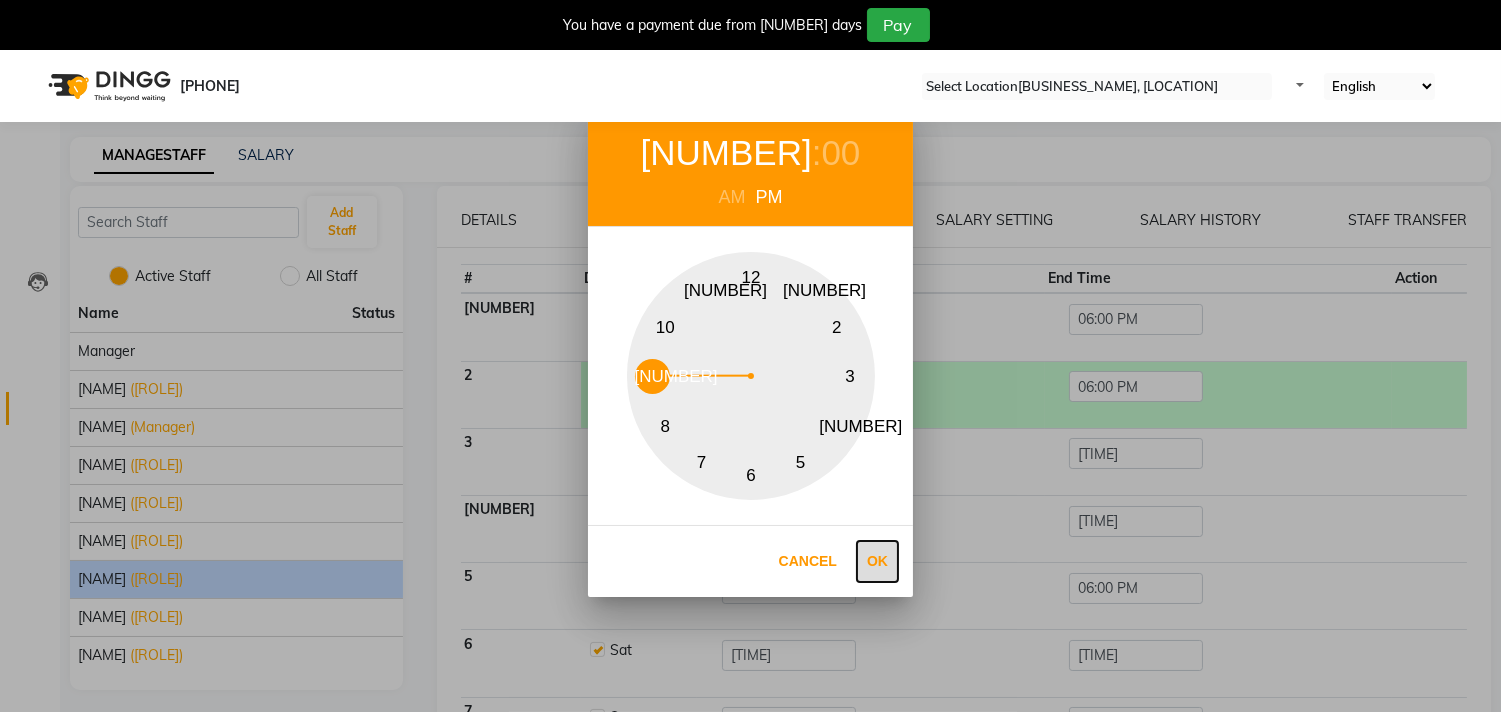 click on "Ok" at bounding box center (877, 561) 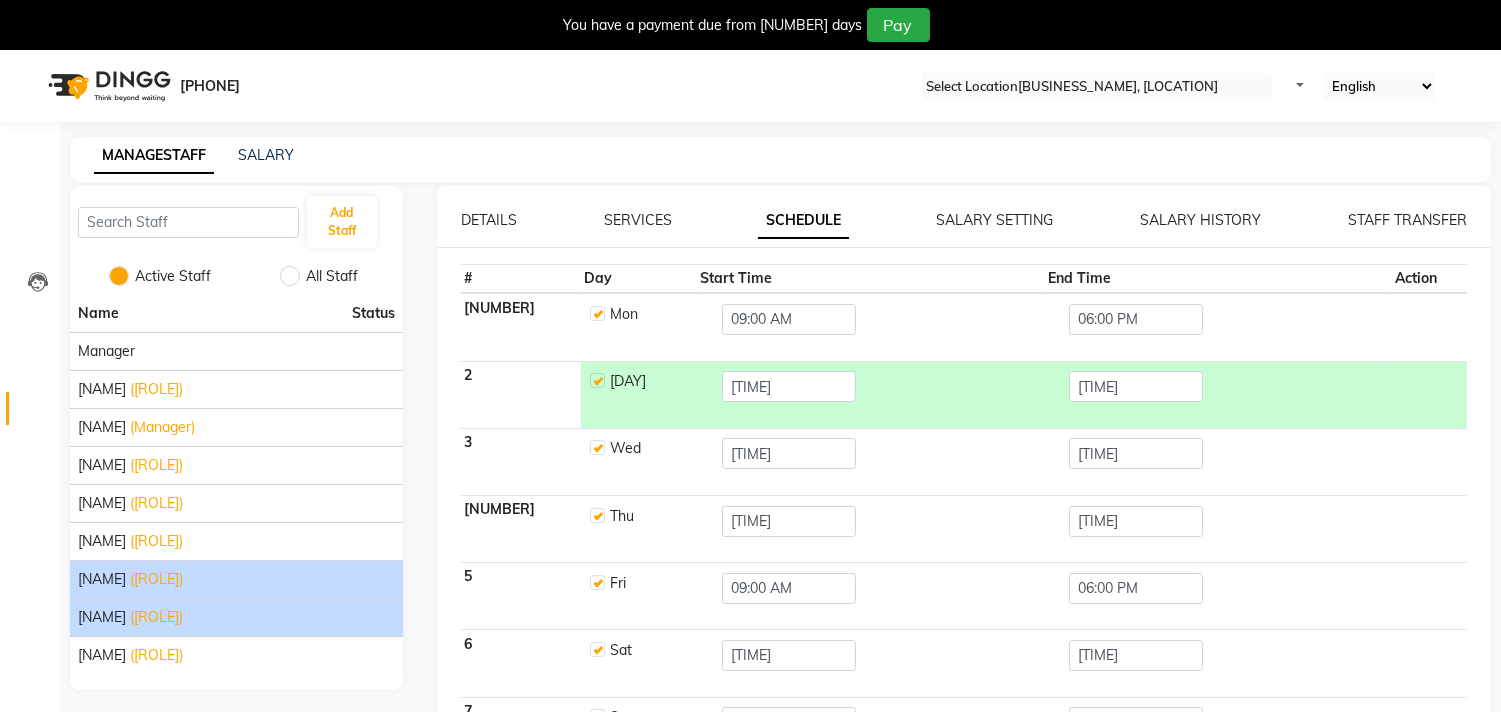 click on "[NAME] ([ROLE])" at bounding box center (236, 617) 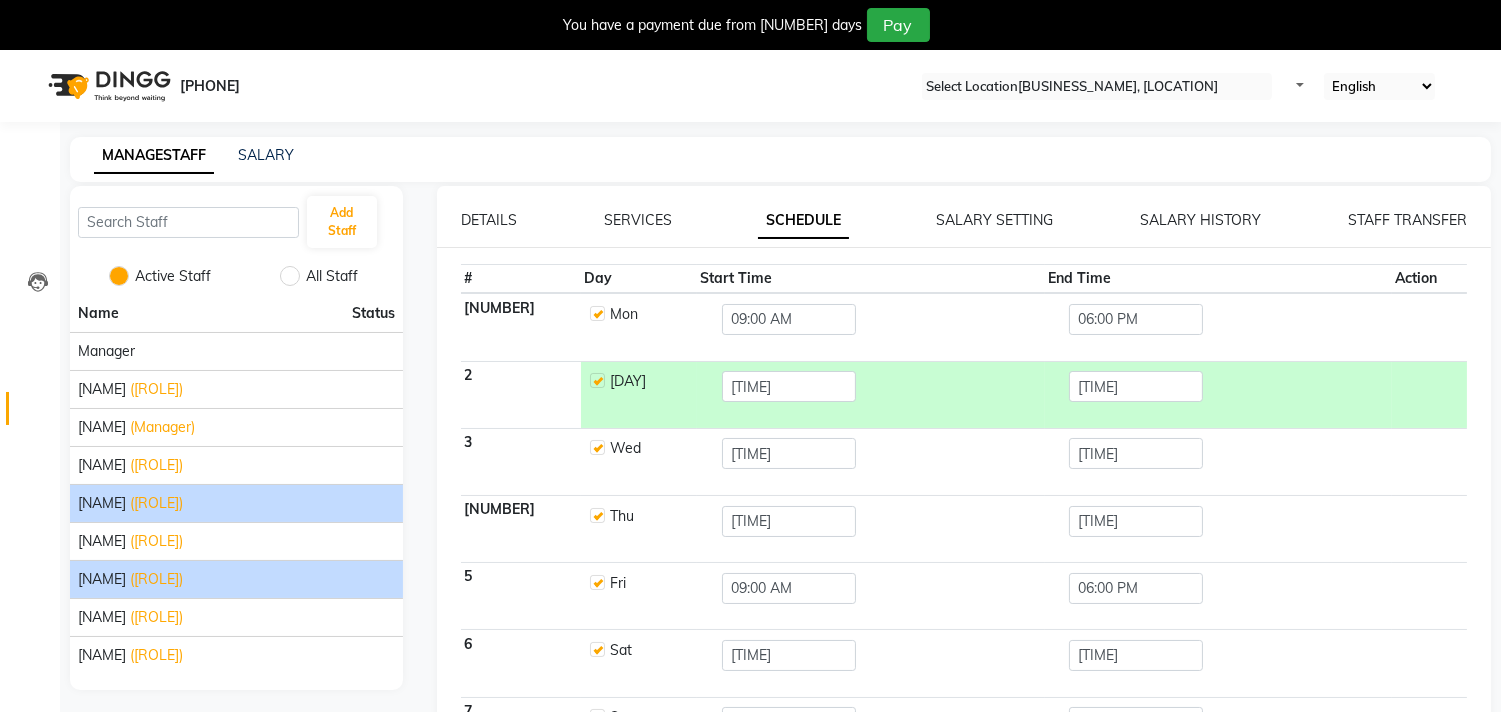 click on "([ROLE])" at bounding box center (156, 389) 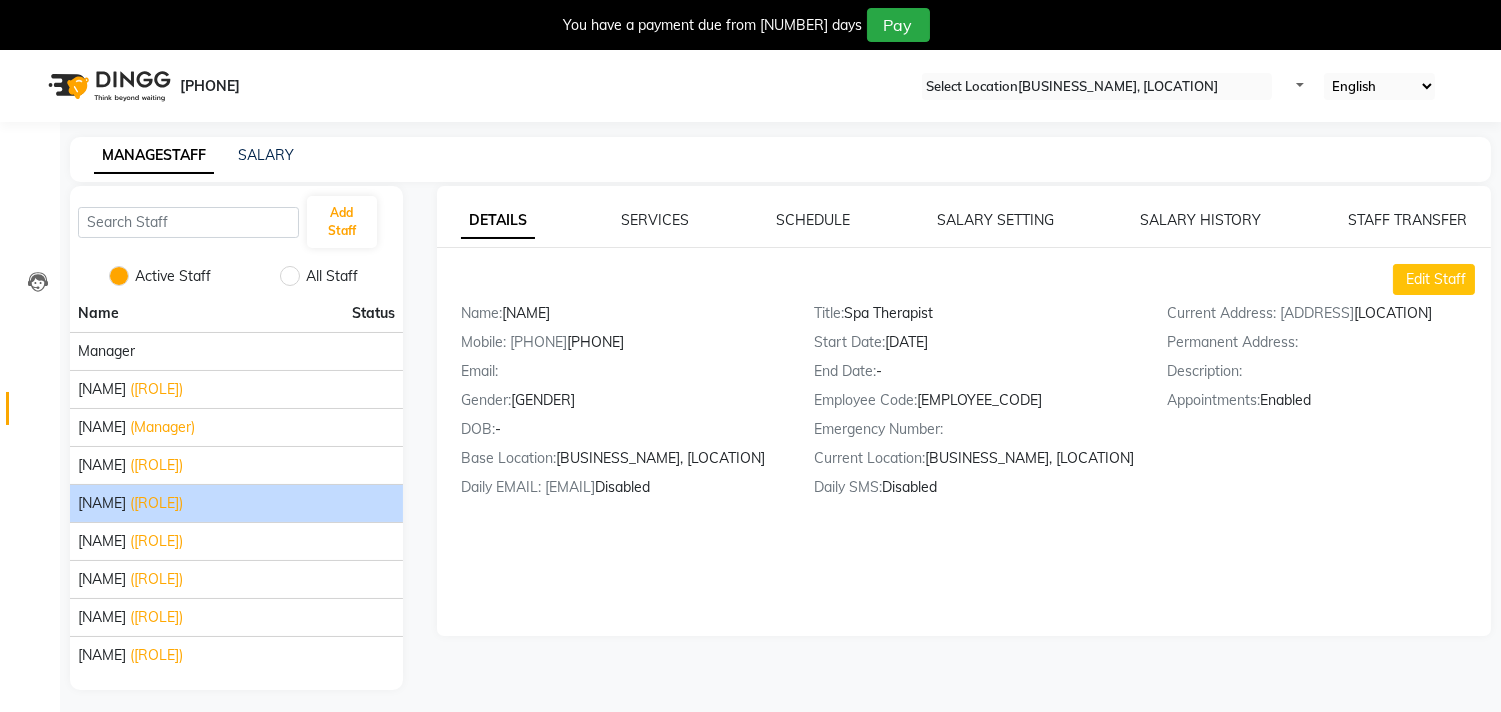click on "DETAILS SERVICES SCHEDULE SALARY SETTING SALARY HISTORY STAFF TRANSFER Edit Staff Name:   [FIRST] [LAST]  Mobile:   [PHONE]  Email:     Gender:   female  DOB:   -  Base Location:   [LOCATION]  Daily EMAIL:   Disabled  Title:   Spa Therapist  Start Date:   25-04-2025  End Date:   -  Employee Code:   e3632-04  Emergency Number:     Current Location:   [LOCATION]  Daily SMS:   Disabled  Current Address:   [LOCATION]  Permanent Address:     Description:     Appointments:   Enabled" at bounding box center (964, 411) 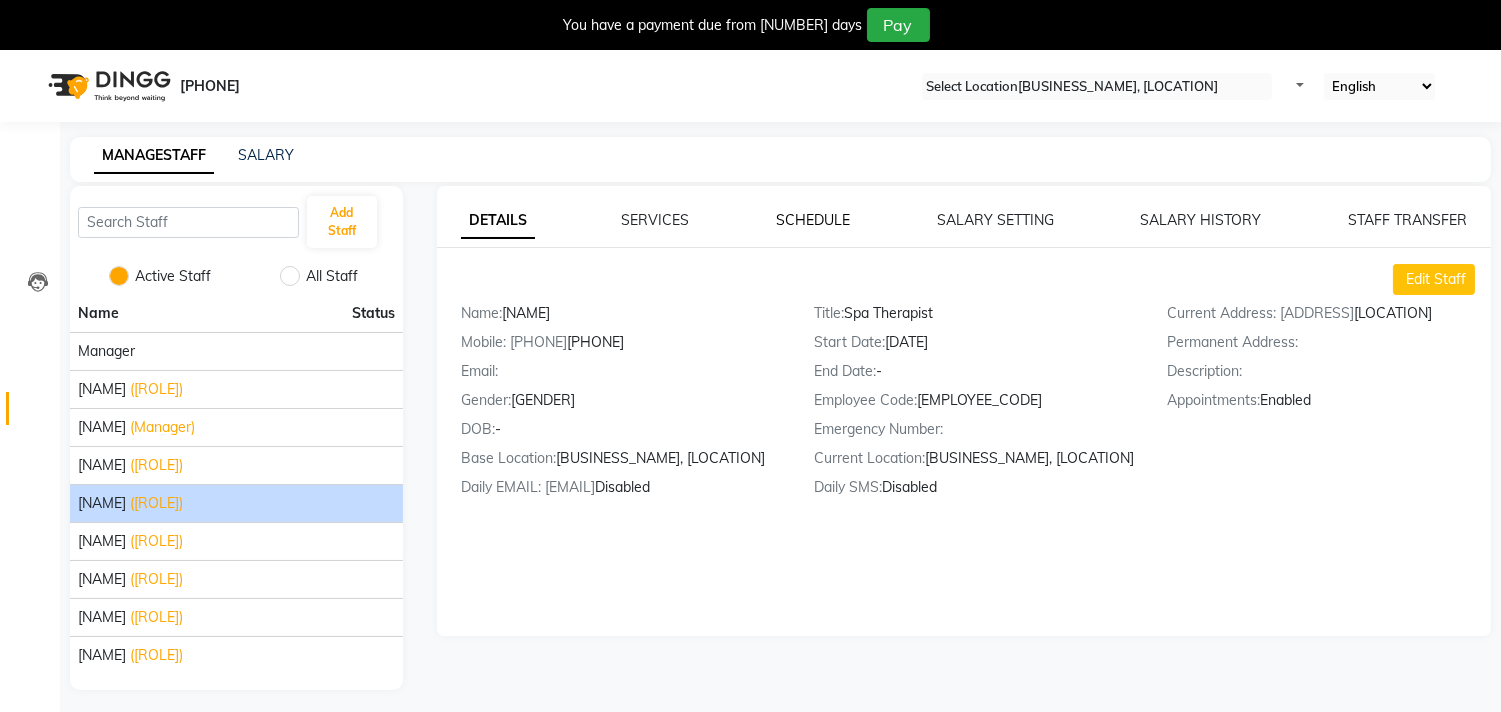 click on "SCHEDULE" at bounding box center [498, 221] 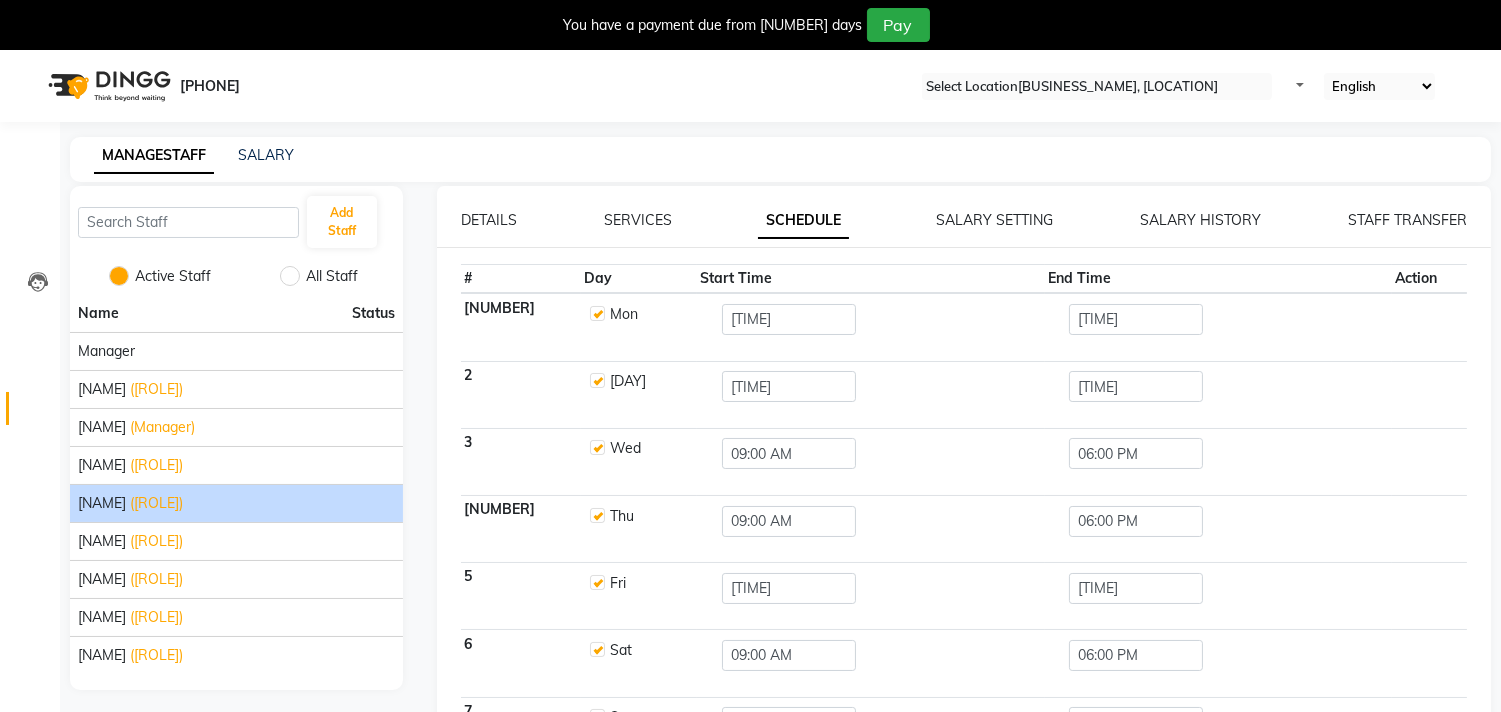 click on "[DAY]" at bounding box center [648, 314] 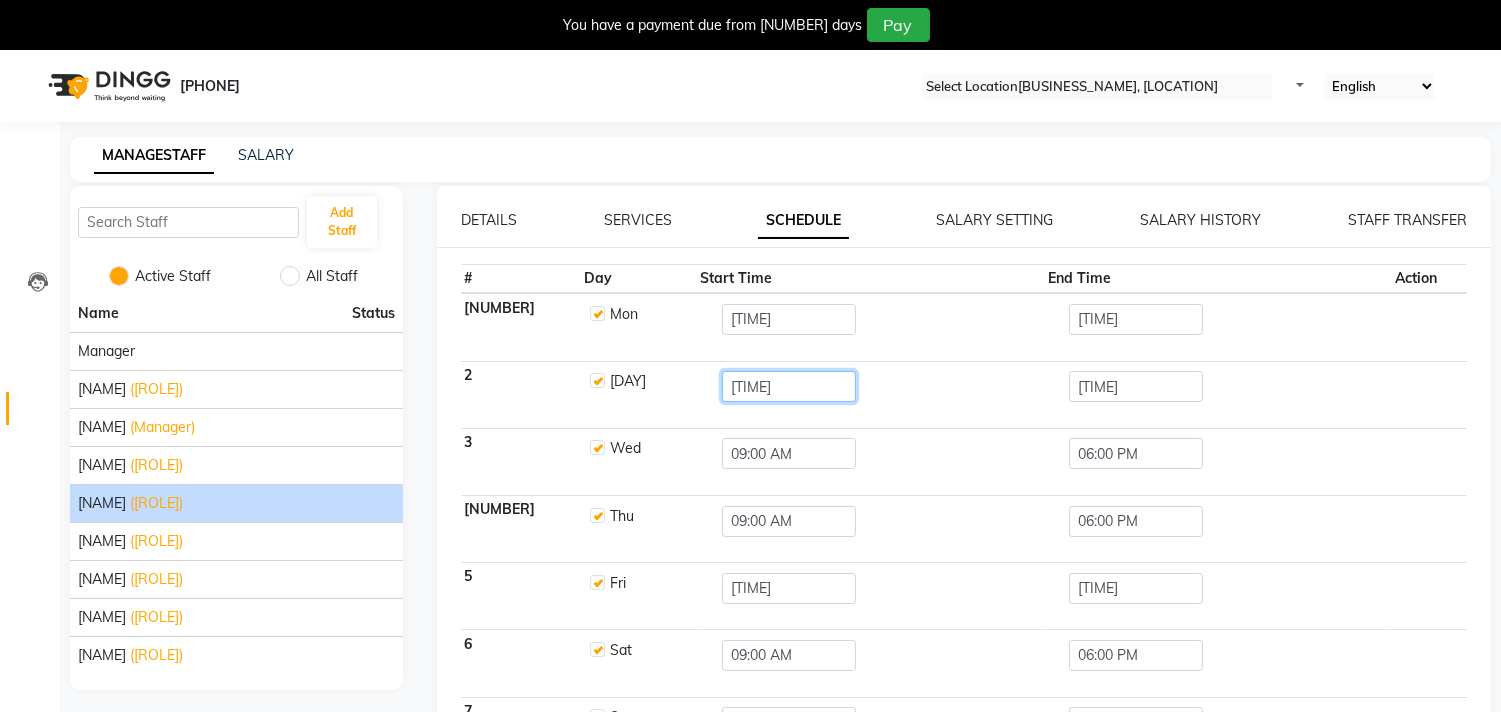 click on "[TIME]" at bounding box center (789, 319) 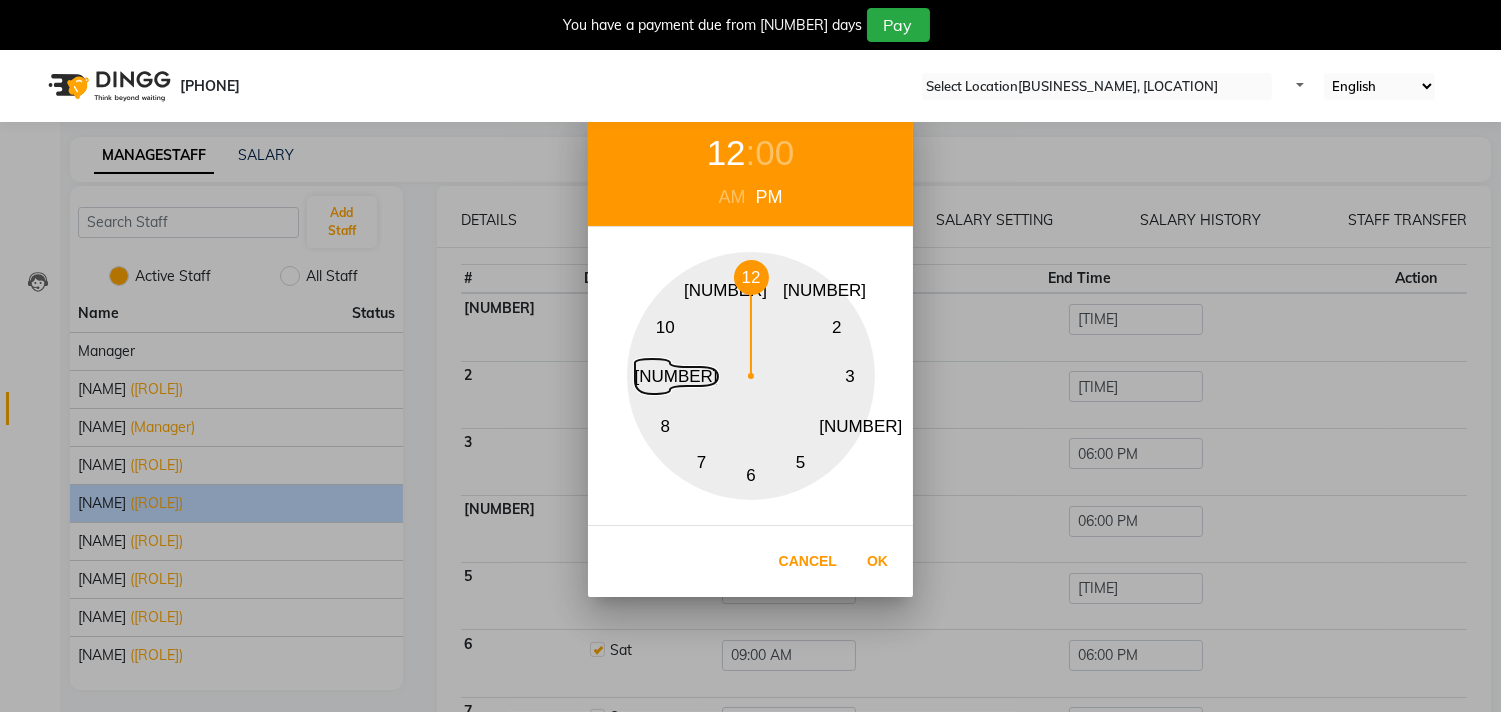click on "[NUMBER]" at bounding box center [652, 376] 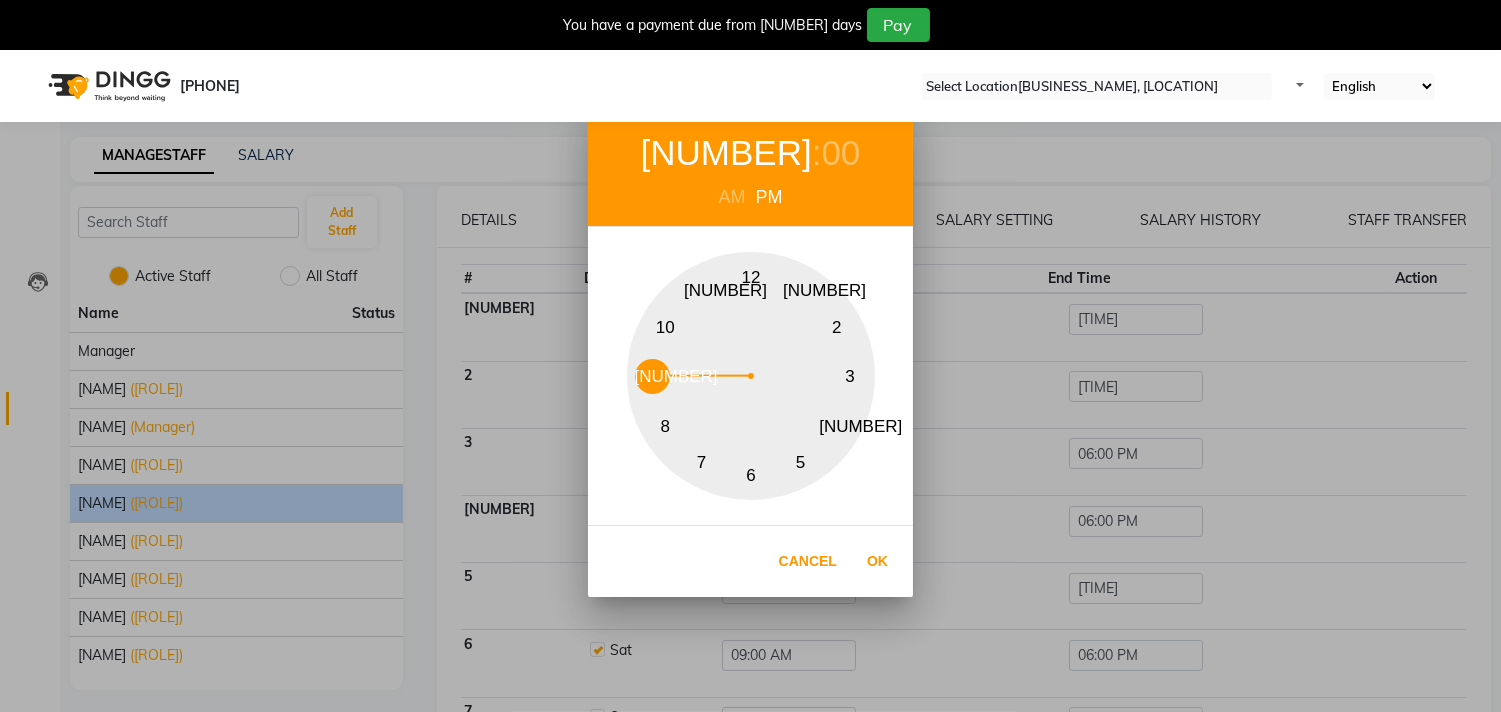 click on "9 : 00 AM PM" at bounding box center (750, 167) 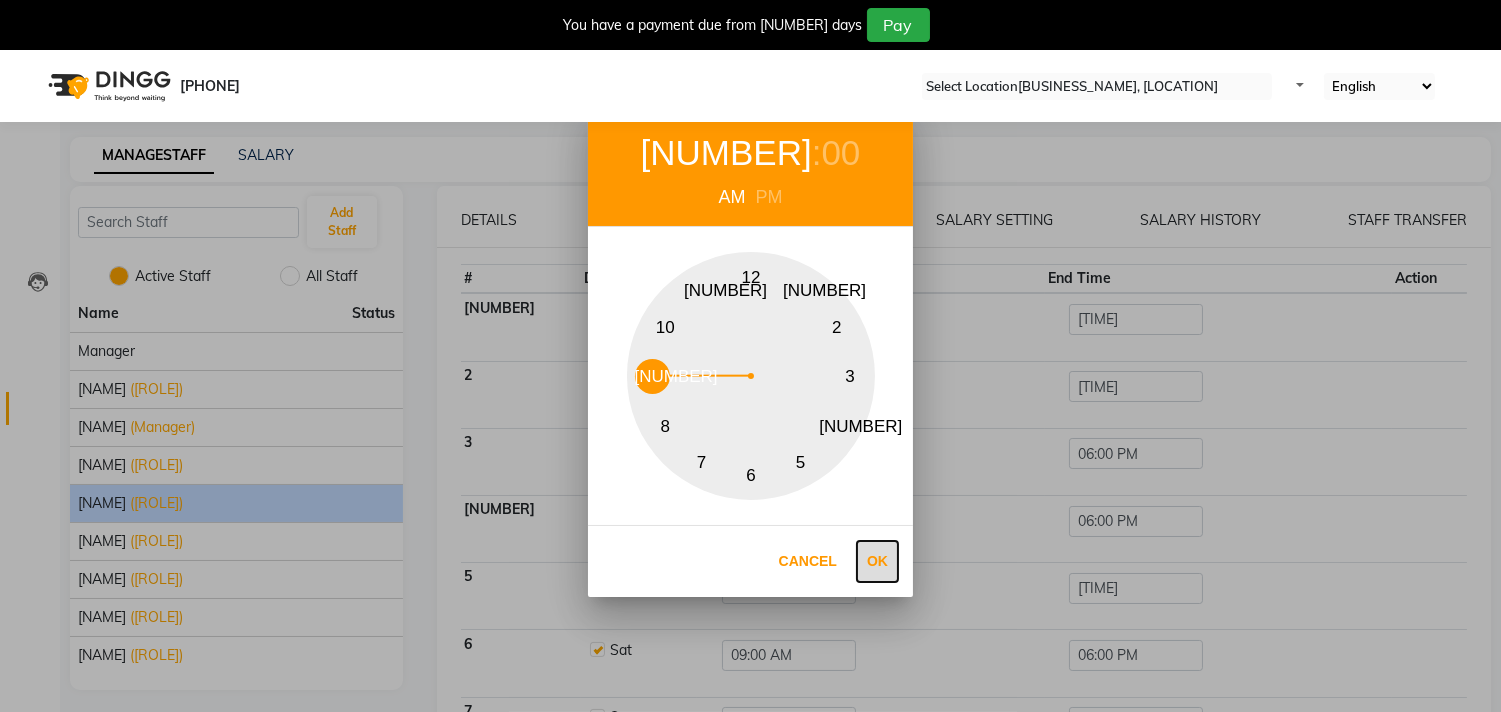 click on "Ok" at bounding box center [877, 561] 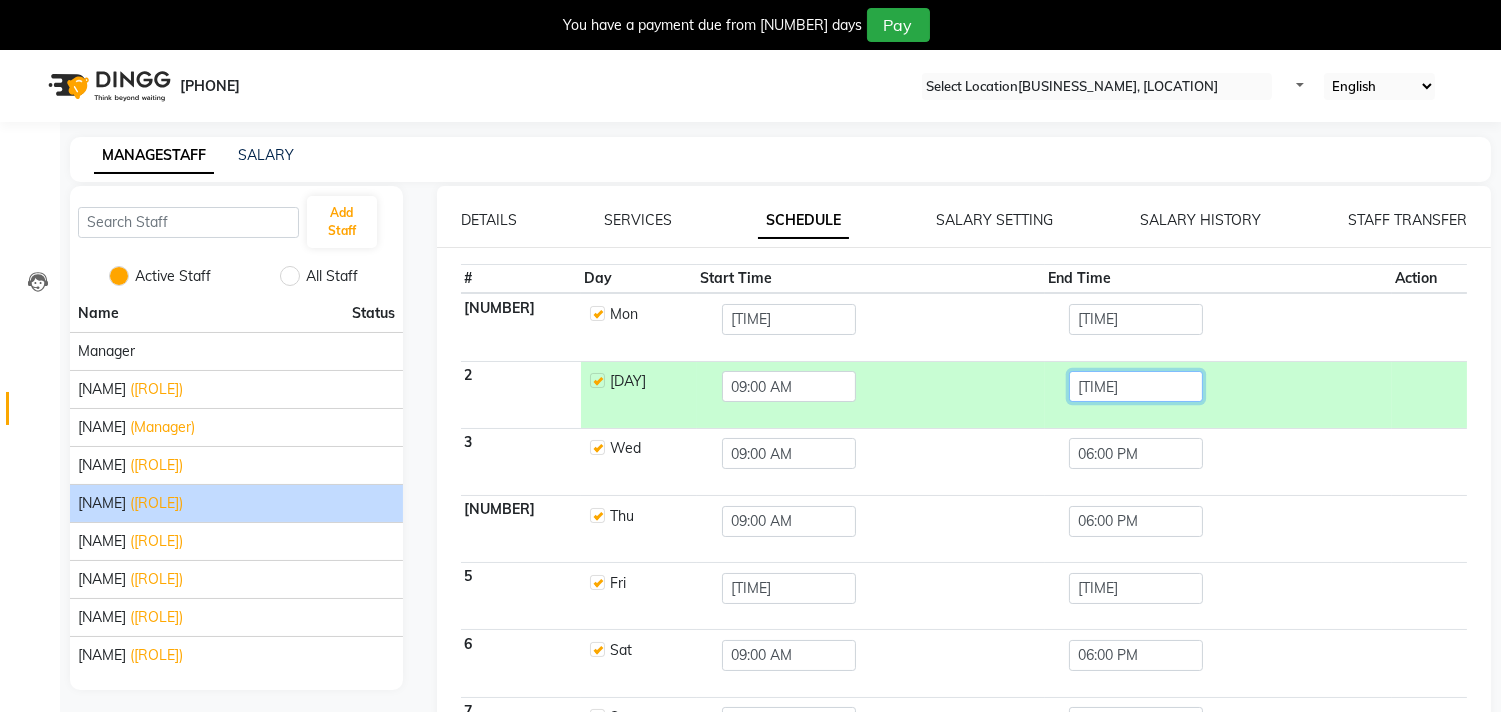 click on "[TIME]" at bounding box center (789, 319) 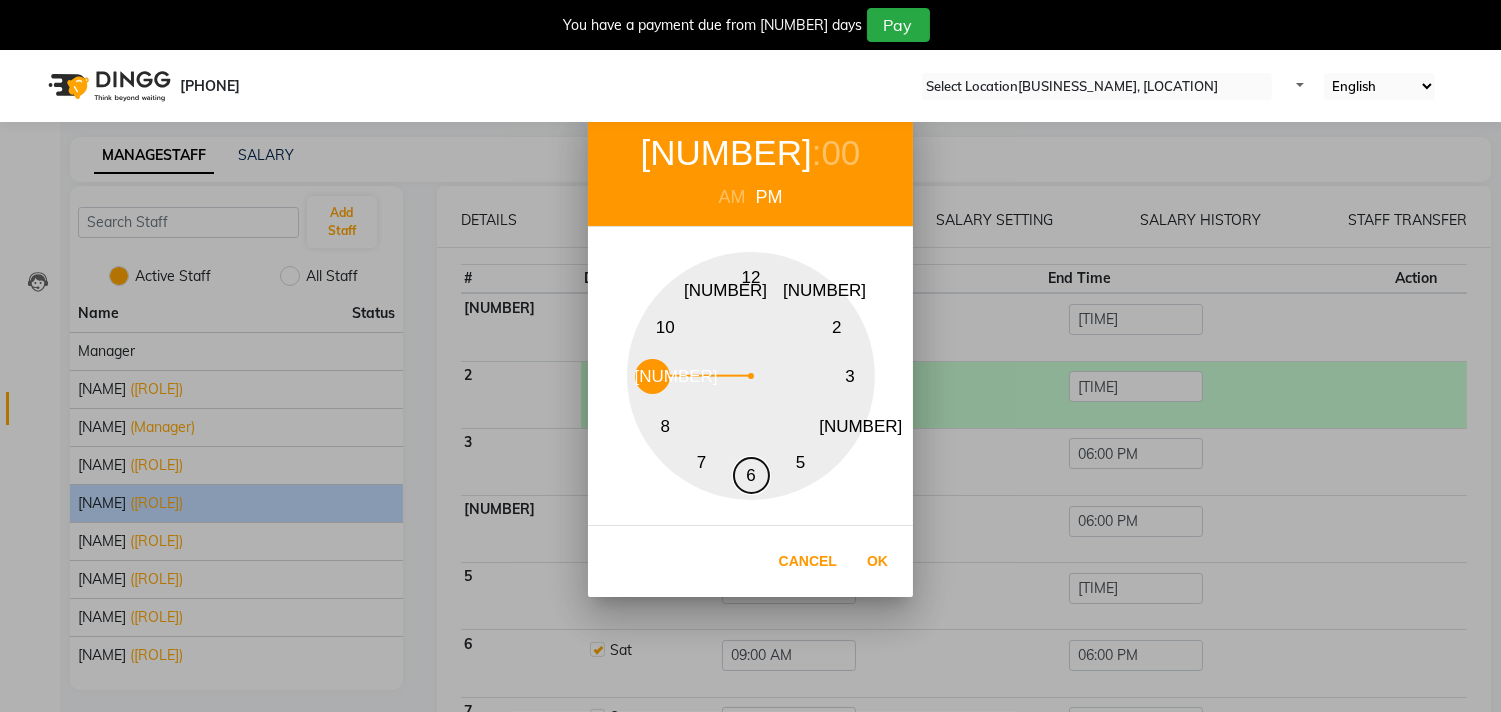 drag, startPoint x: 744, startPoint y: 457, endPoint x: 797, endPoint y: 531, distance: 91.02197 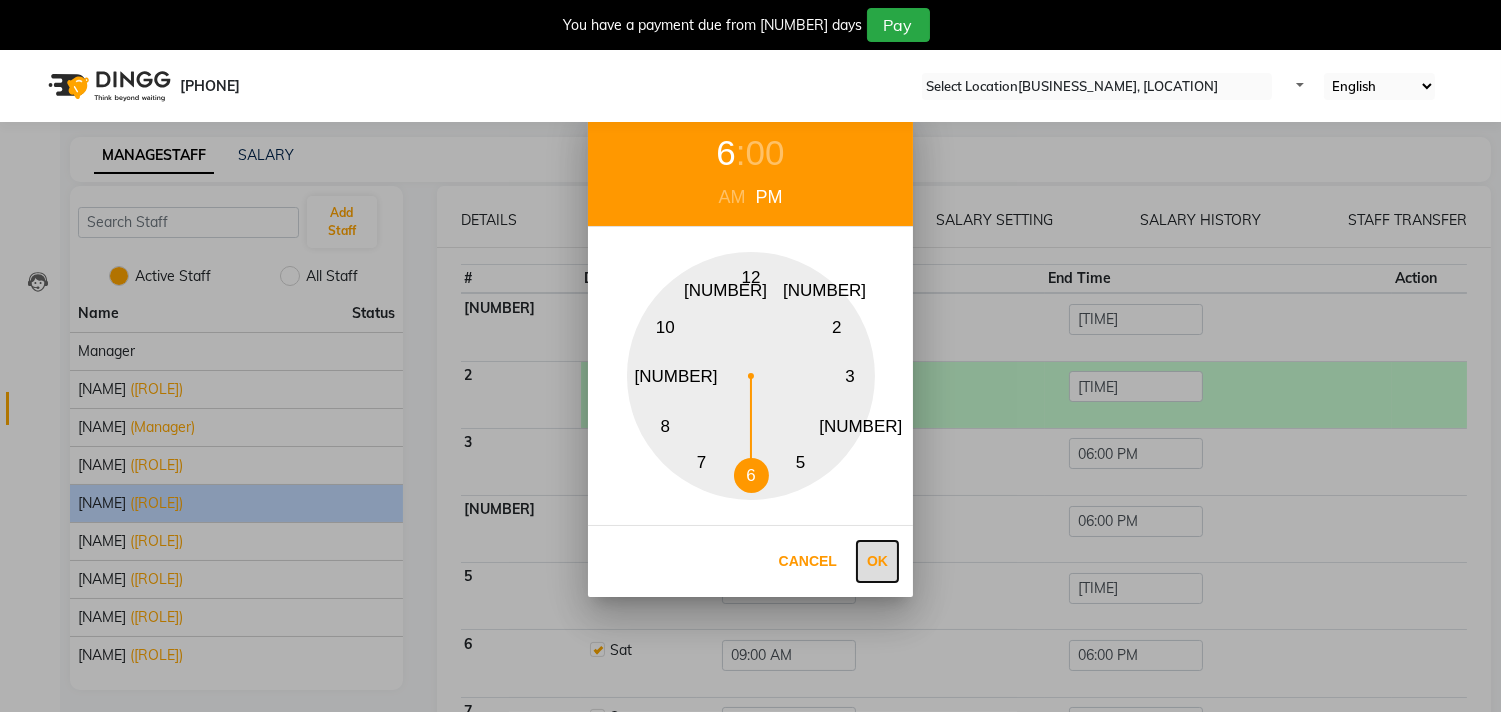 click on "Ok" at bounding box center (877, 561) 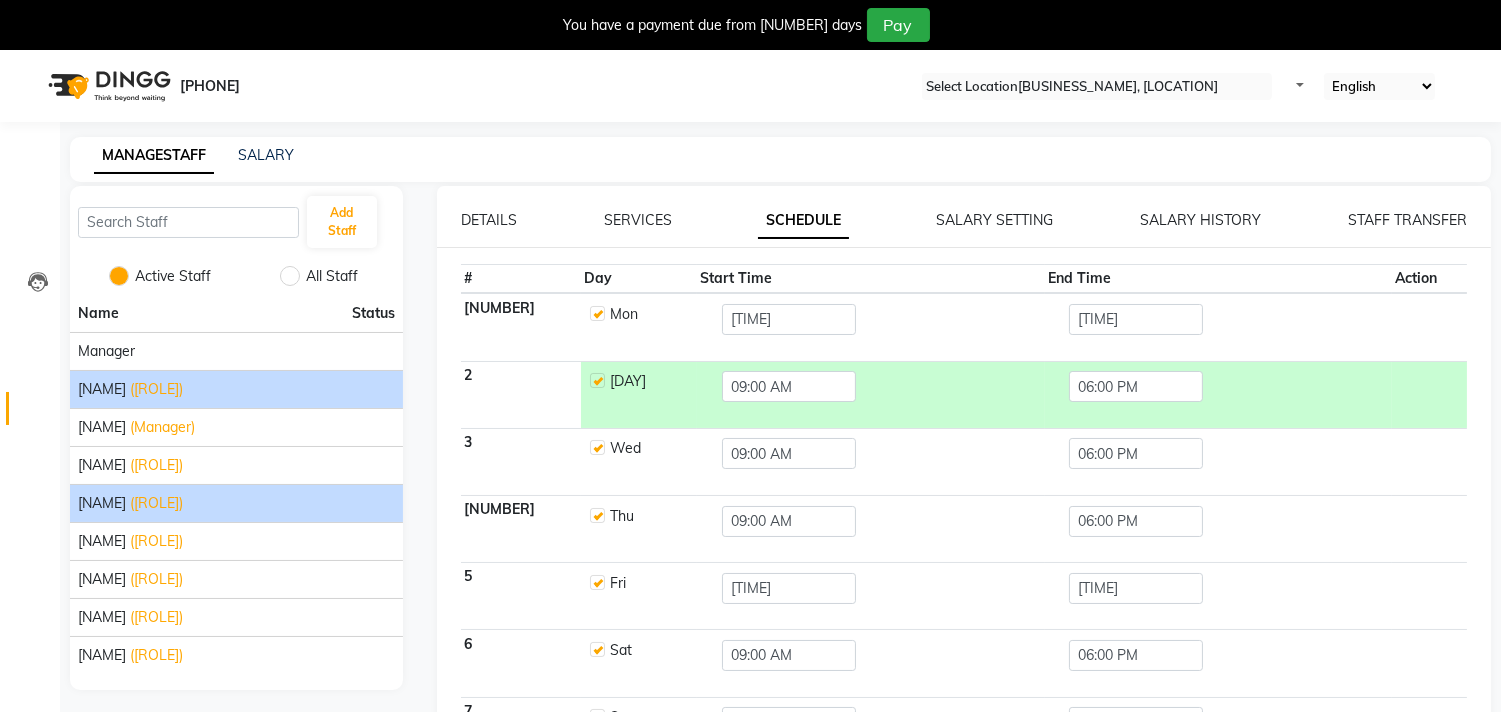 click on "([ROLE])" at bounding box center [156, 389] 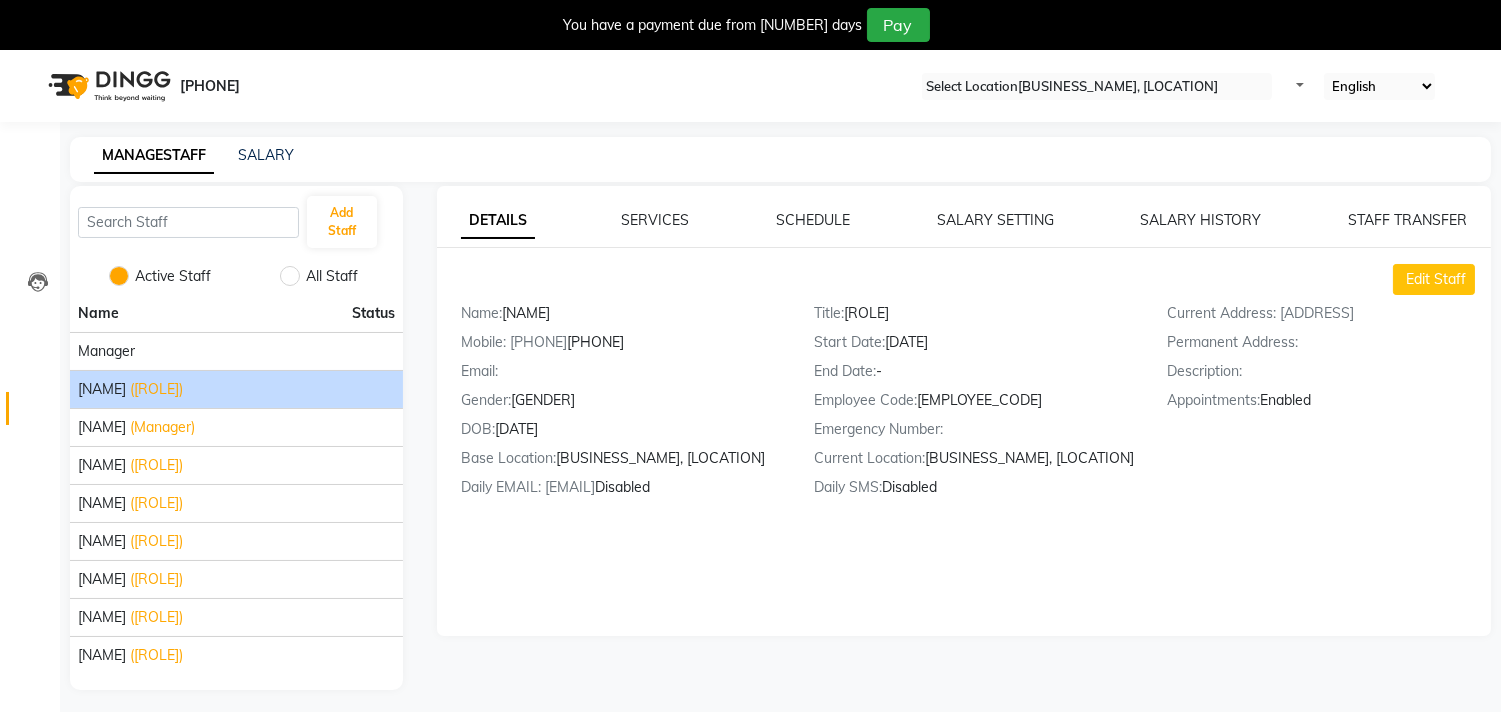 click on "Edit Staff Name: [NAME] Mobile: [PHONE] Email: [EMAIL] Gender: [GENDER] DOB: [DATE] Base Location: [BUSINESS_NAME], [LOCATION] Daily EMAIL: Disabled Title: [ROLE] Start Date: [DATE] End Date: - Employee Code: [EMPLOYEE_CODE] Emergency Number: [PHONE] Current Location: [BUSINESS_NAME], [LOCATION] Daily SMS: Disabled Current Address: [ADDRESS] Permanent Address: [ADDRESS] Description: [DESCRIPTION] Appointments: Enabled" at bounding box center [964, 362] 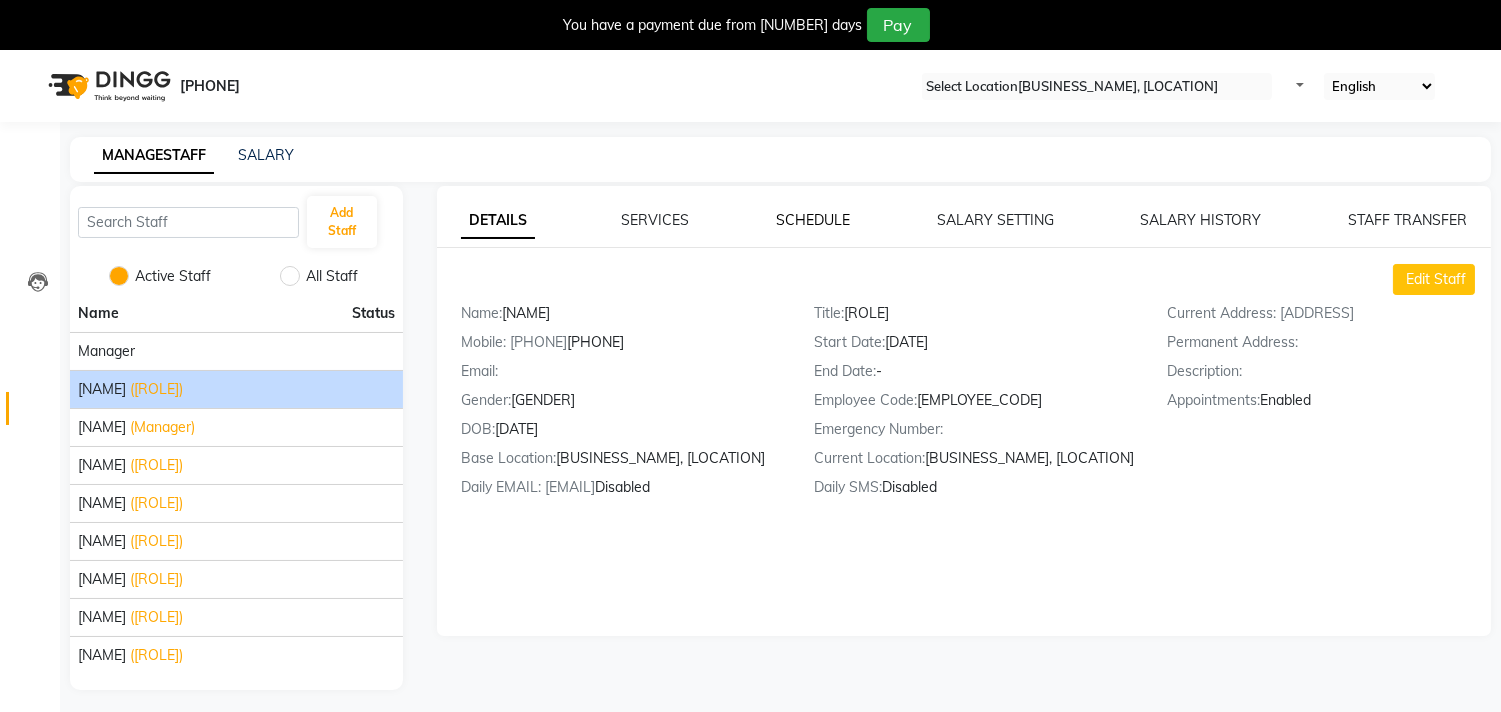 click on "SCHEDULE" at bounding box center [498, 221] 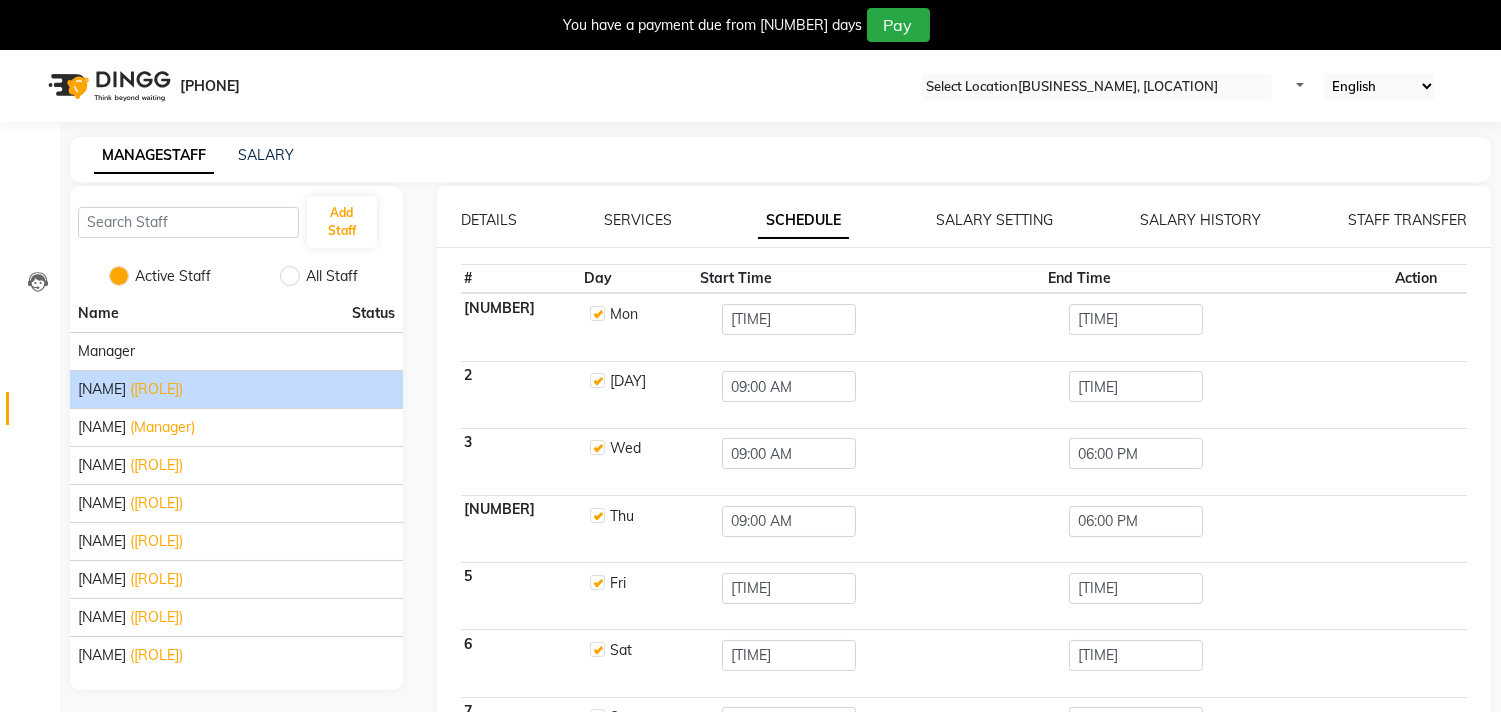 click on "09:00 AM" at bounding box center (870, 327) 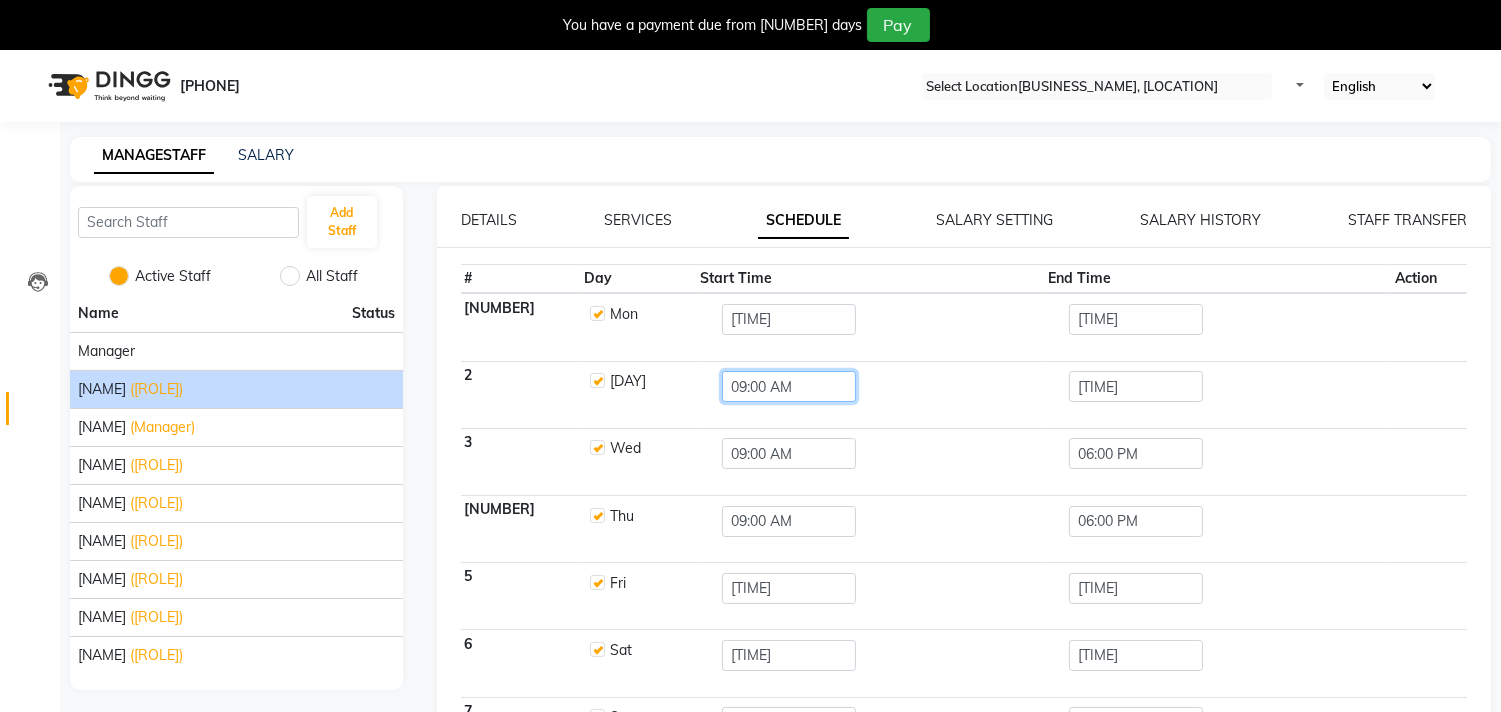 click on "09:00 AM" at bounding box center (789, 319) 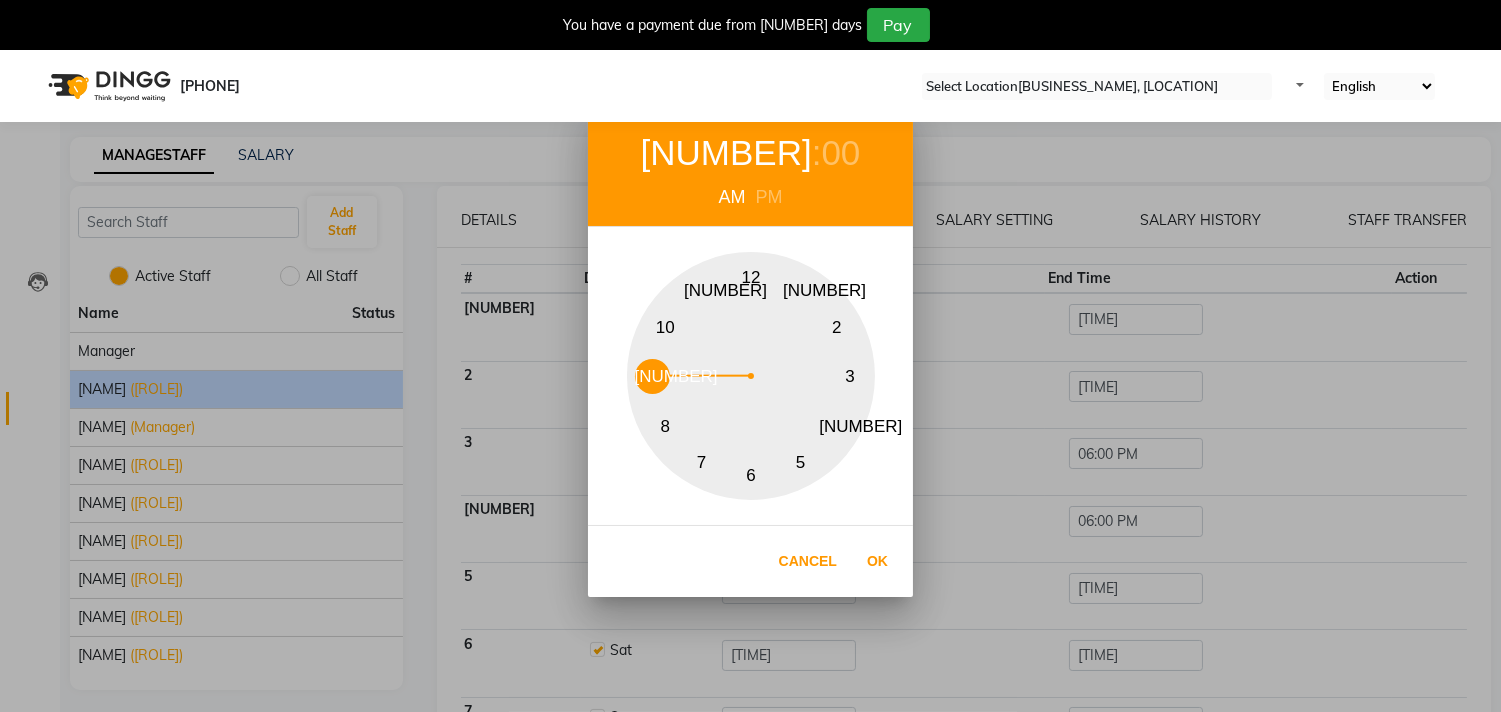 drag, startPoint x: 768, startPoint y: 196, endPoint x: 766, endPoint y: 251, distance: 55.03635 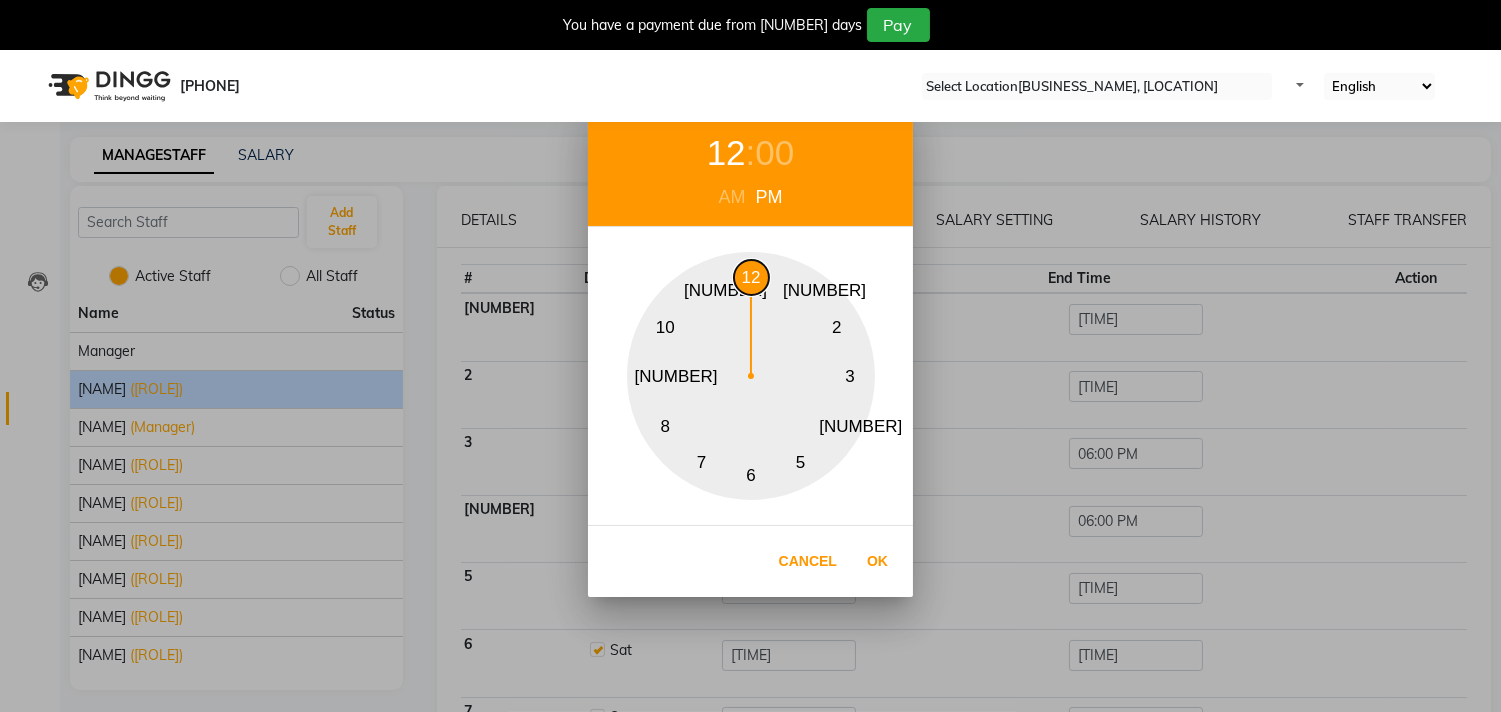 click on "12" at bounding box center [751, 277] 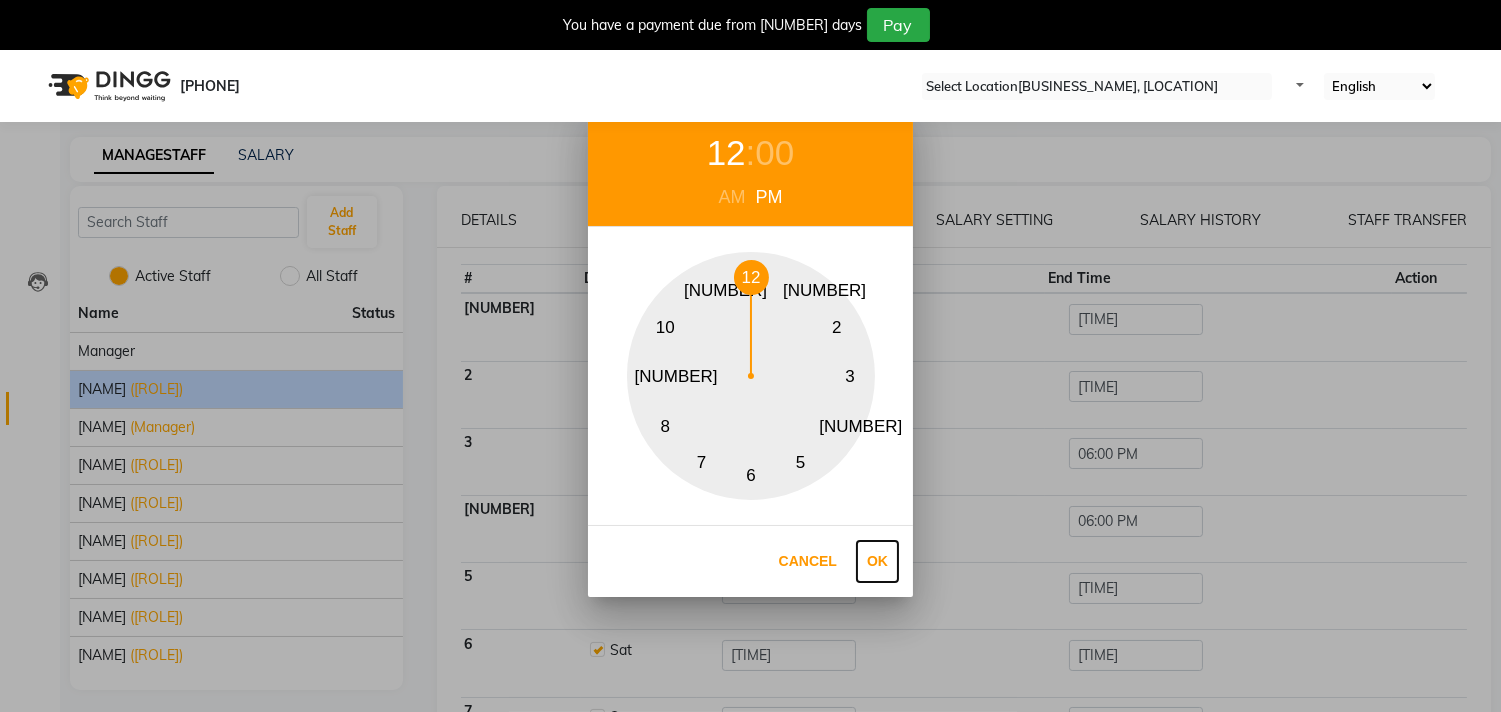 drag, startPoint x: 868, startPoint y: 564, endPoint x: 913, endPoint y: 526, distance: 58.898216 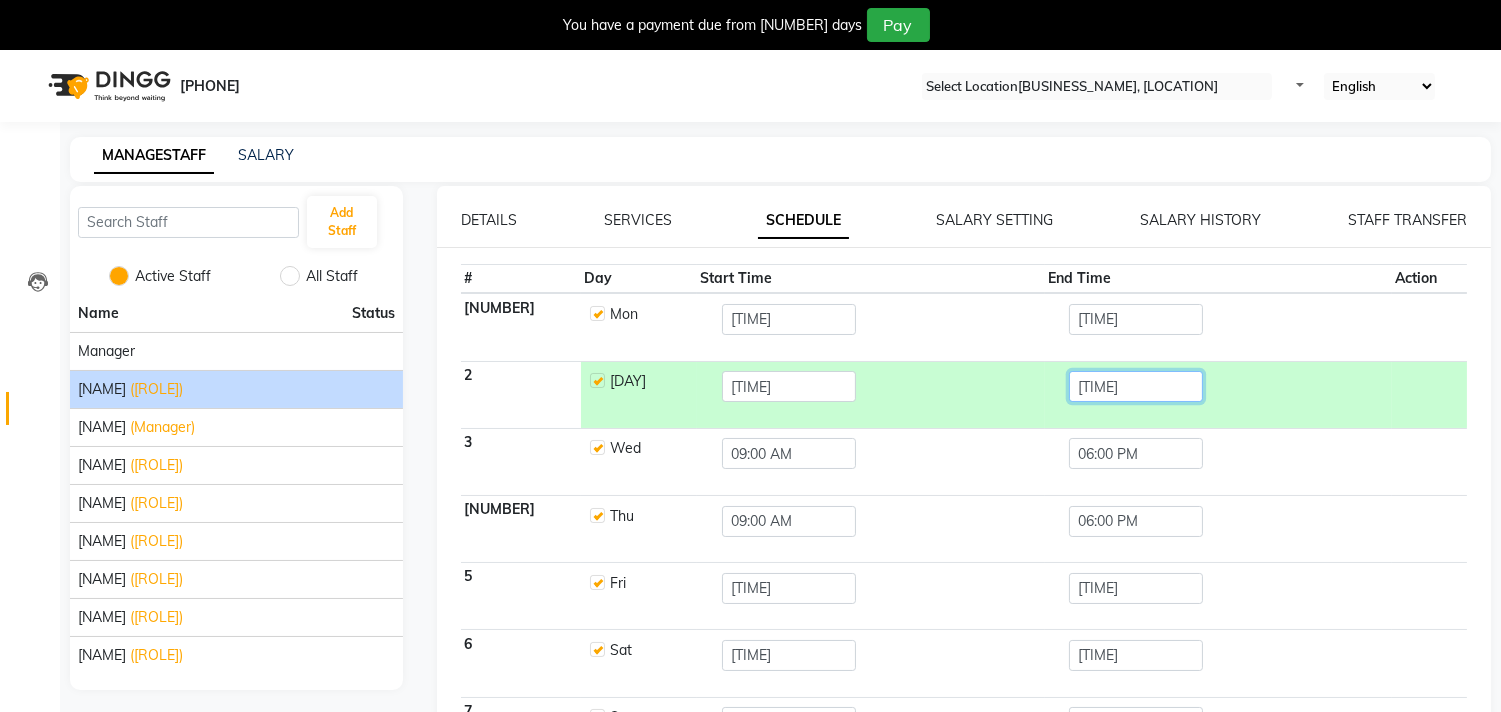 click on "[TIME]" at bounding box center (789, 319) 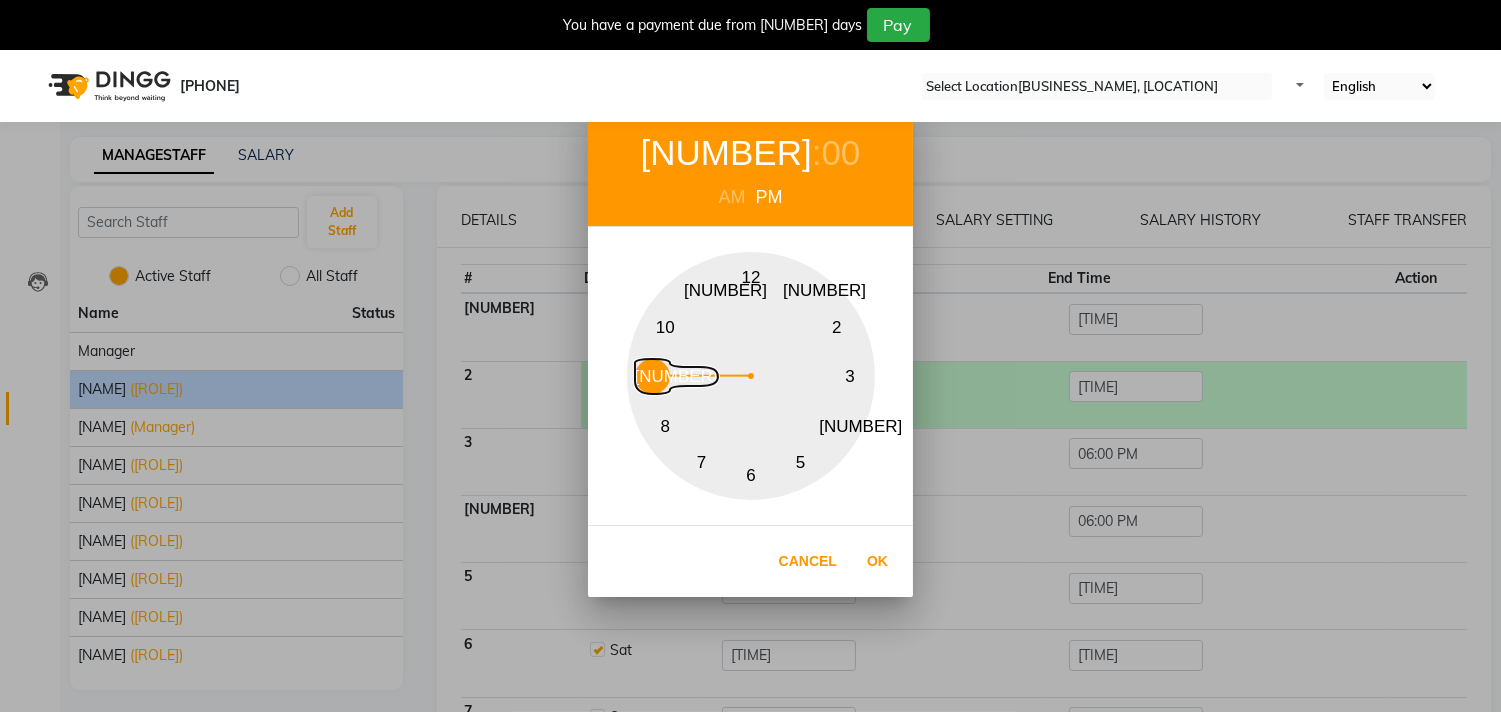 click on "[NUMBER]" at bounding box center [652, 376] 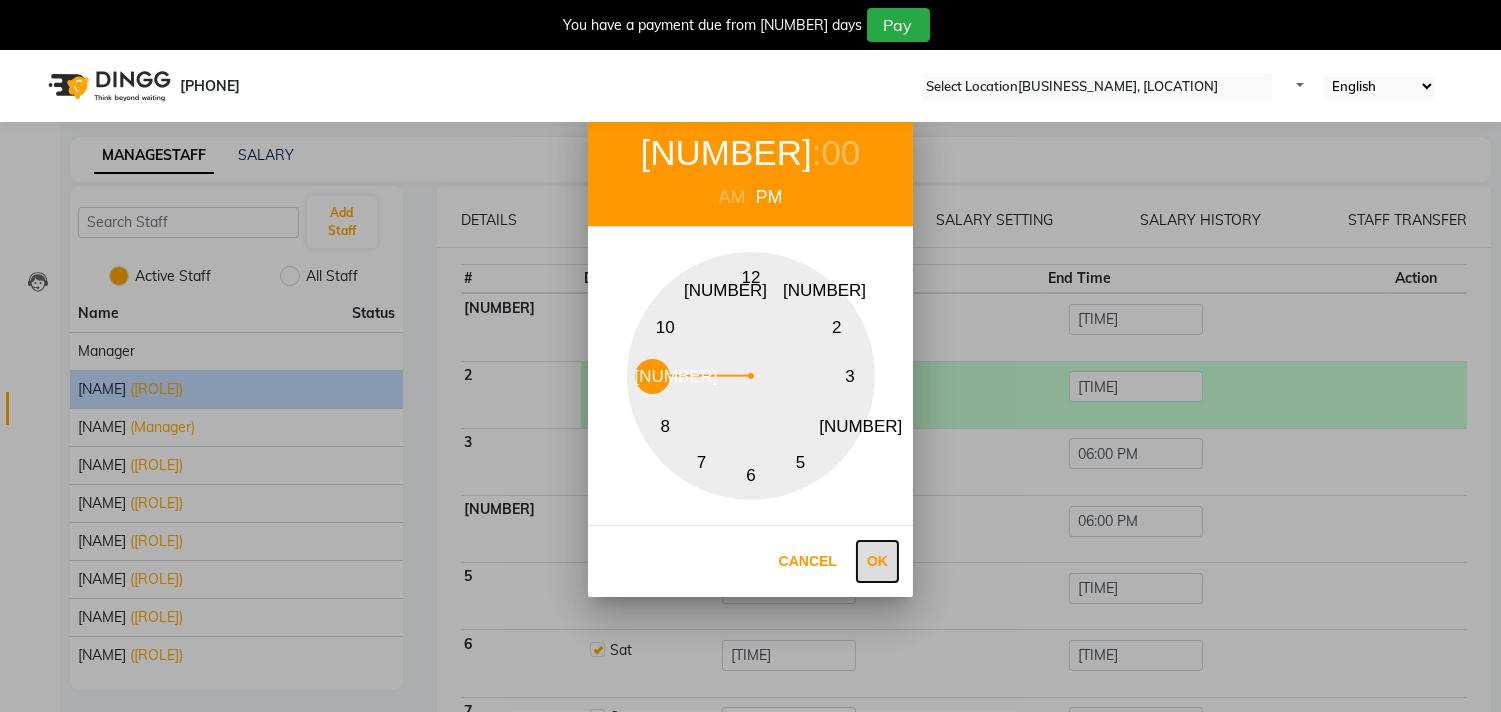 click on "Ok" at bounding box center [877, 561] 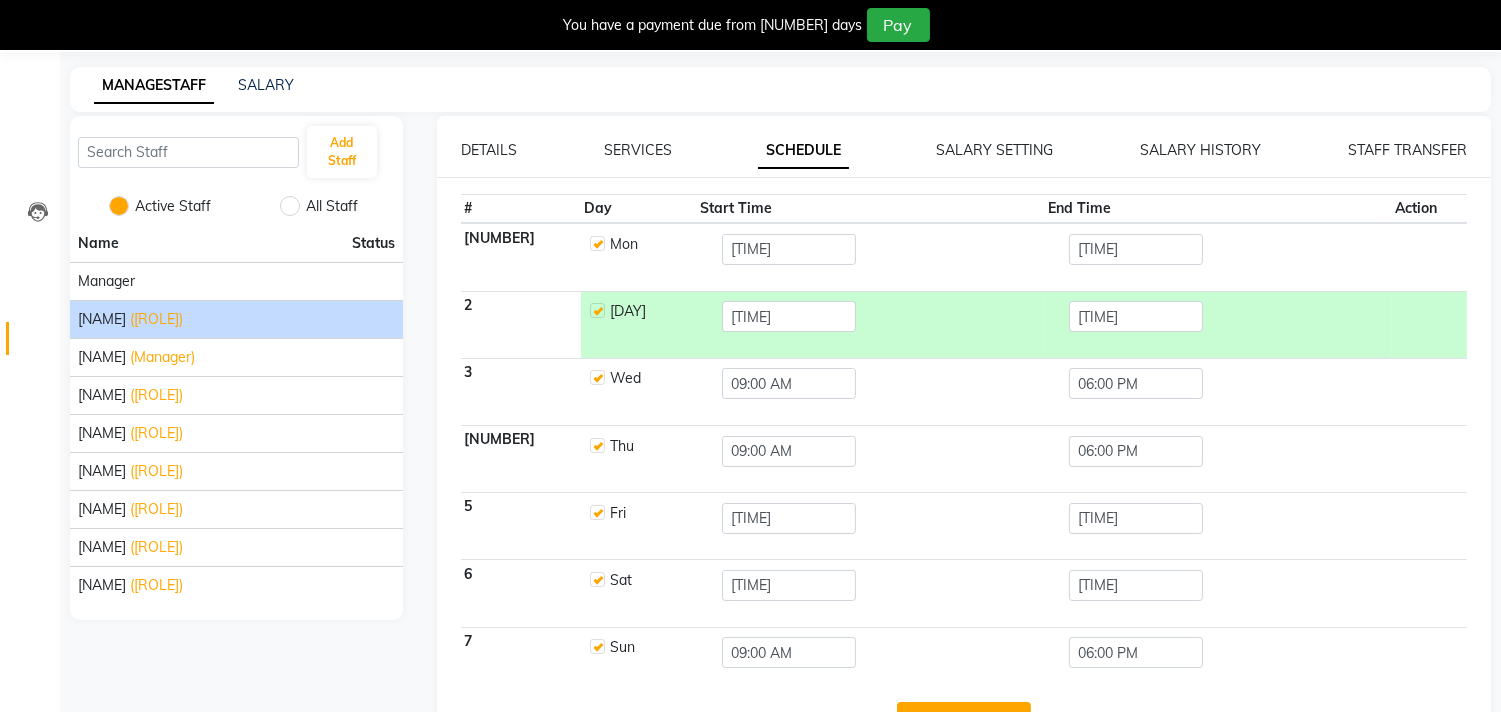 scroll, scrollTop: 136, scrollLeft: 0, axis: vertical 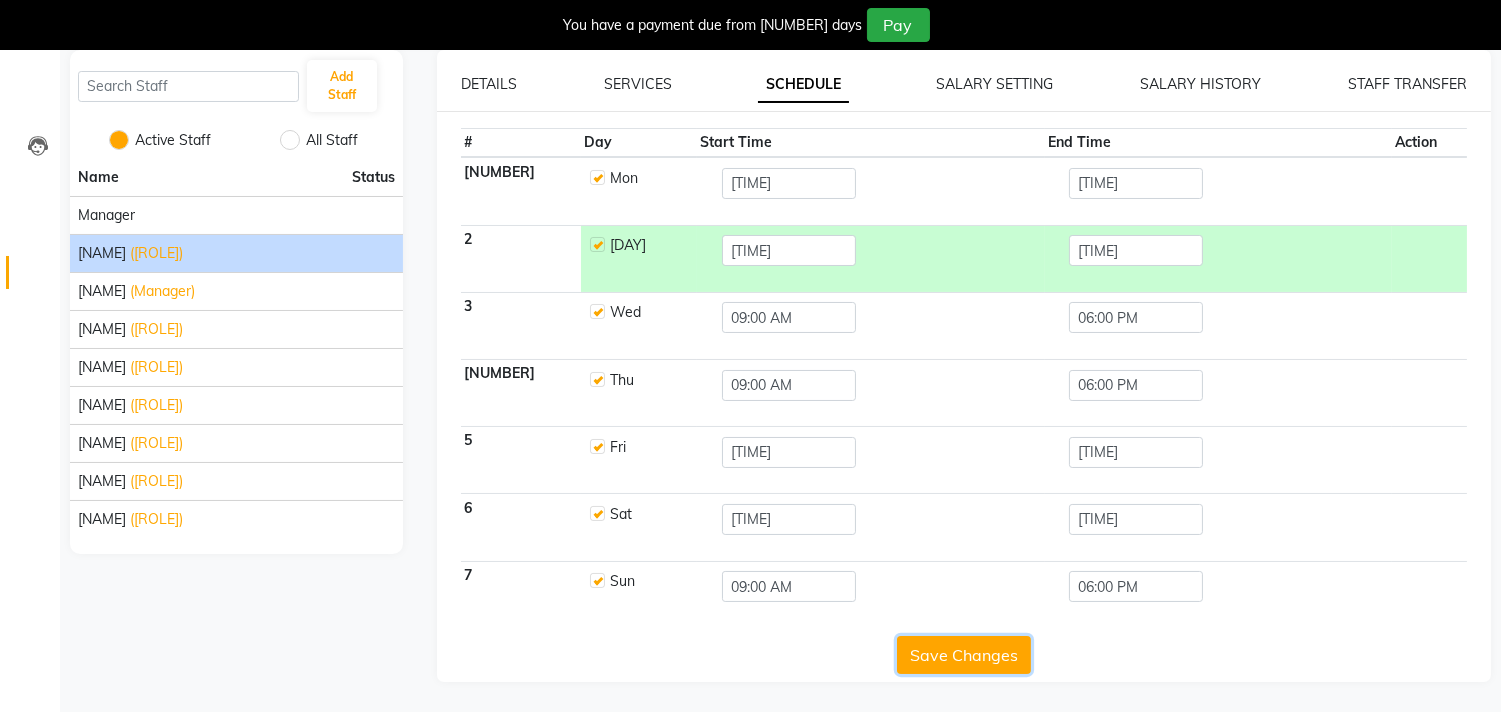 click on "Save Changes" at bounding box center (964, 655) 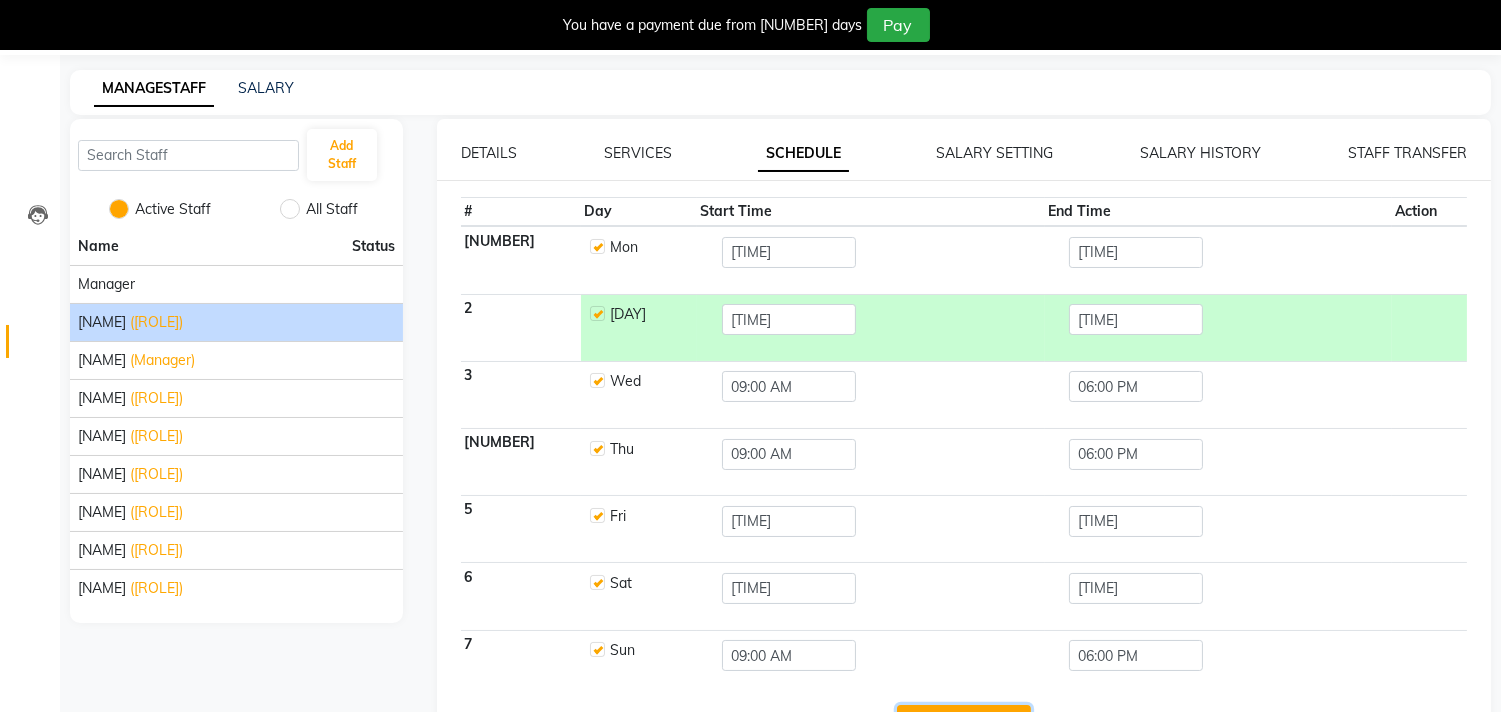 scroll, scrollTop: 0, scrollLeft: 0, axis: both 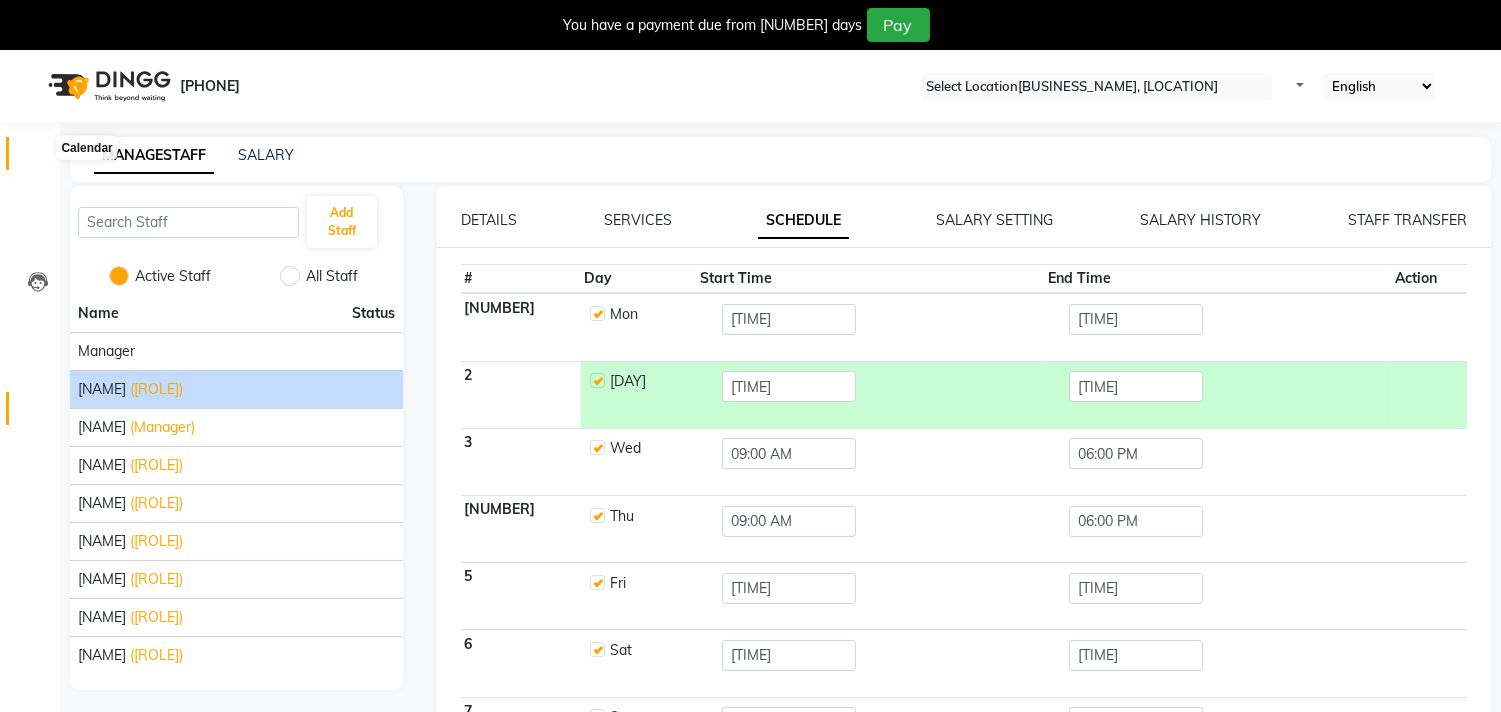 click at bounding box center (37, 158) 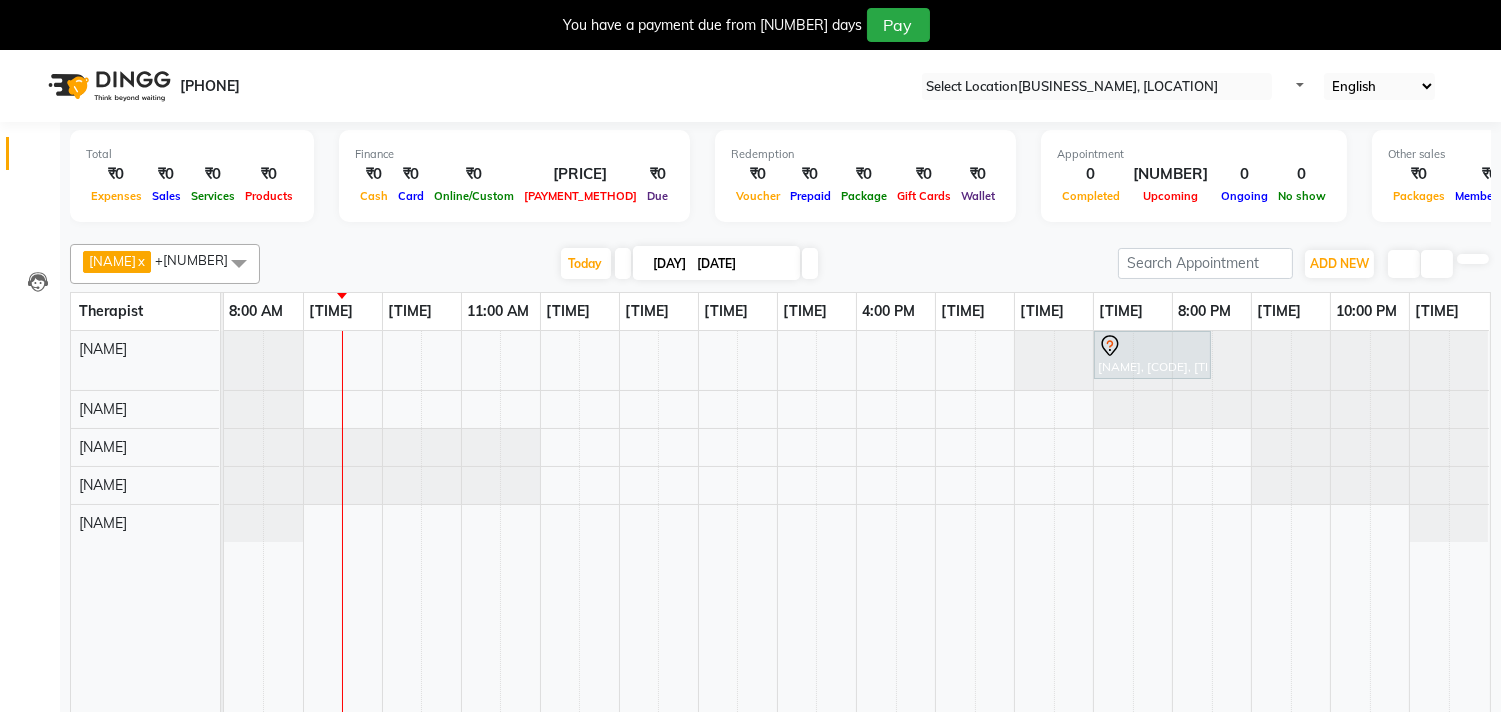 click at bounding box center (239, 263) 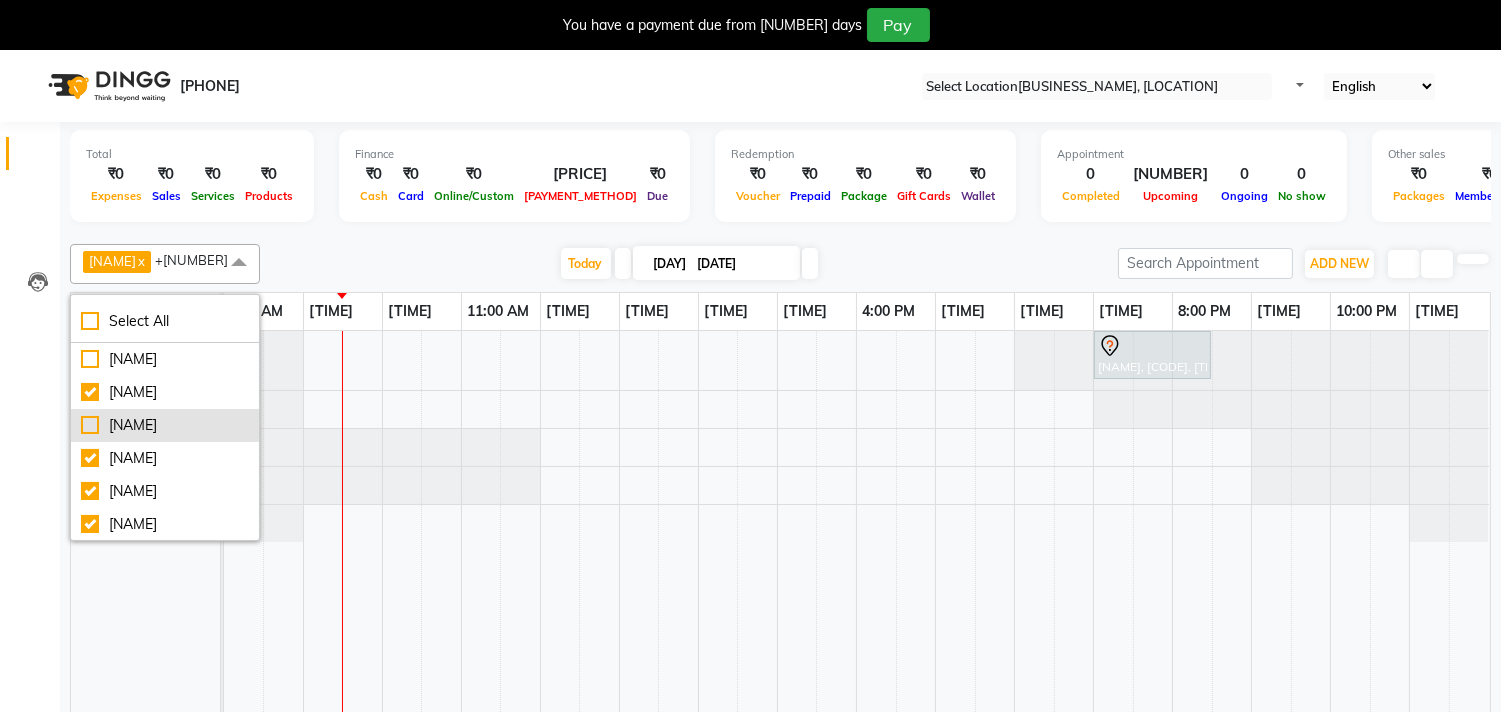 click on "[NAME]" at bounding box center [165, 359] 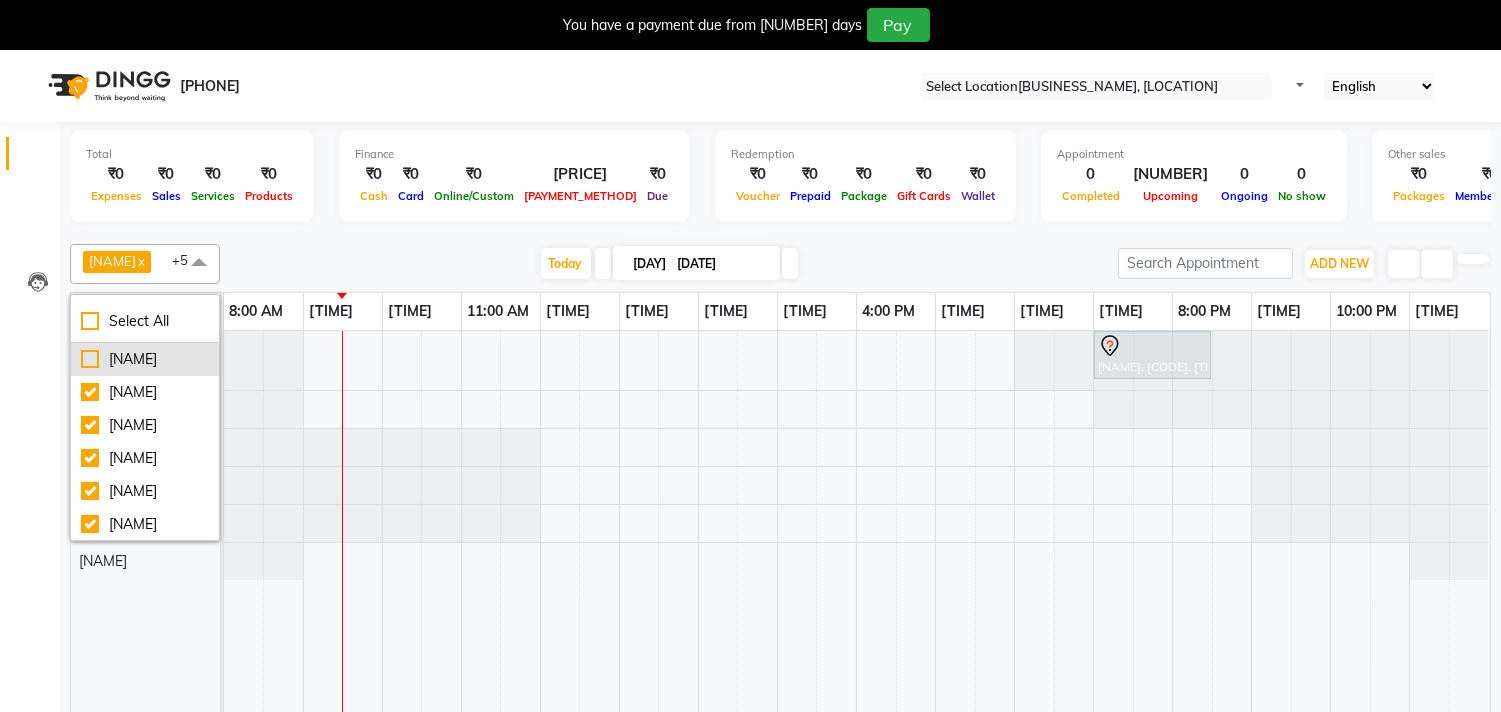 click on "[NAME]" at bounding box center [145, 359] 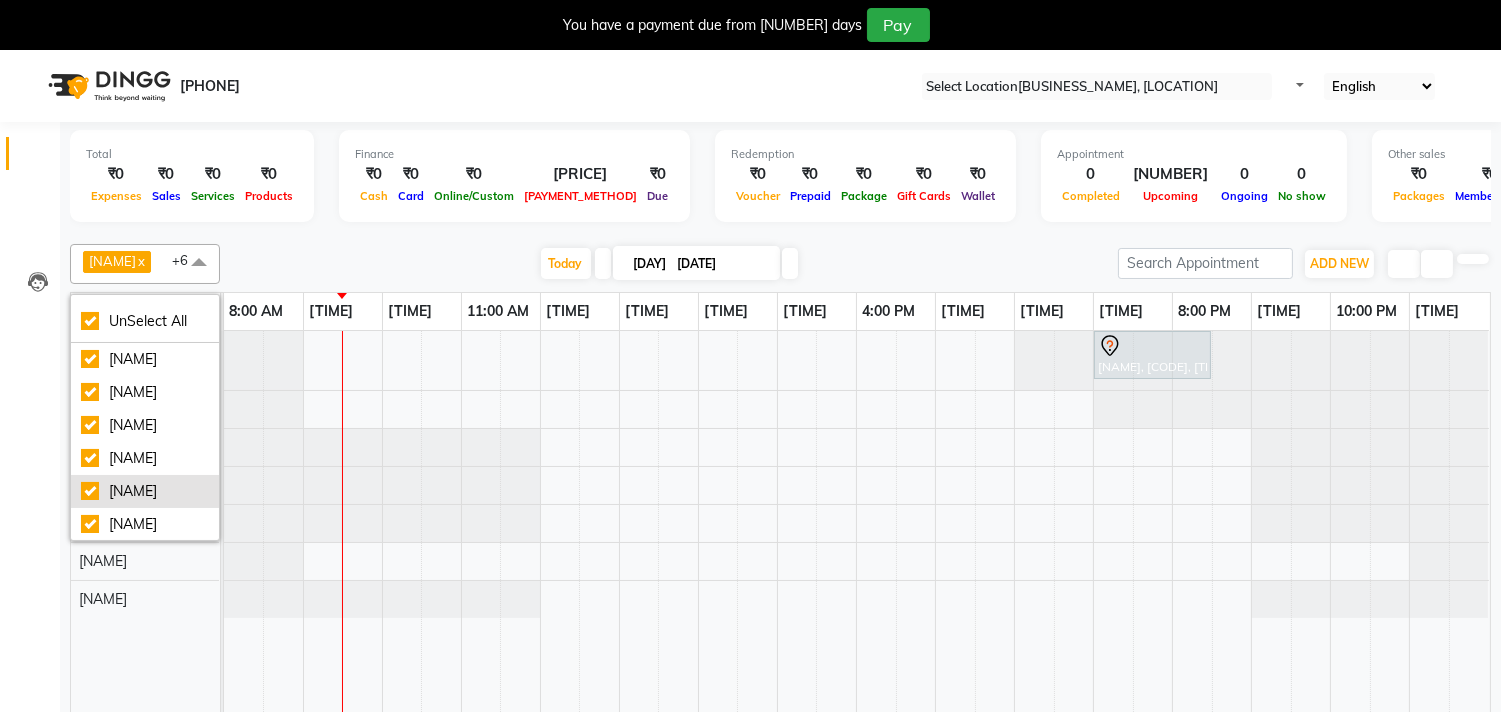 scroll, scrollTop: 50, scrollLeft: 0, axis: vertical 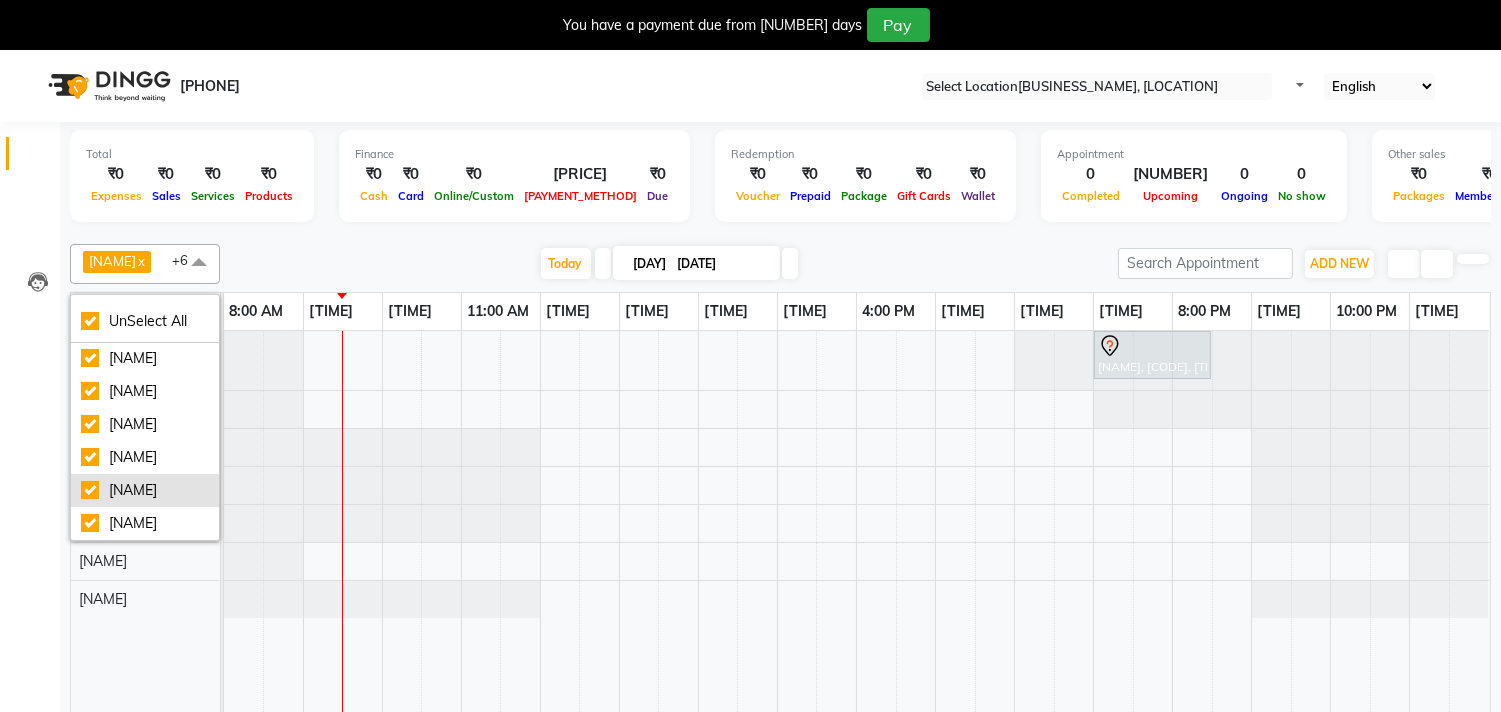 click on "[NAME]" at bounding box center (145, 325) 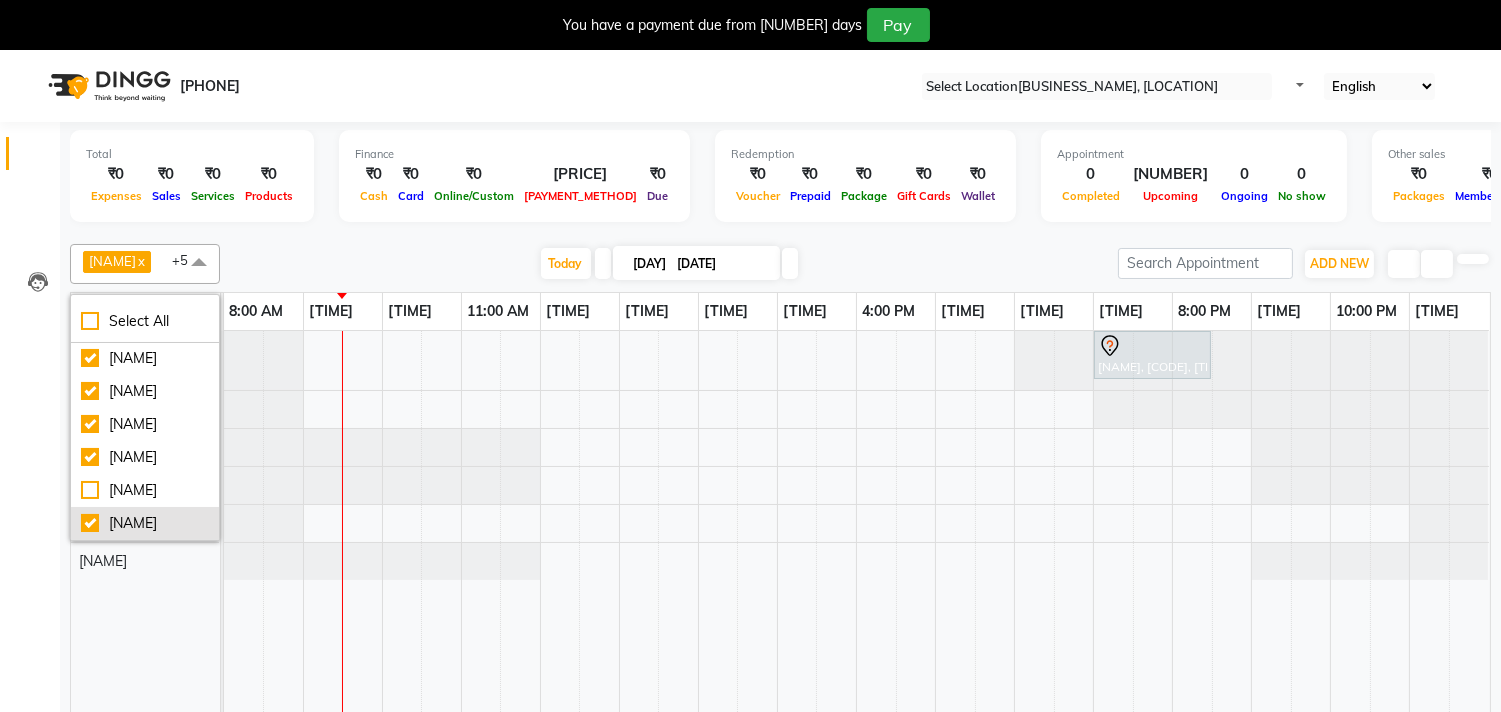 click on "[NAME]" at bounding box center (145, 325) 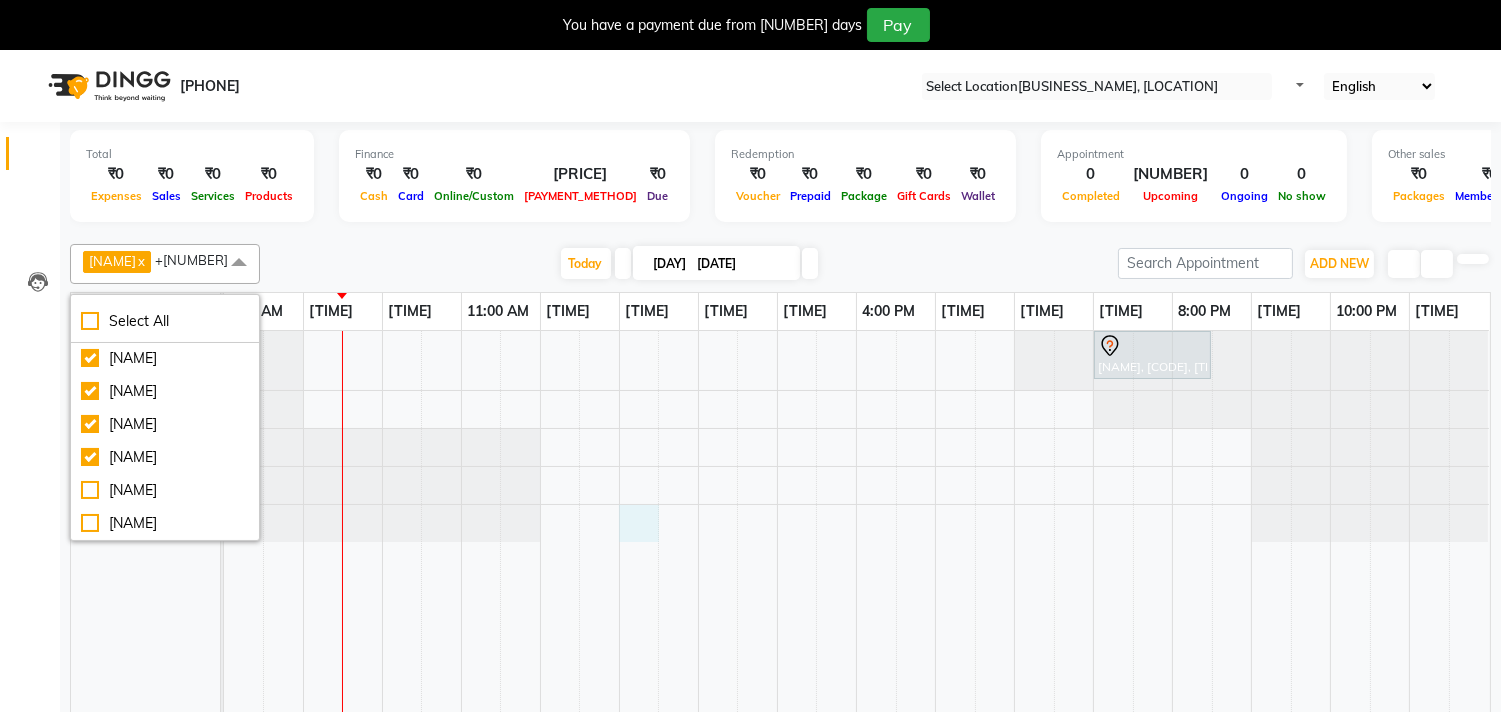click on "[NAME], [CODE], [TIME], [SERVICE_NAME]" at bounding box center (857, 525) 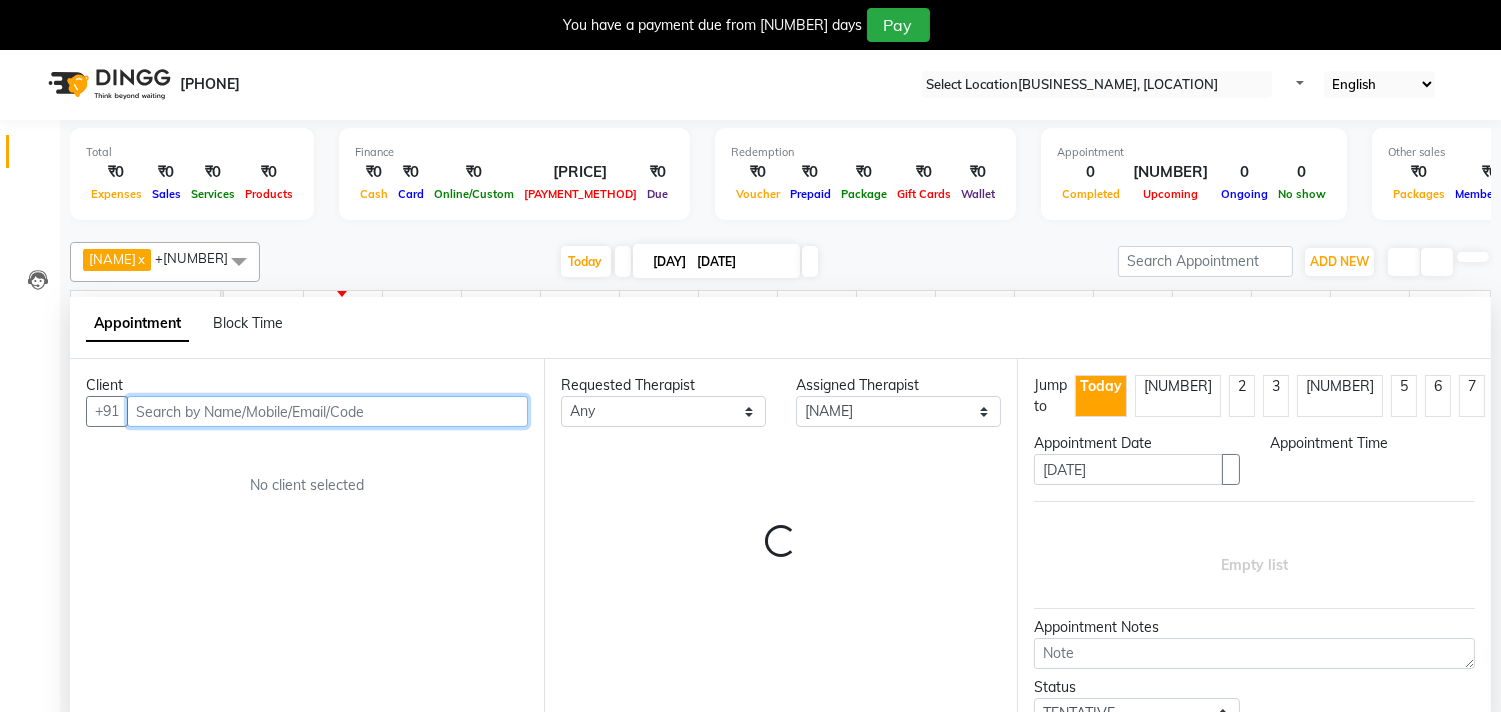 scroll, scrollTop: 50, scrollLeft: 0, axis: vertical 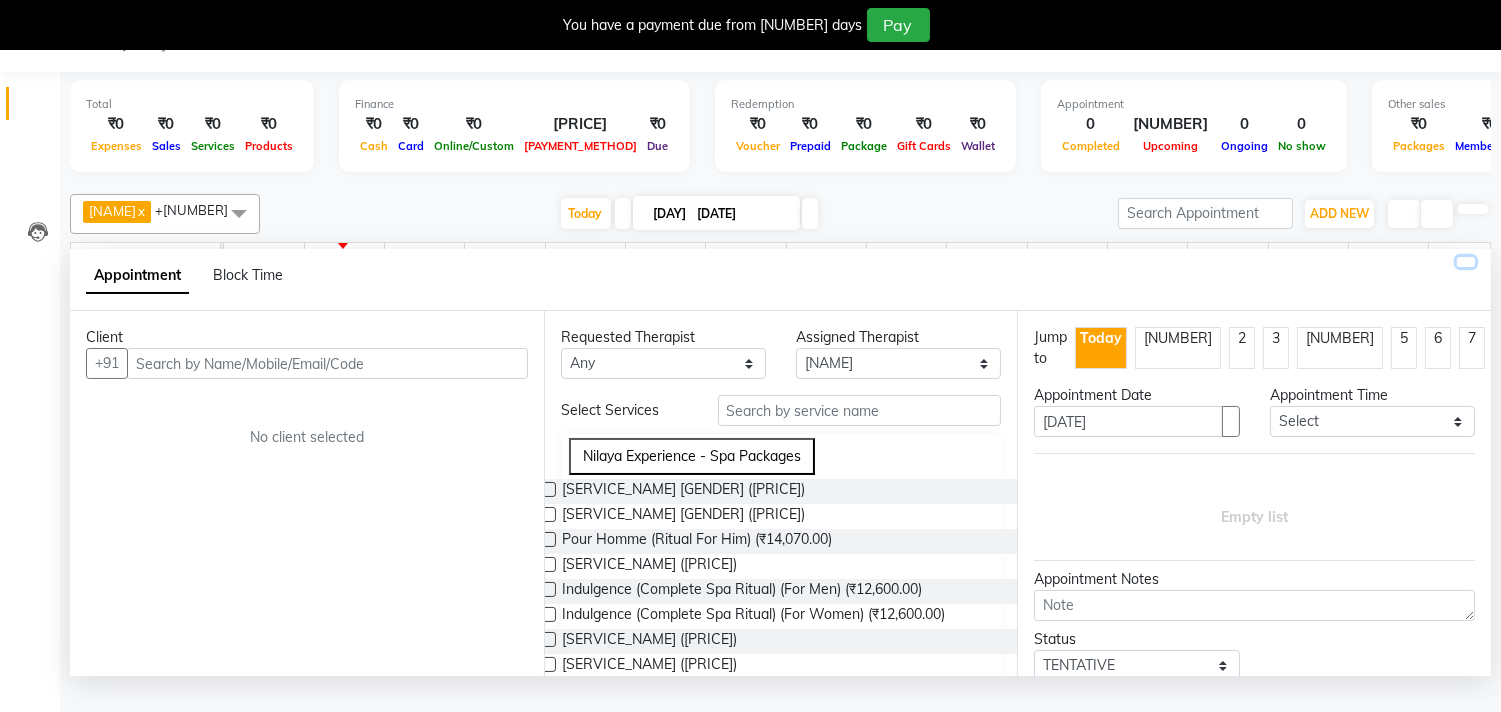 click at bounding box center (1466, 262) 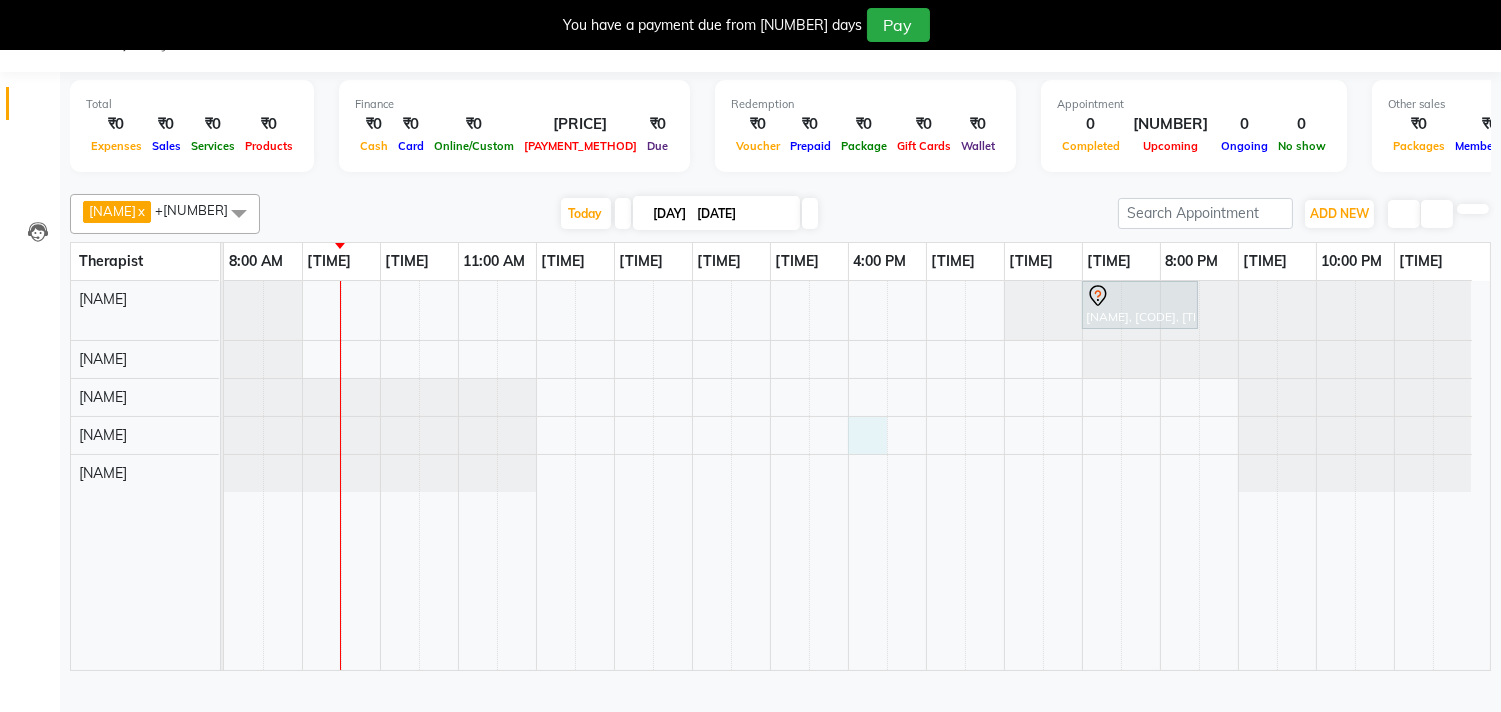 click on "[NAME], [CODE], [TIME], [SERVICE_NAME]" at bounding box center [857, 475] 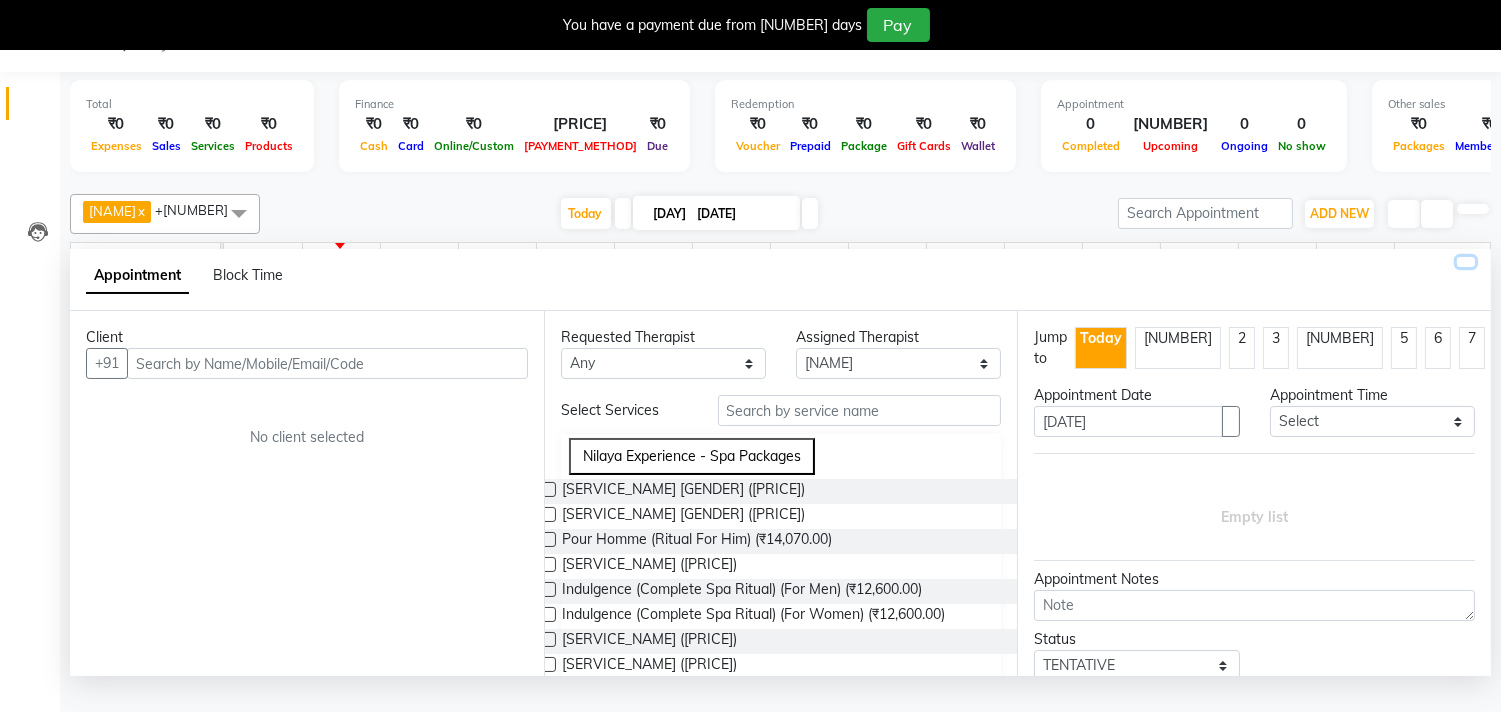 click at bounding box center (1466, 262) 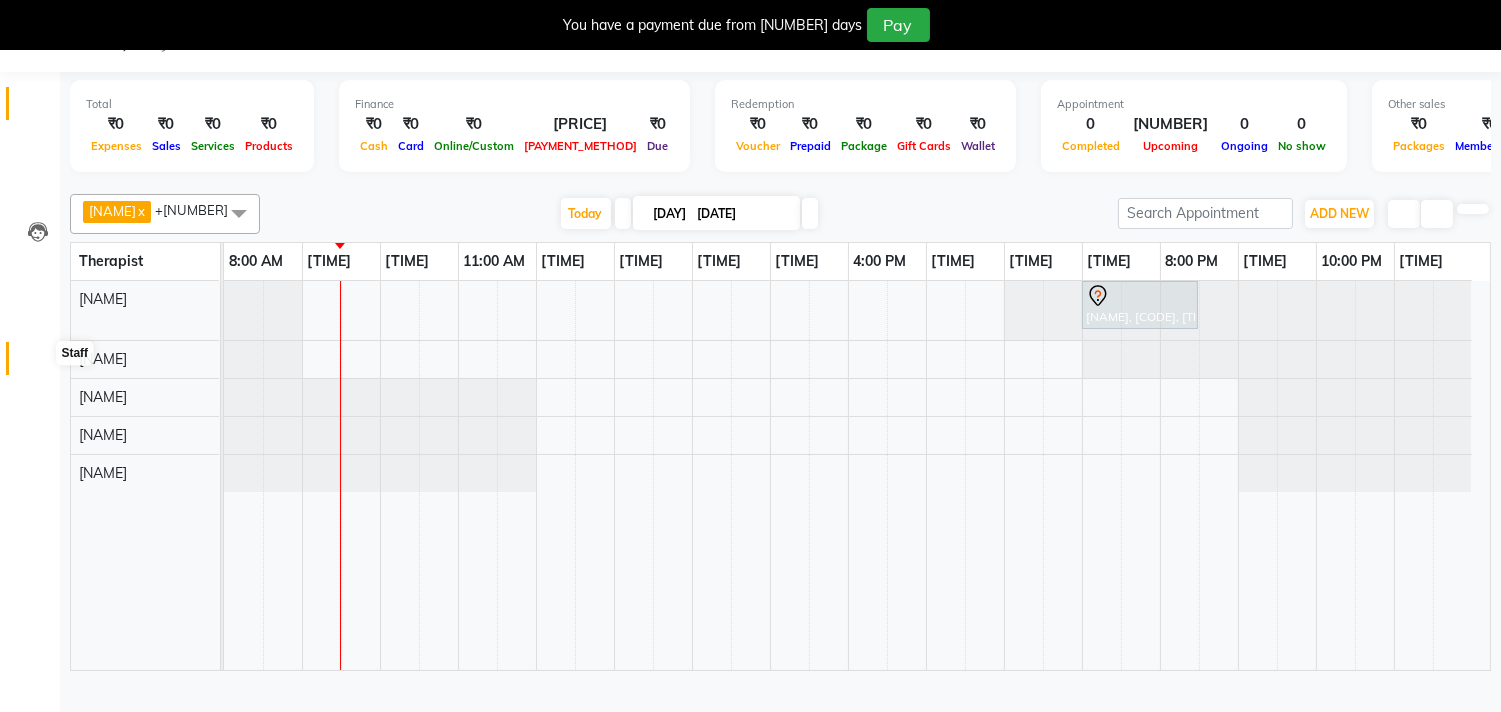 click at bounding box center [38, 363] 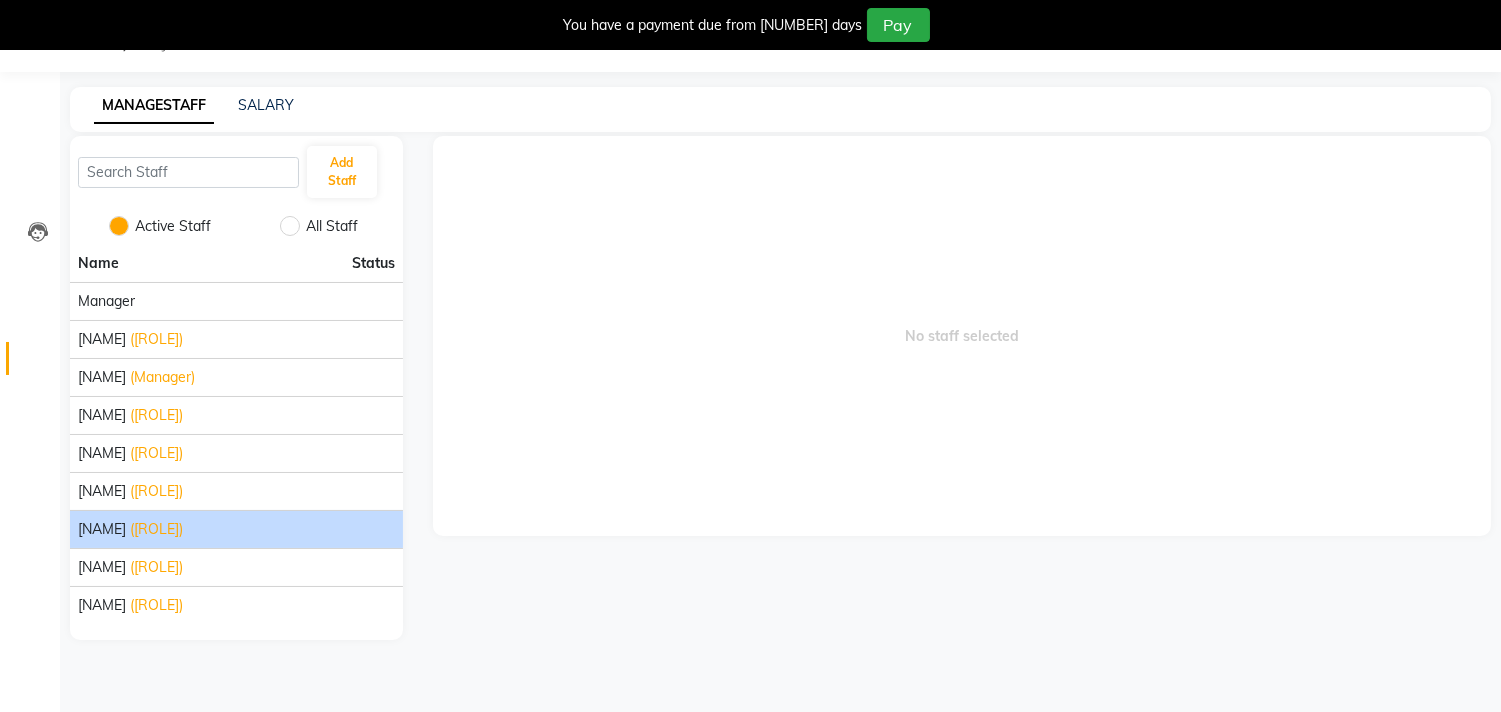 click on "[NAME] ([ROLE])" at bounding box center (236, 301) 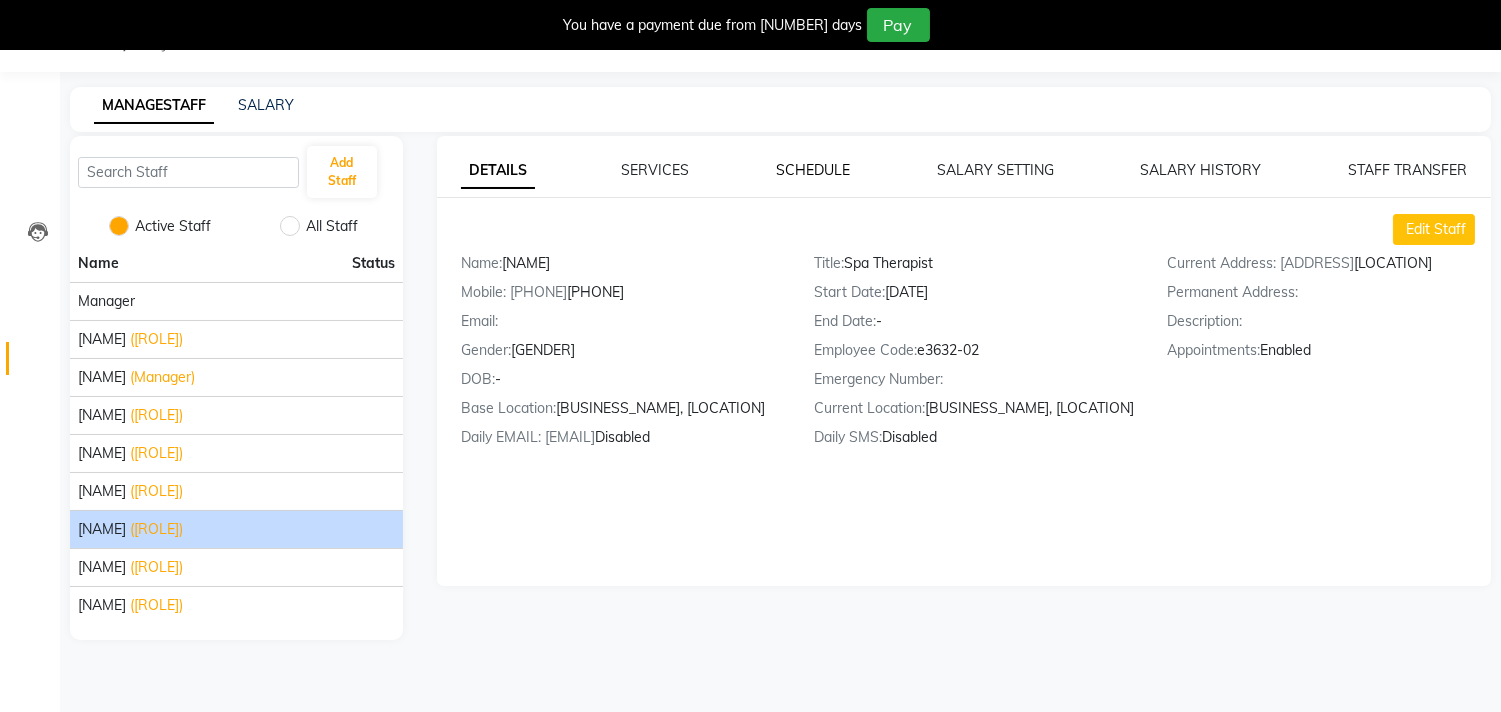 click on "SCHEDULE" at bounding box center [498, 171] 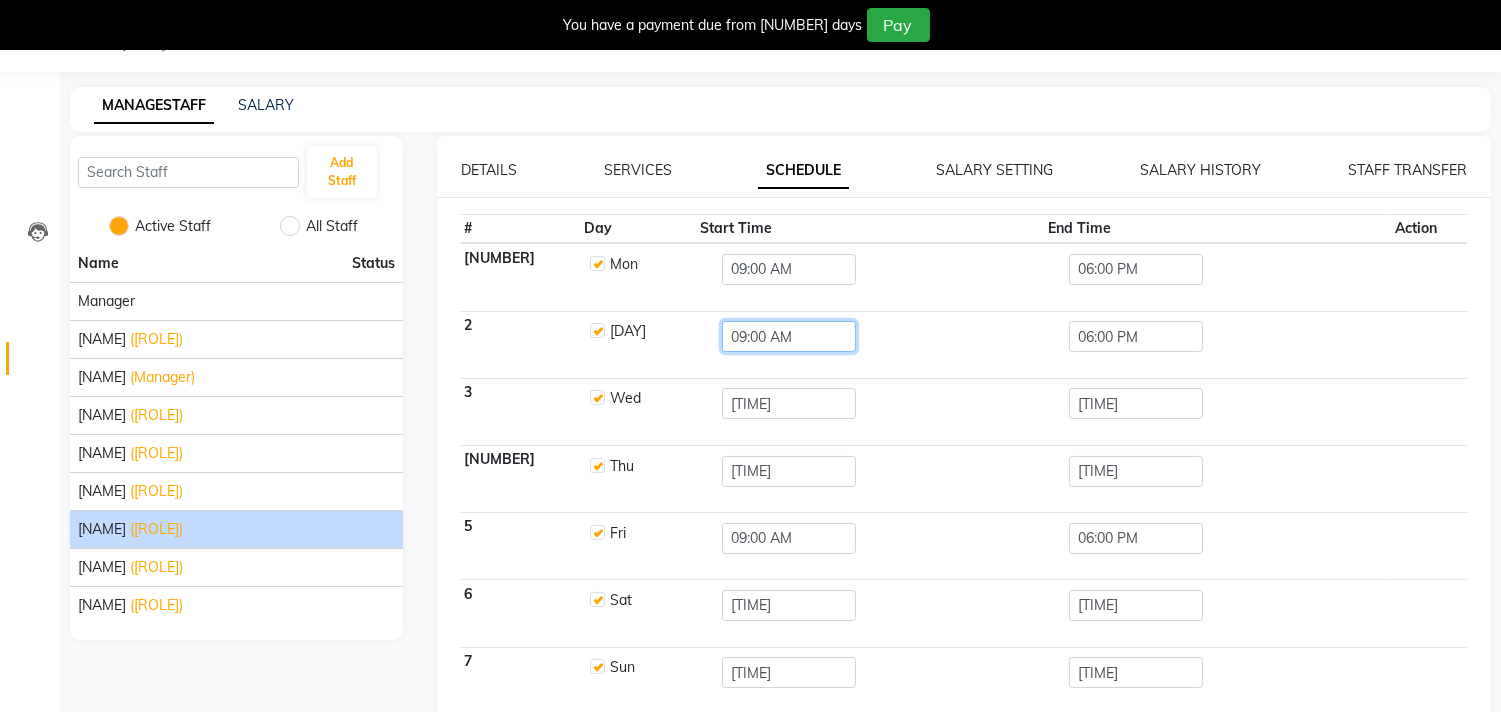 click on "09:00 AM" at bounding box center [789, 269] 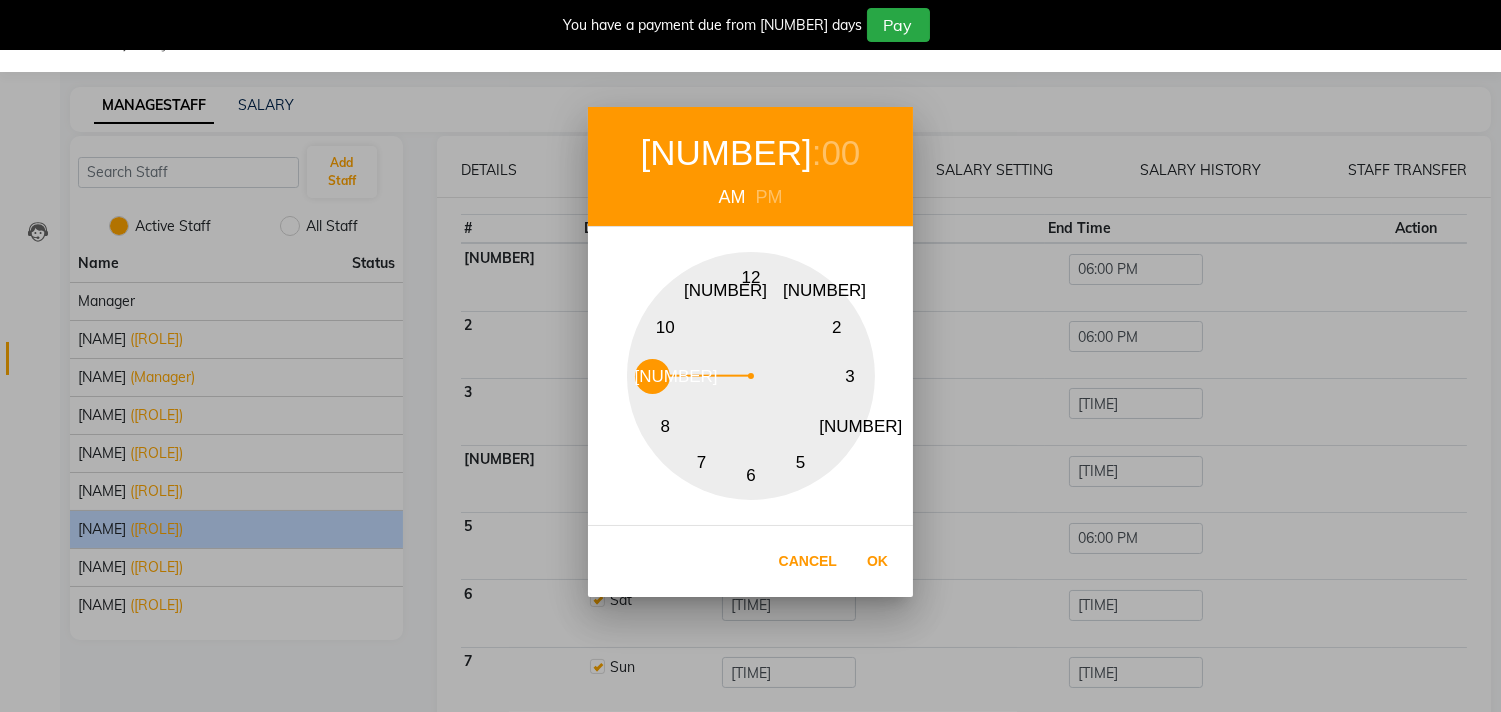 click on "PM" at bounding box center (769, 197) 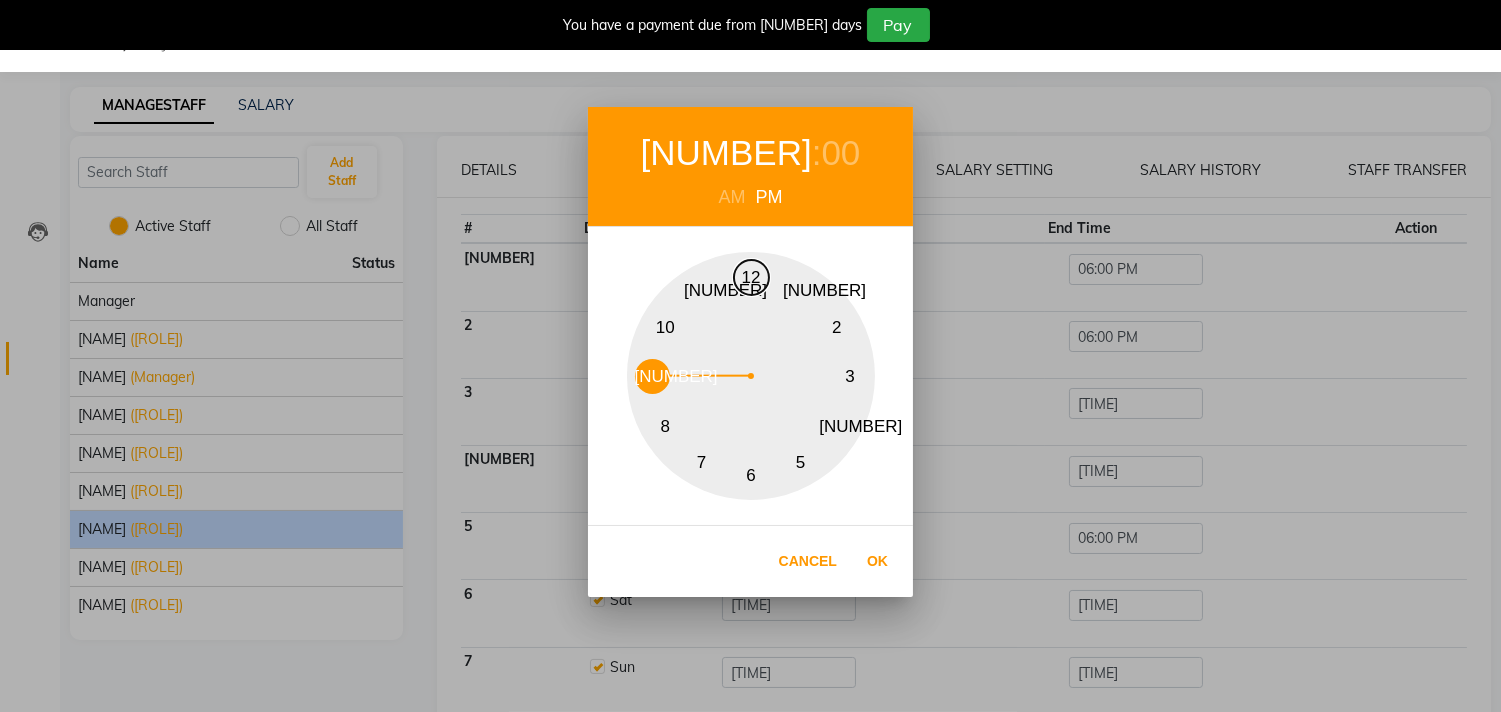 click on "12" at bounding box center [751, 277] 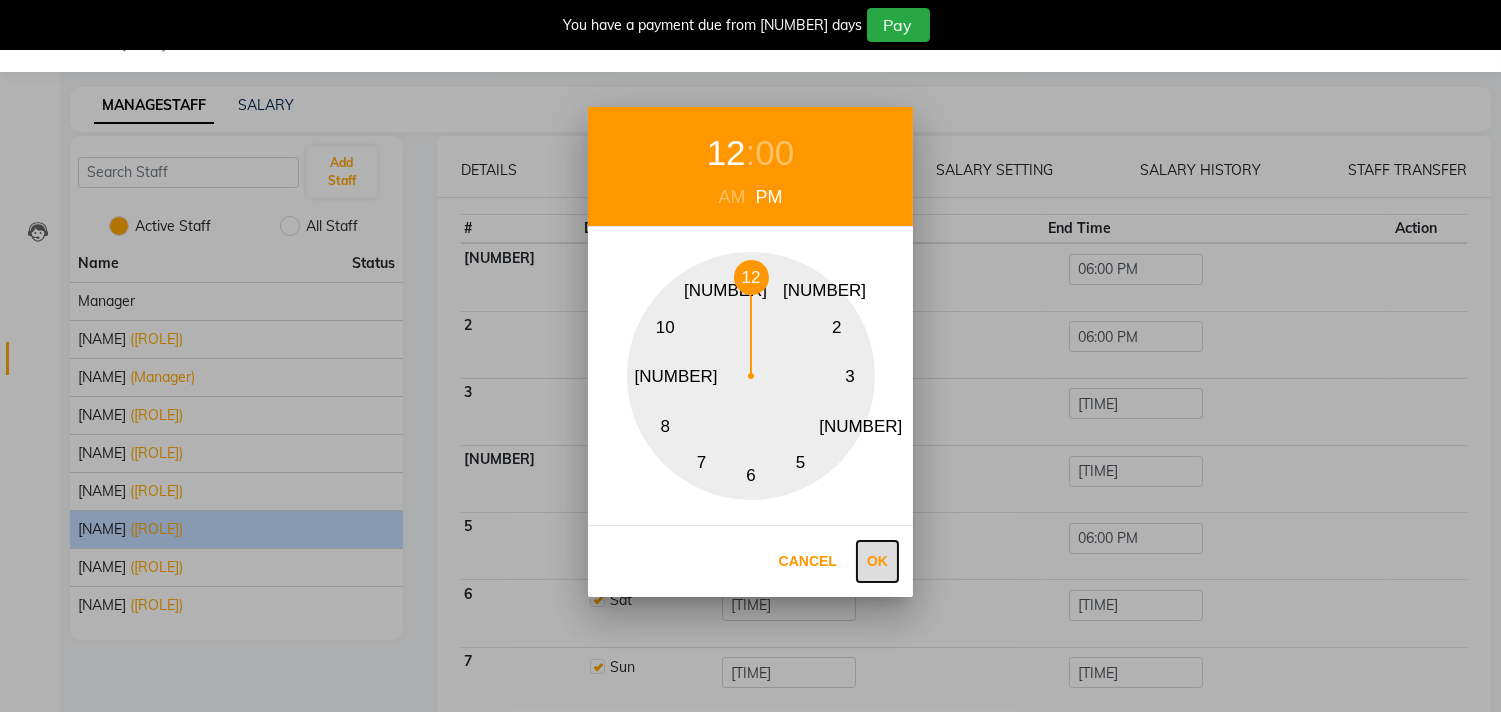 click on "Ok" at bounding box center [877, 561] 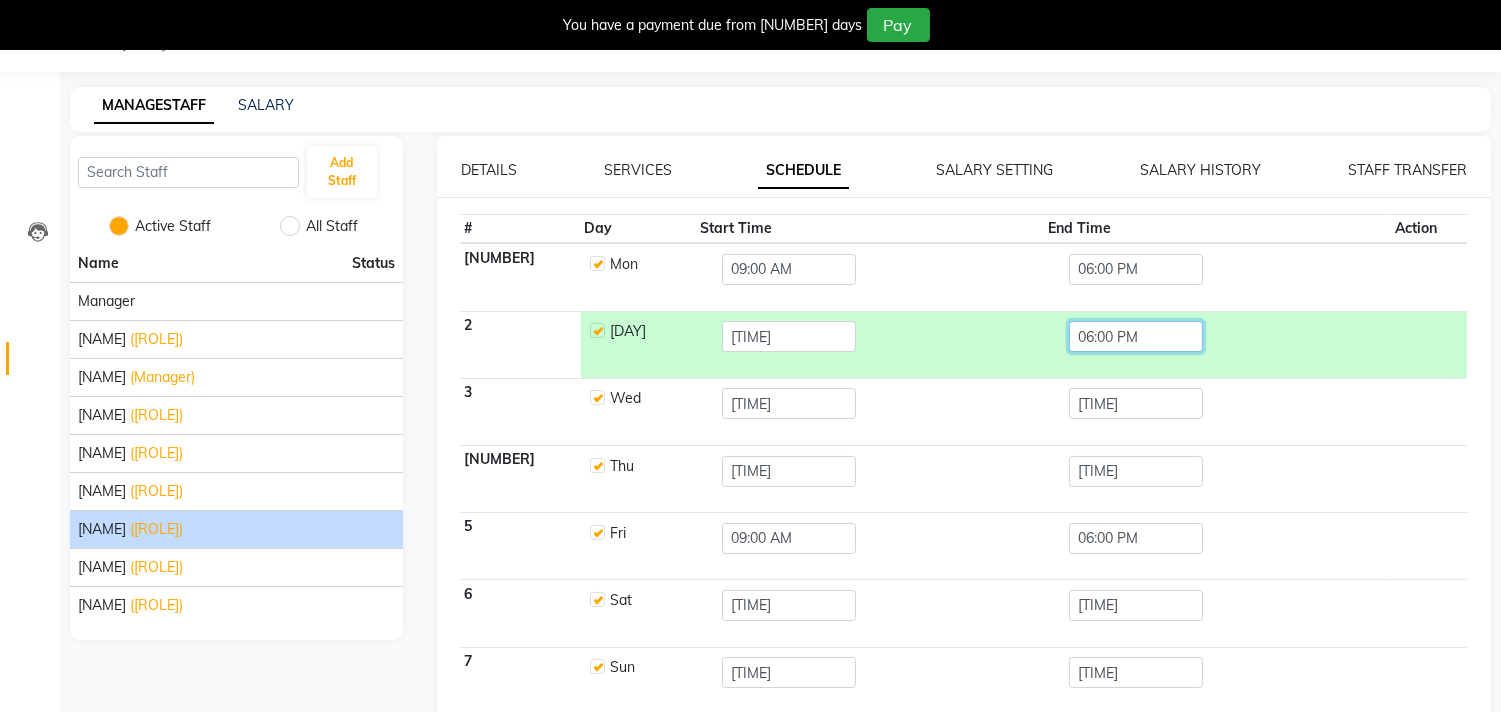 click on "06:00 PM" at bounding box center (789, 269) 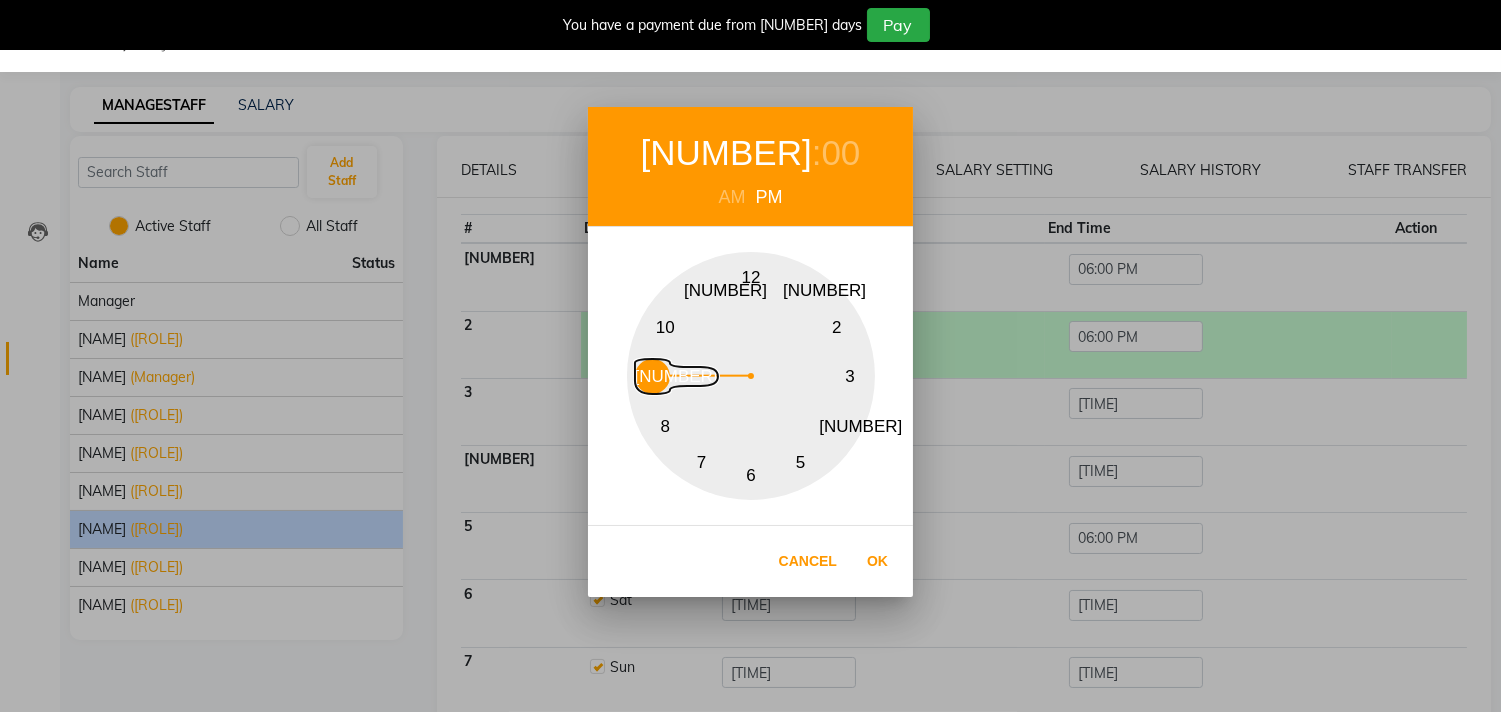 click on "[NUMBER]" at bounding box center [652, 376] 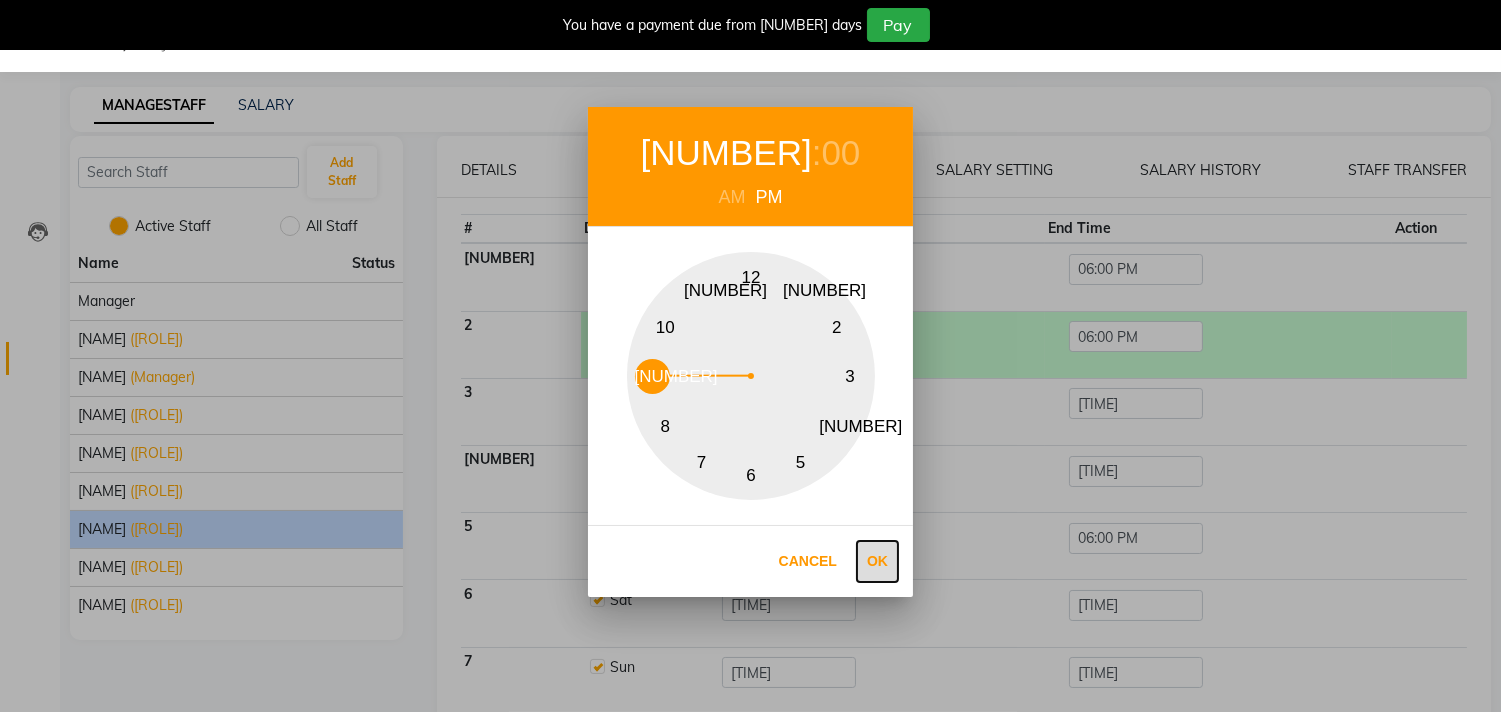 click on "Ok" at bounding box center (877, 561) 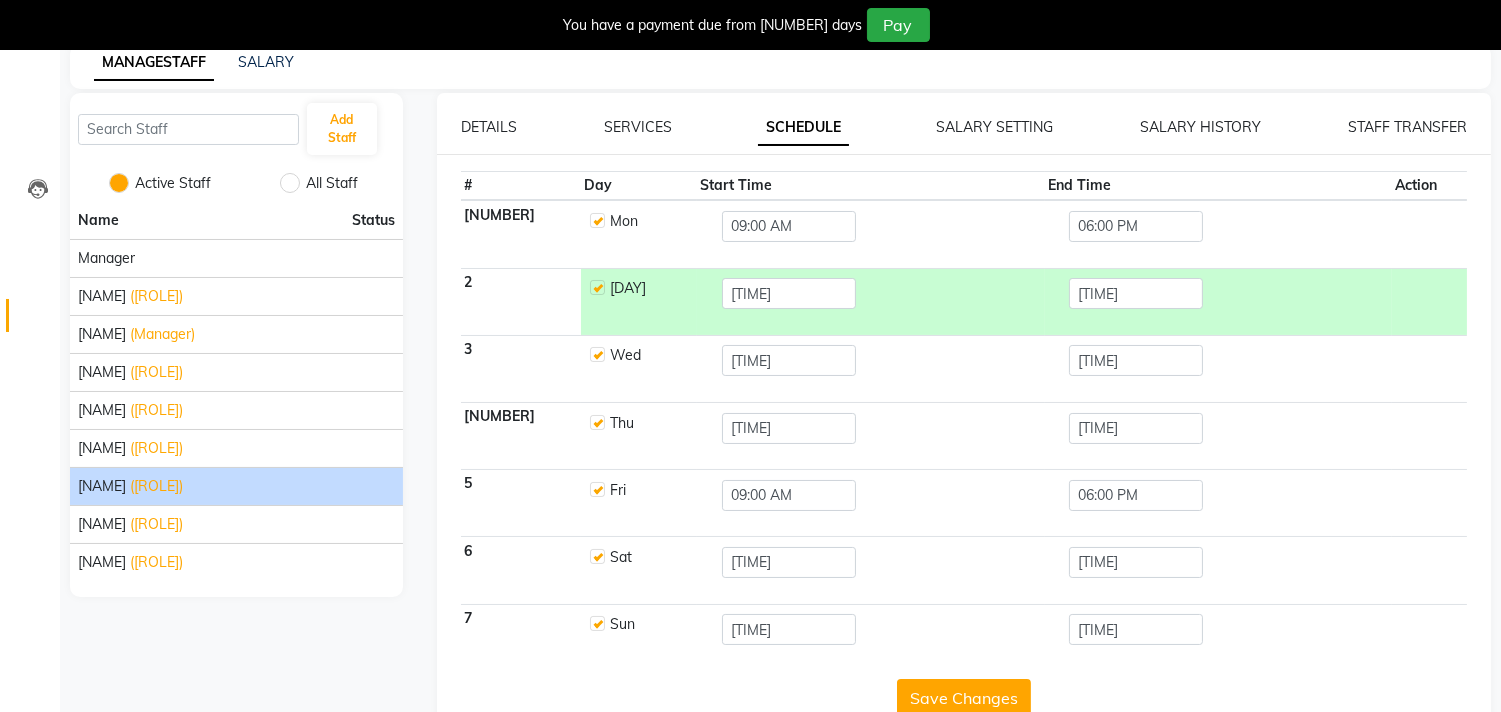 scroll, scrollTop: 136, scrollLeft: 0, axis: vertical 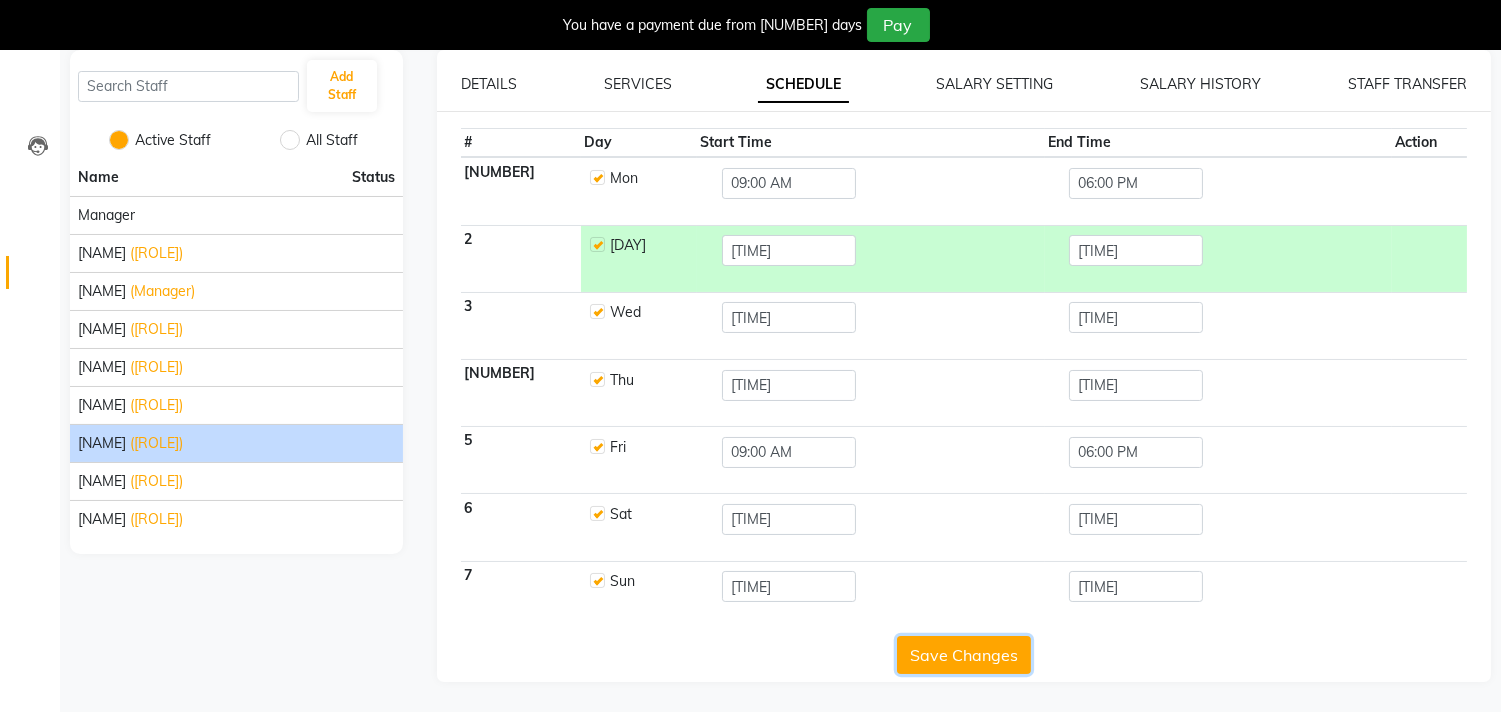 click on "Save Changes" at bounding box center (964, 655) 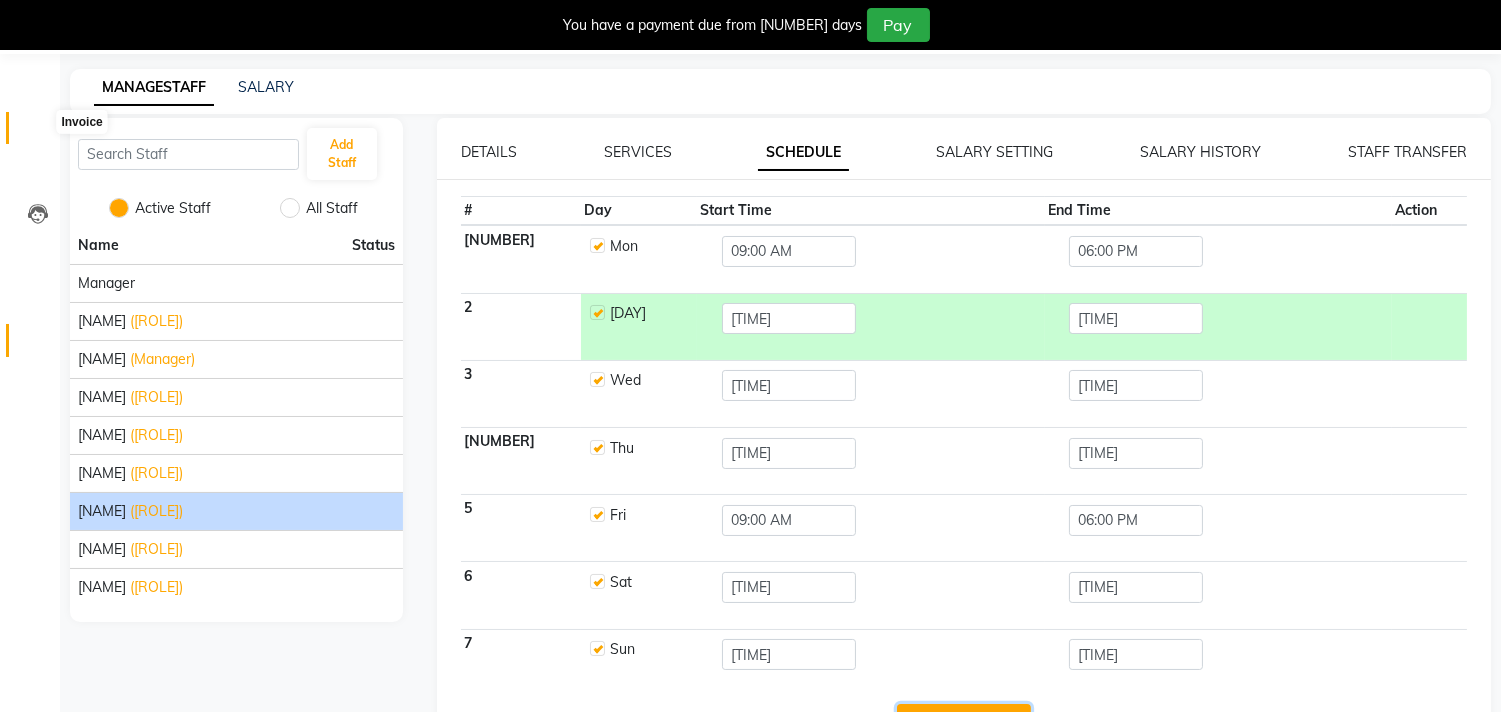 scroll, scrollTop: 0, scrollLeft: 0, axis: both 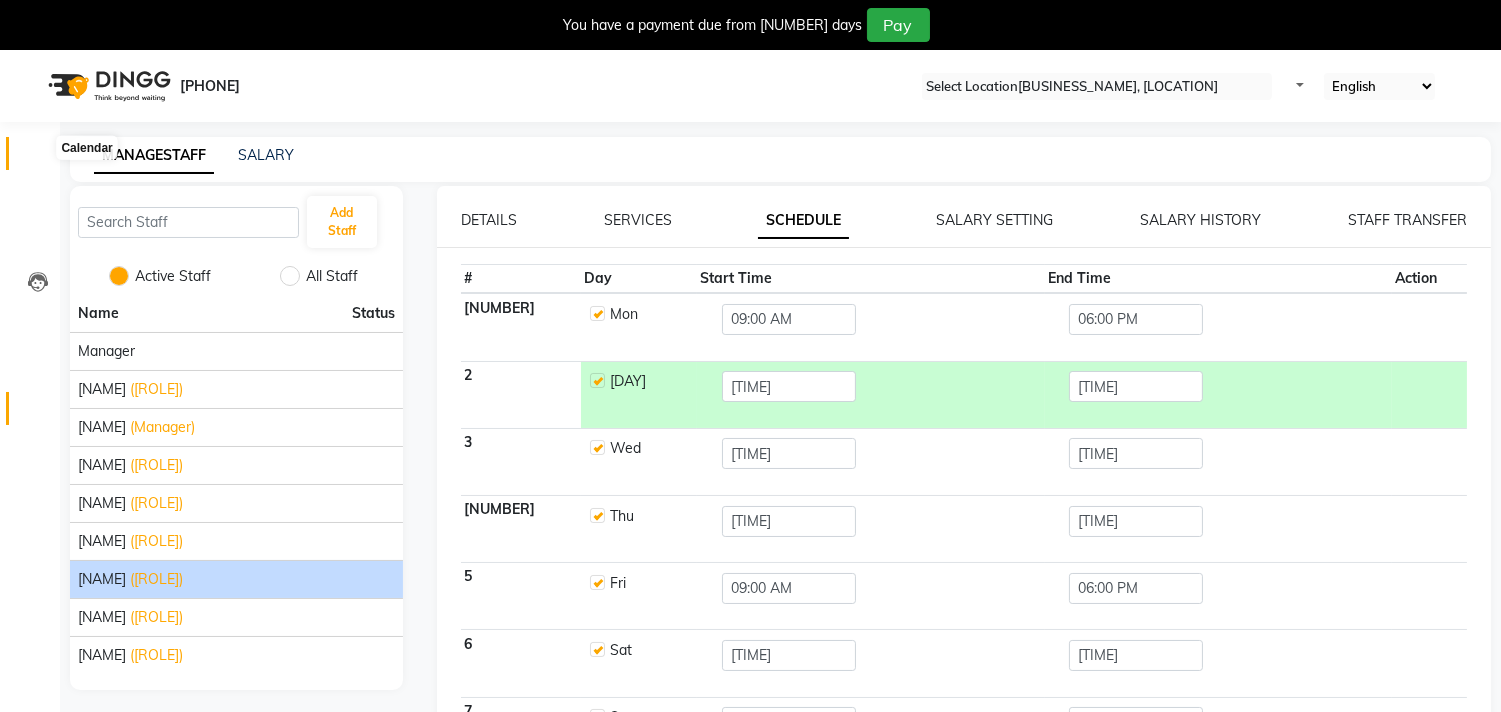 click at bounding box center [38, 158] 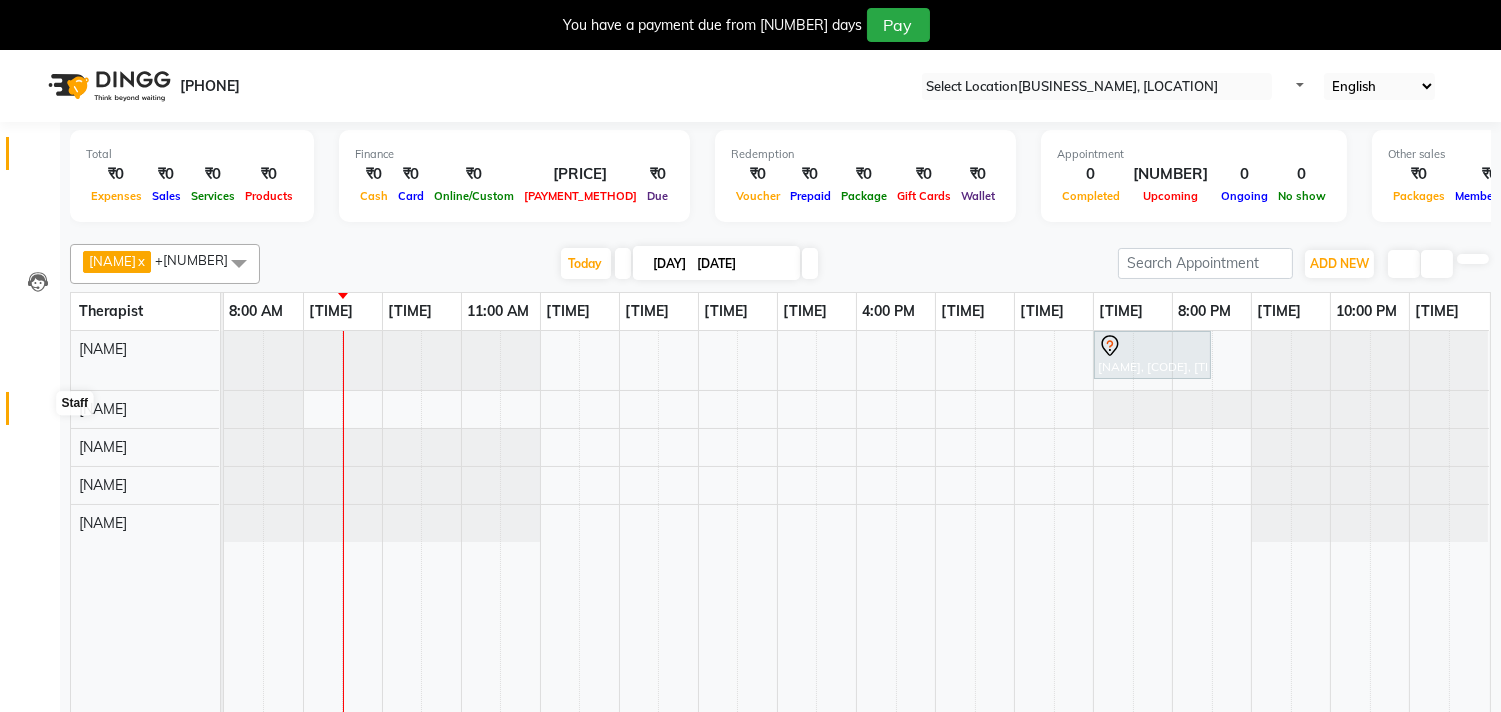 click at bounding box center (38, 413) 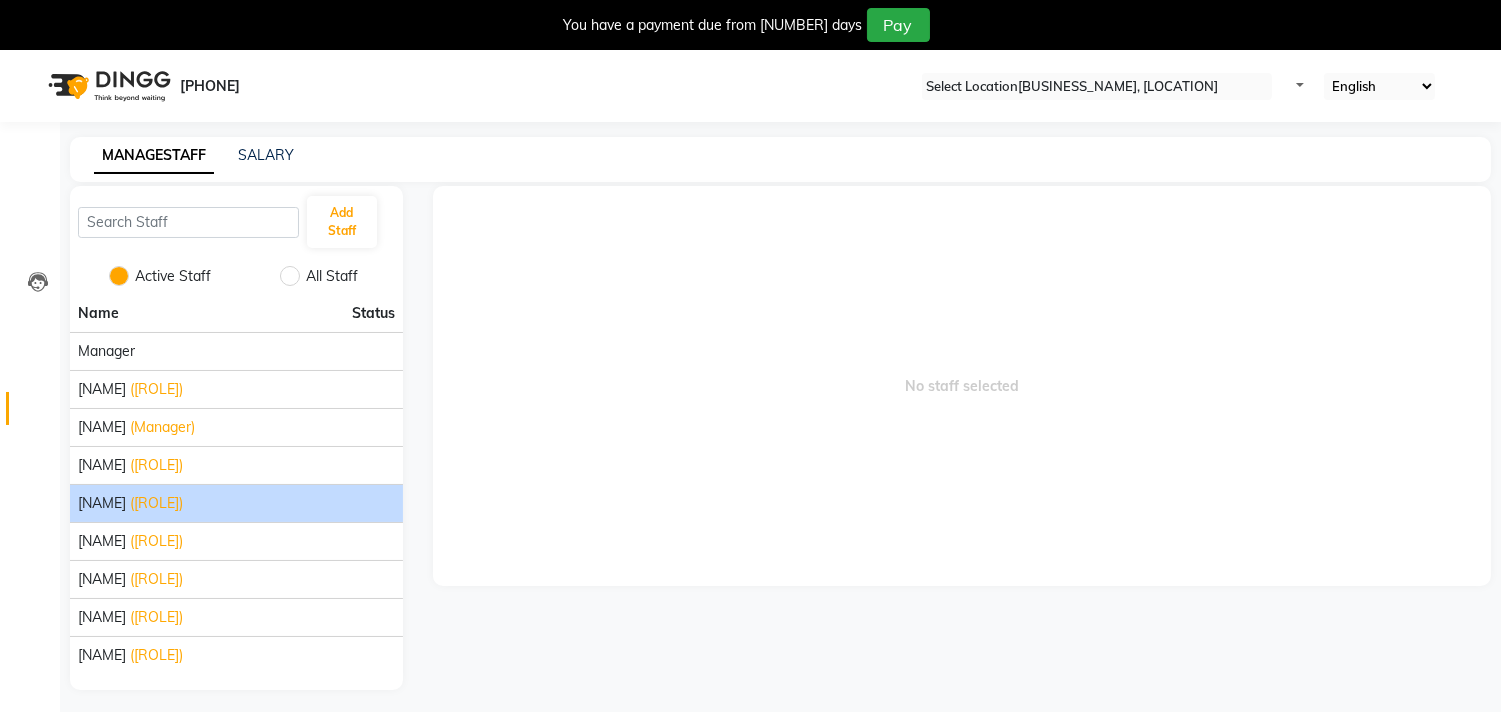 click on "([ROLE])" at bounding box center [156, 389] 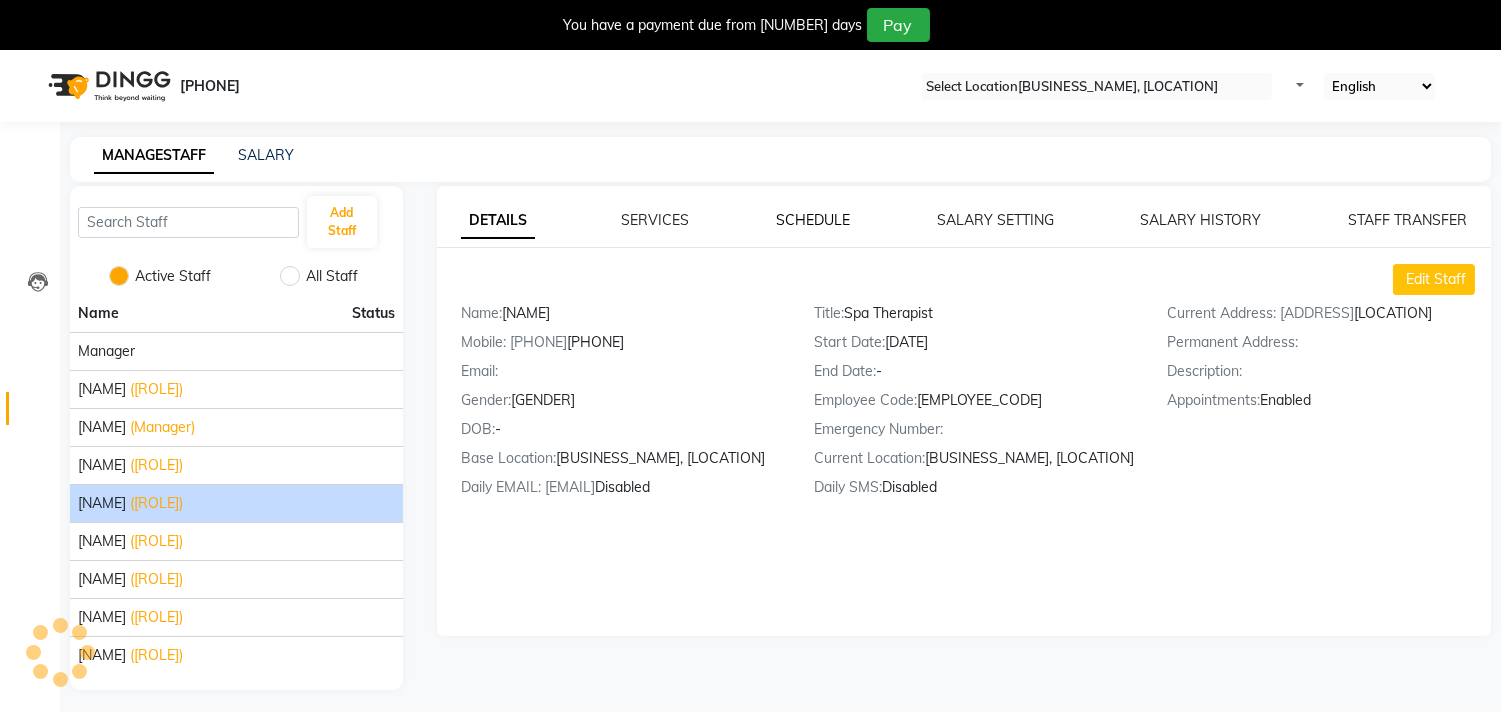 click on "SCHEDULE" at bounding box center [498, 221] 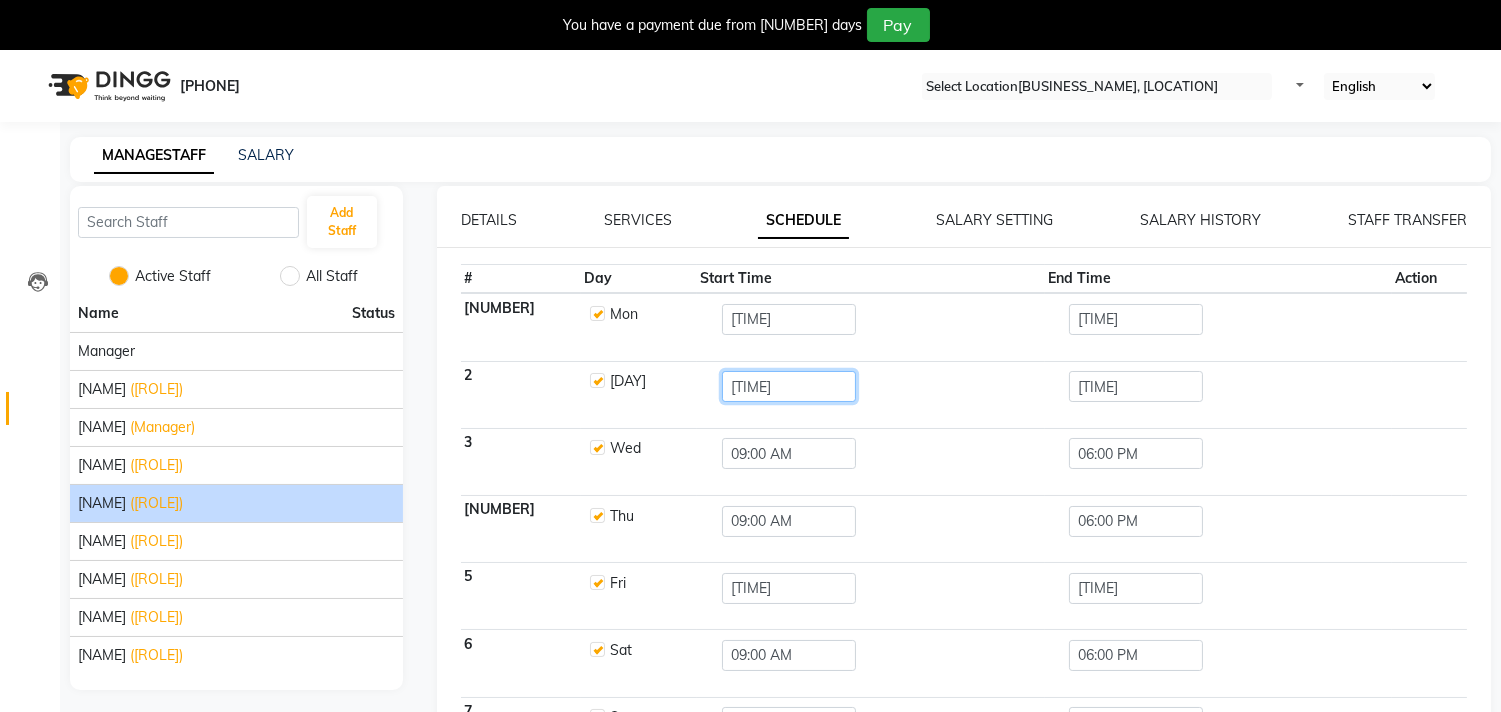 click on "[TIME]" at bounding box center [789, 319] 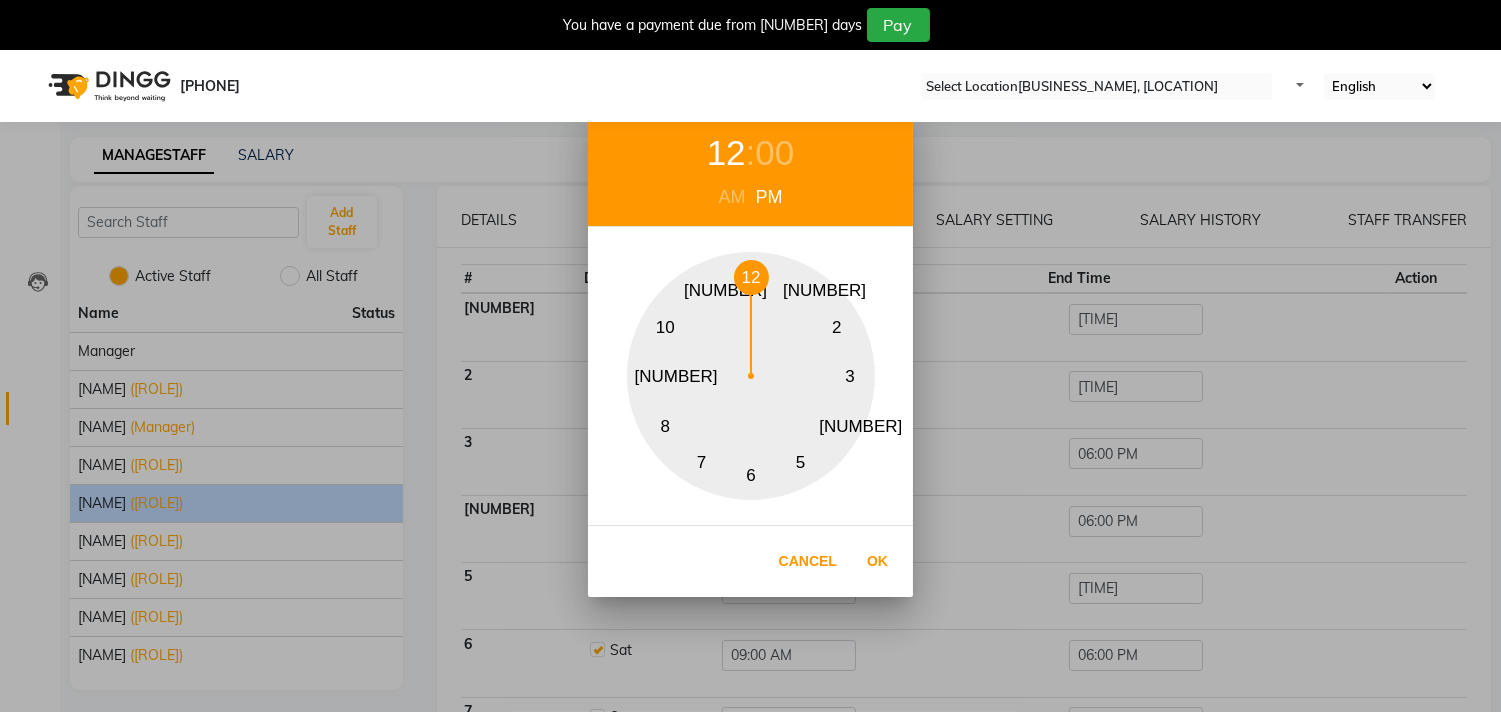 click on "AM" at bounding box center (732, 197) 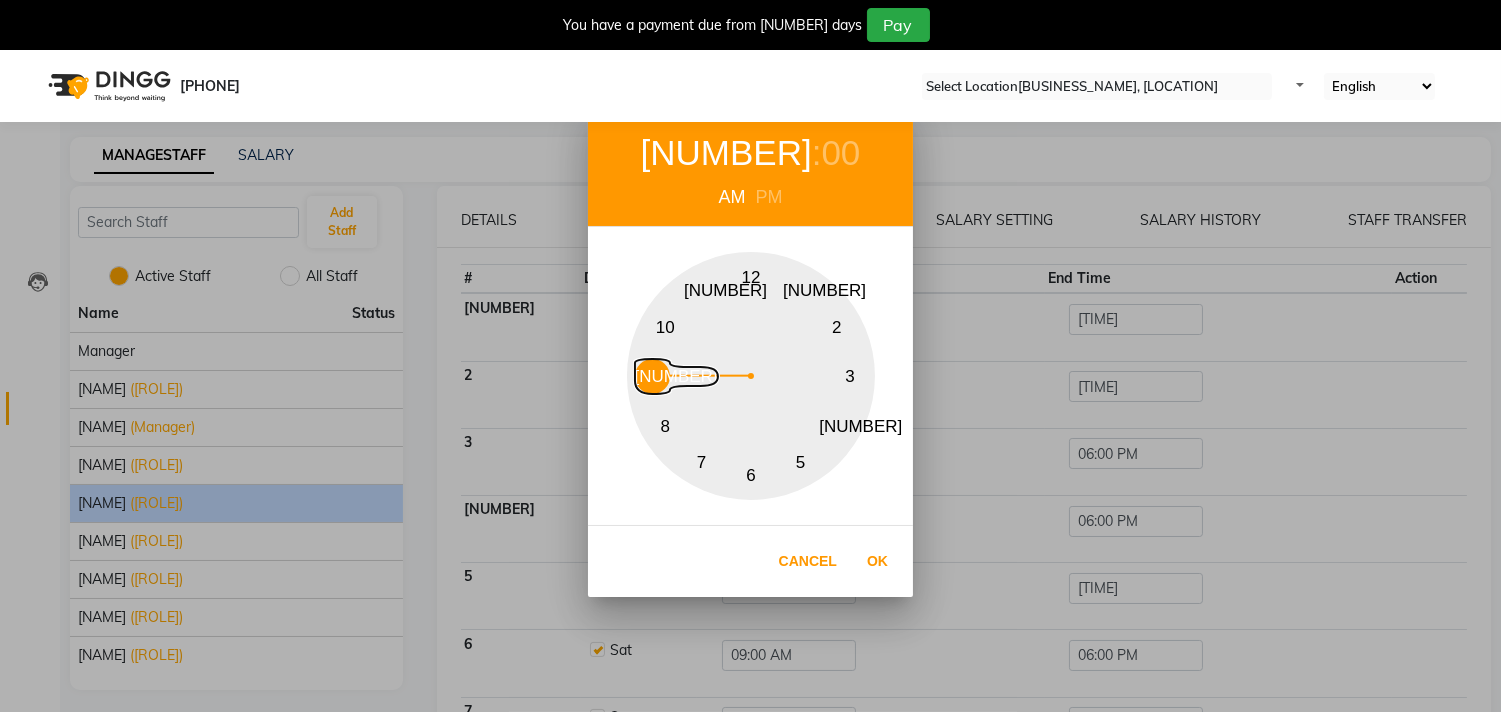 click on "[NUMBER]" at bounding box center (652, 376) 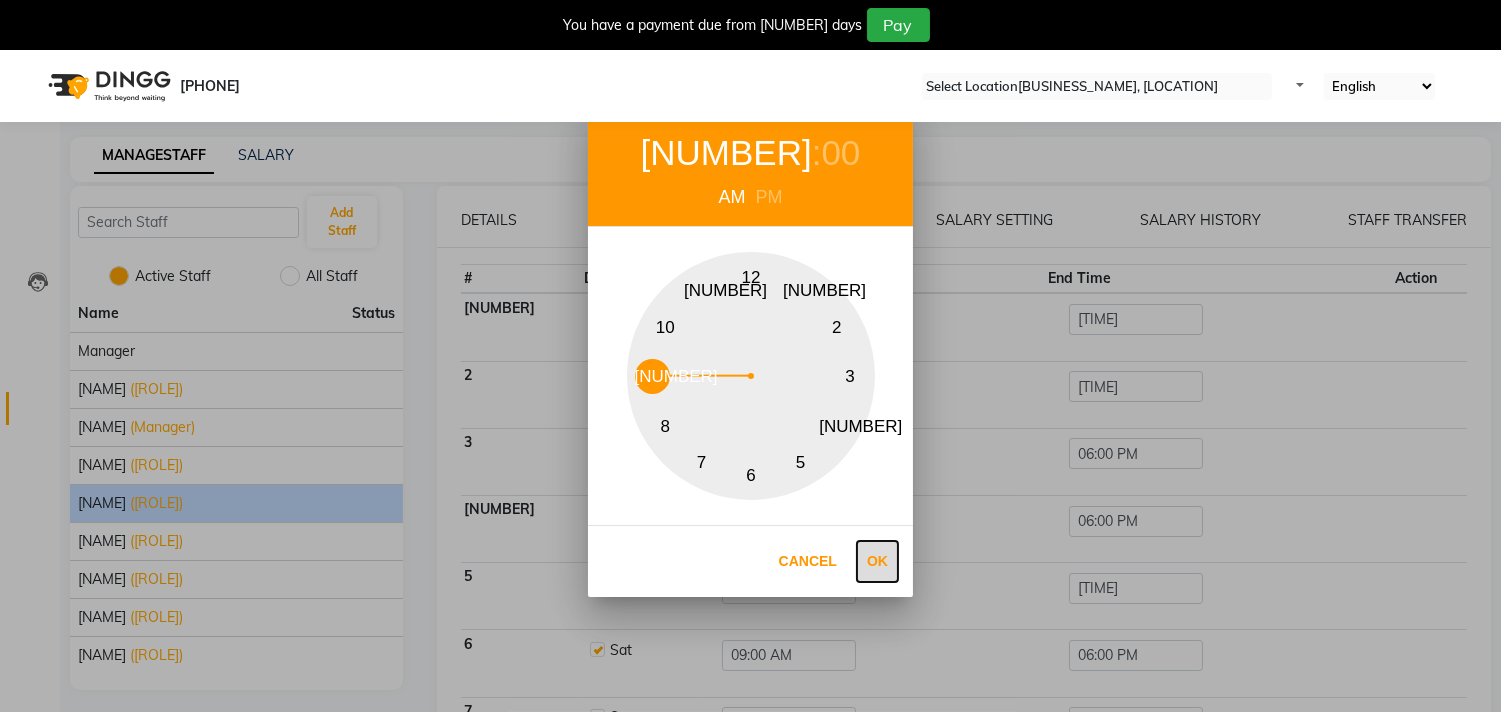 click on "Ok" at bounding box center [877, 561] 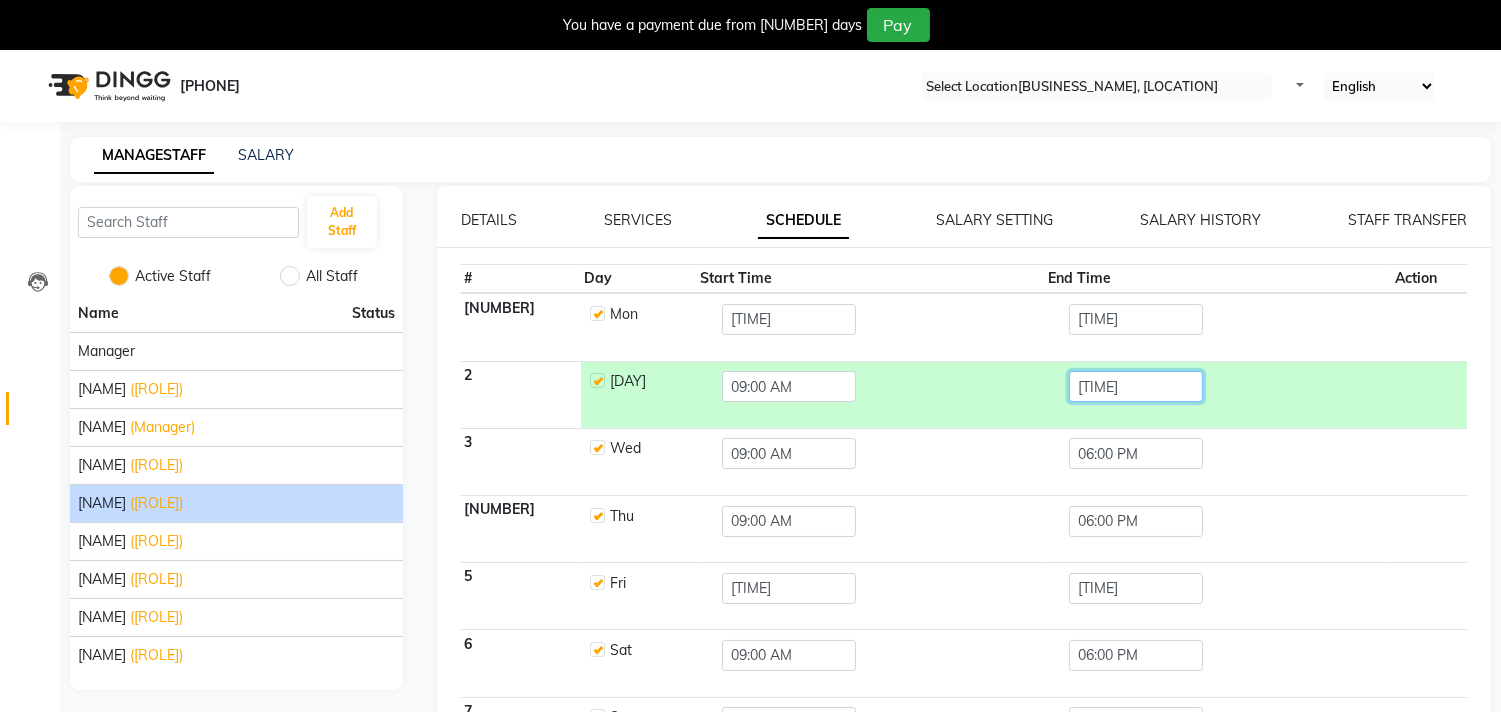 click on "[TIME]" at bounding box center [789, 319] 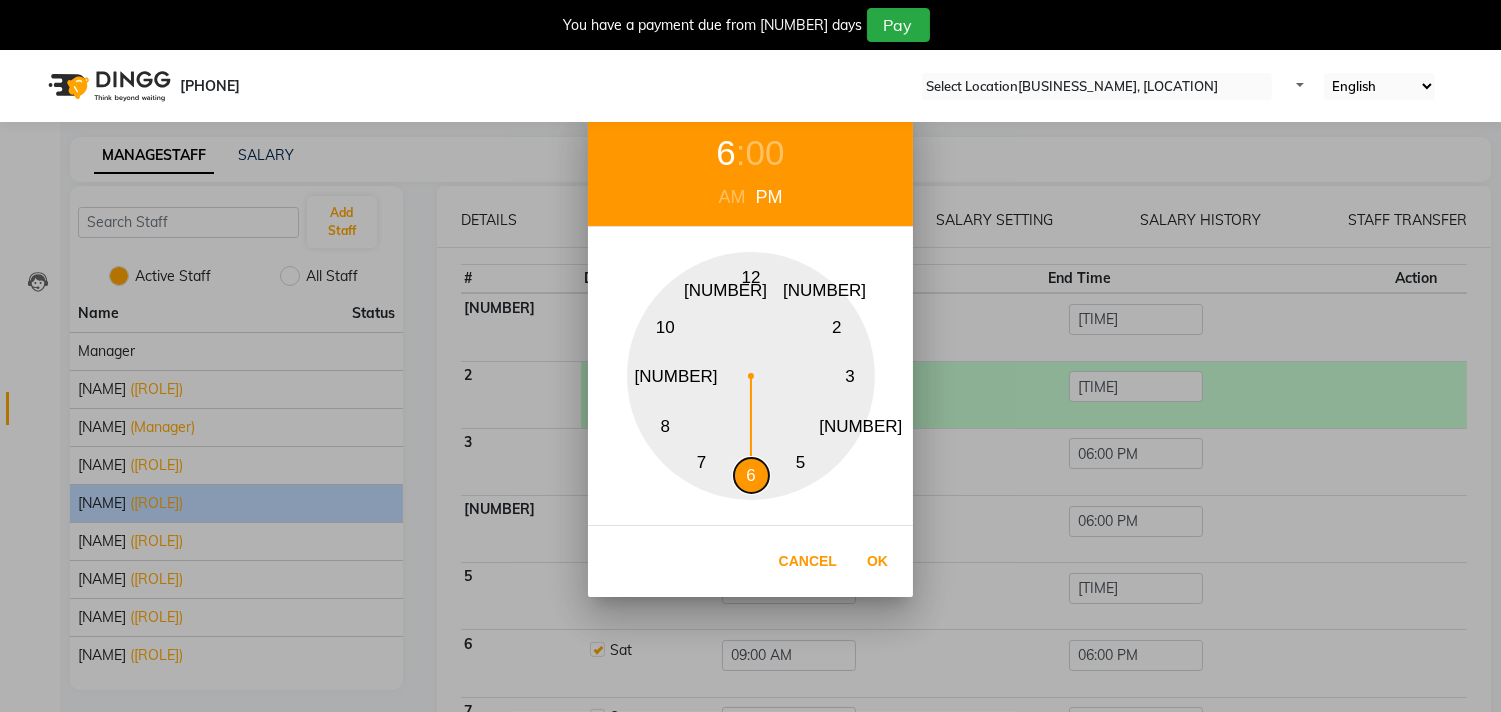 click on "6" at bounding box center (751, 475) 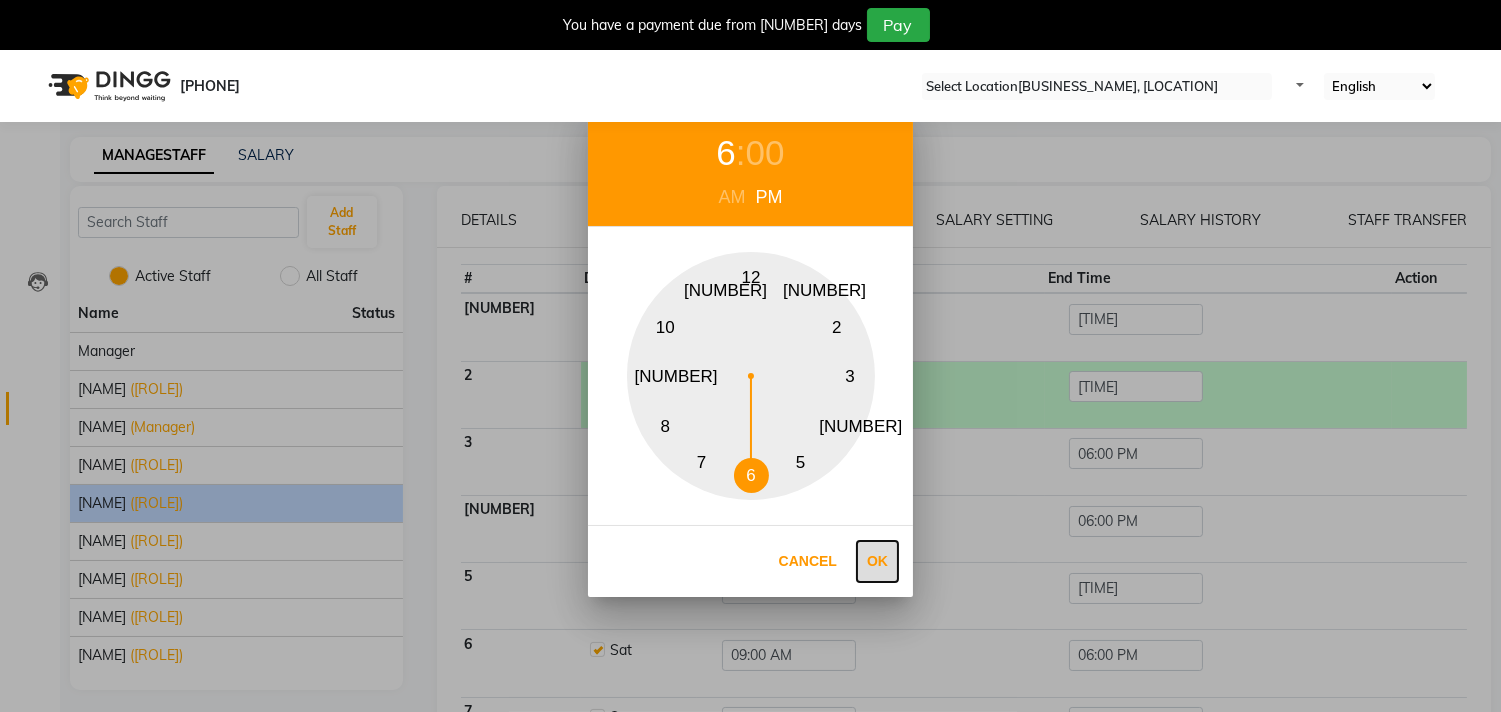 click on "Ok" at bounding box center (877, 561) 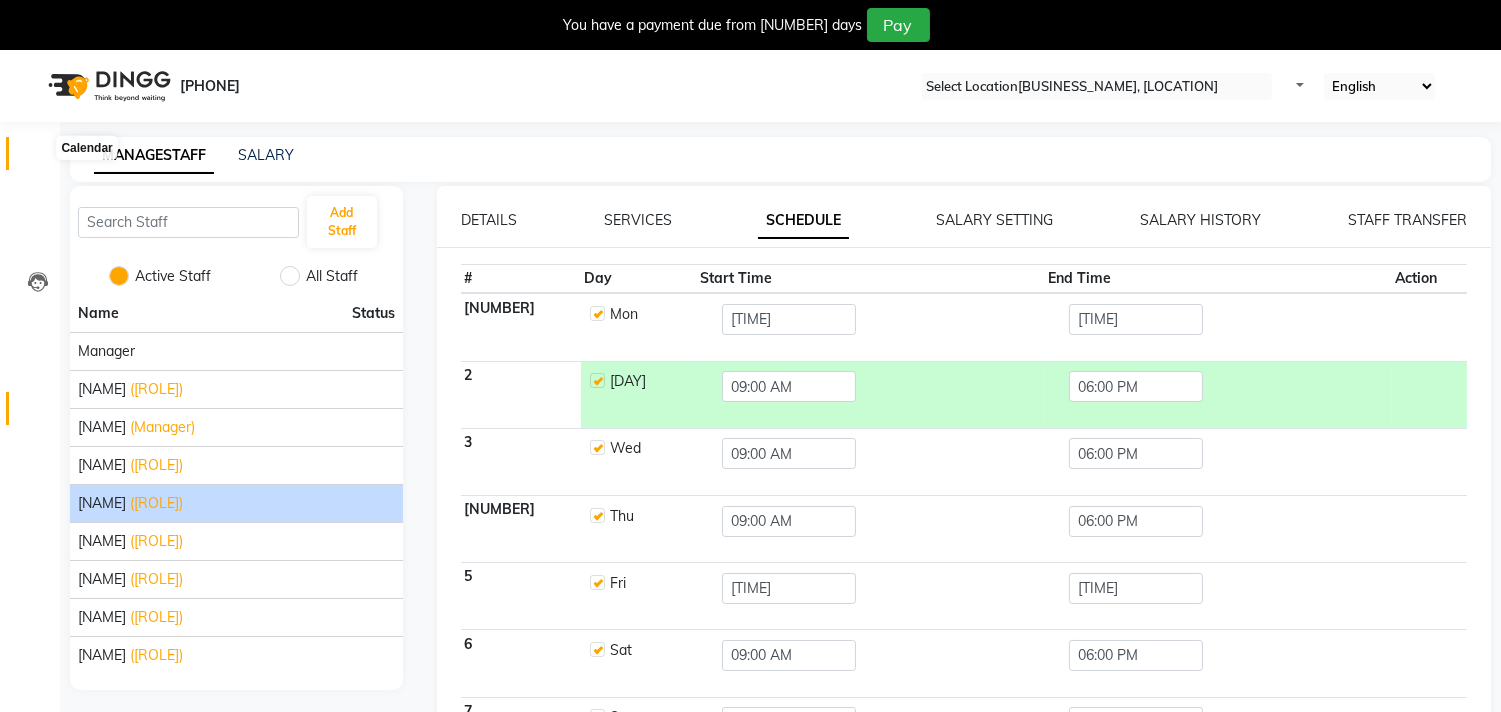 click at bounding box center [38, 158] 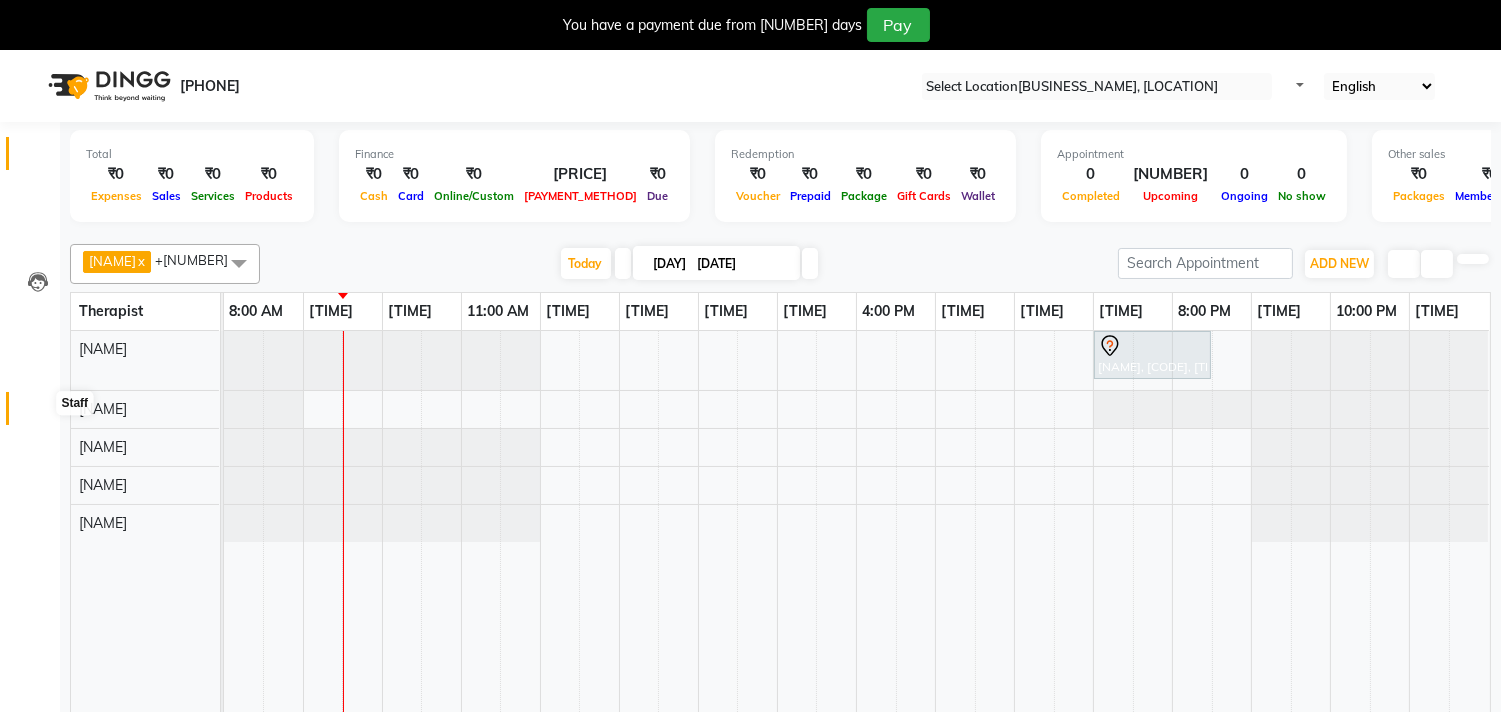 click at bounding box center (38, 413) 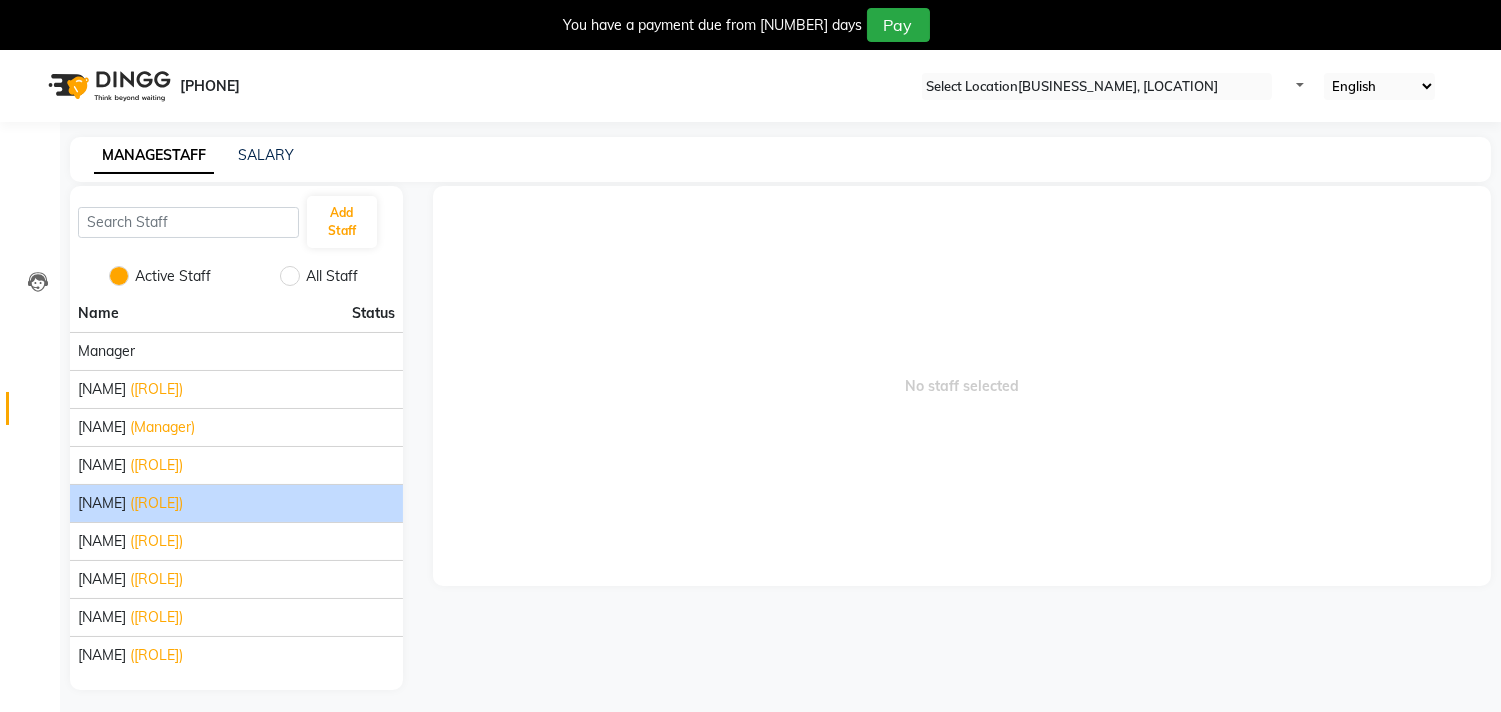 click on "([ROLE])" at bounding box center (156, 389) 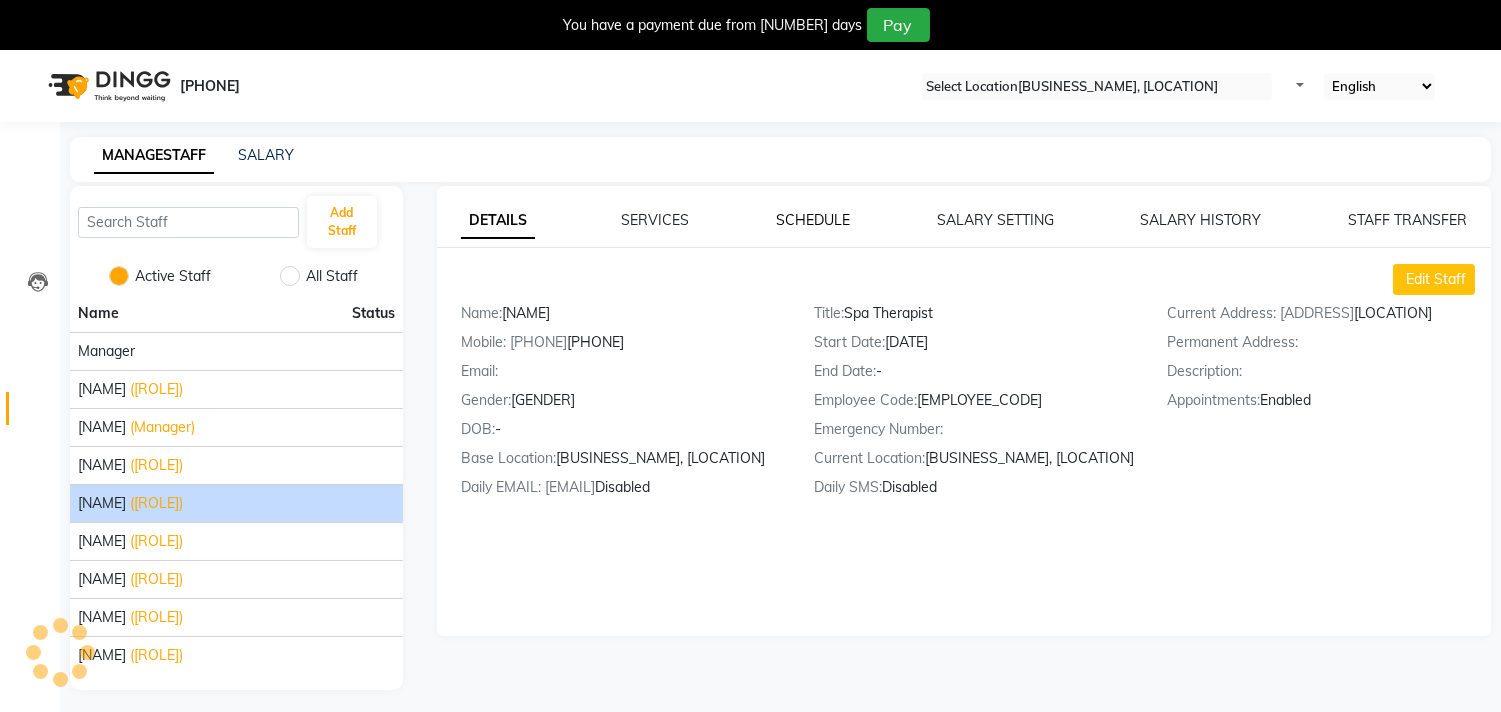 click on "SCHEDULE" at bounding box center [498, 221] 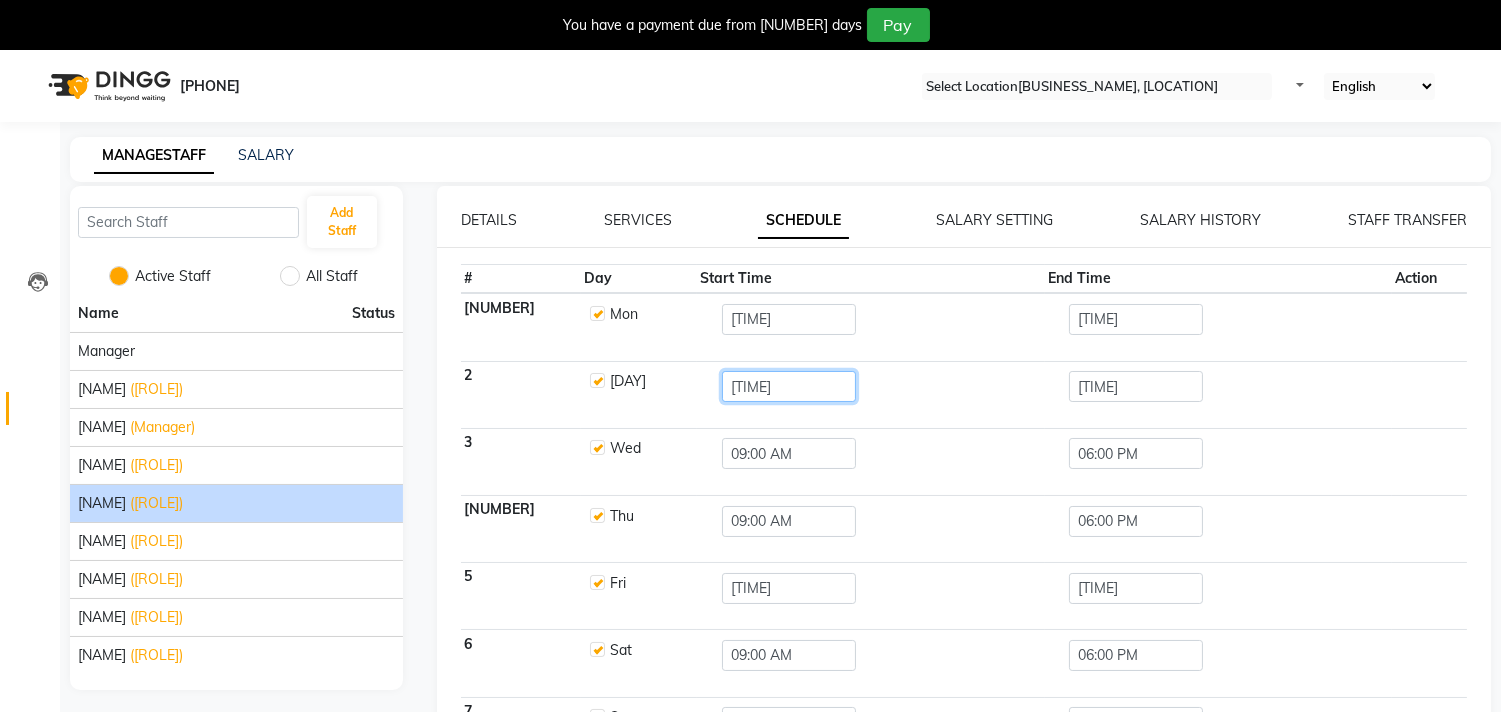 click on "[TIME]" at bounding box center [789, 319] 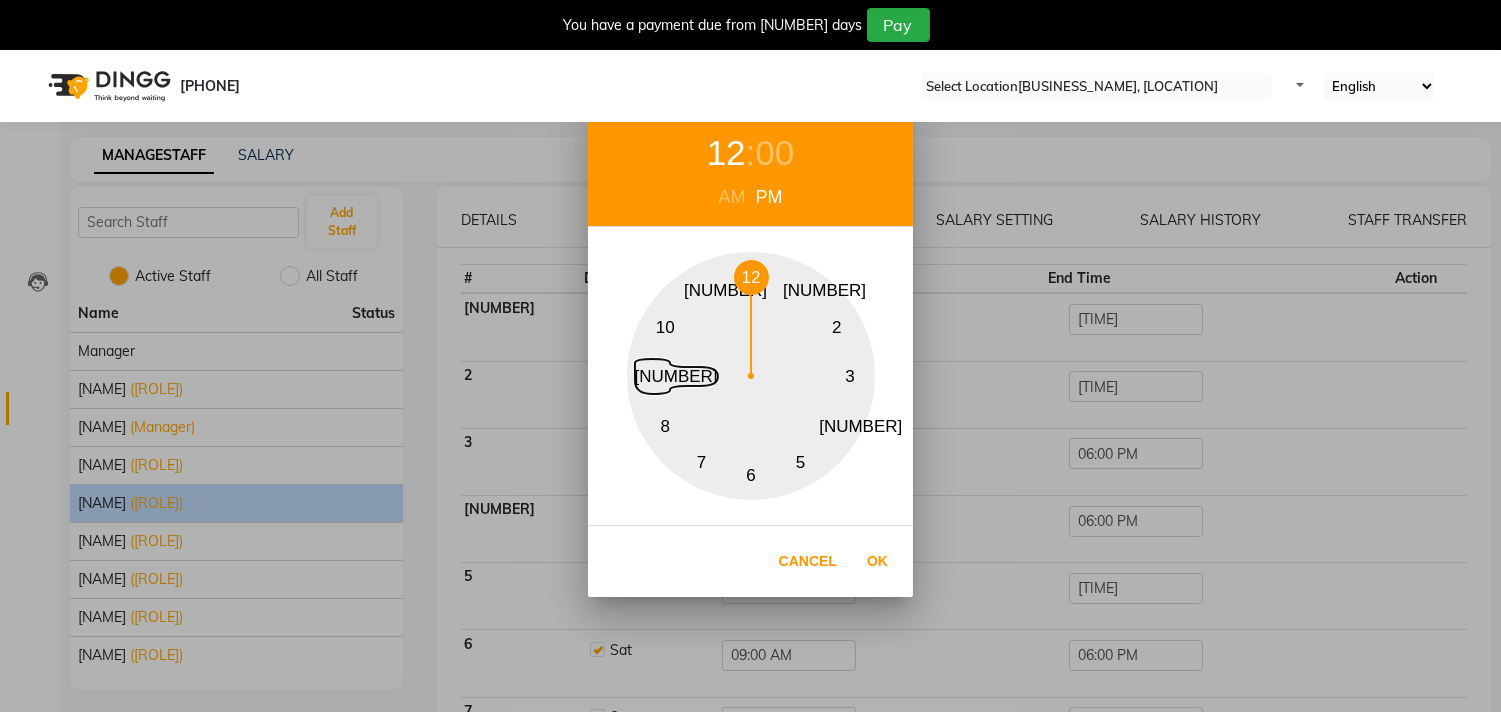 click on "[NUMBER]" at bounding box center (652, 376) 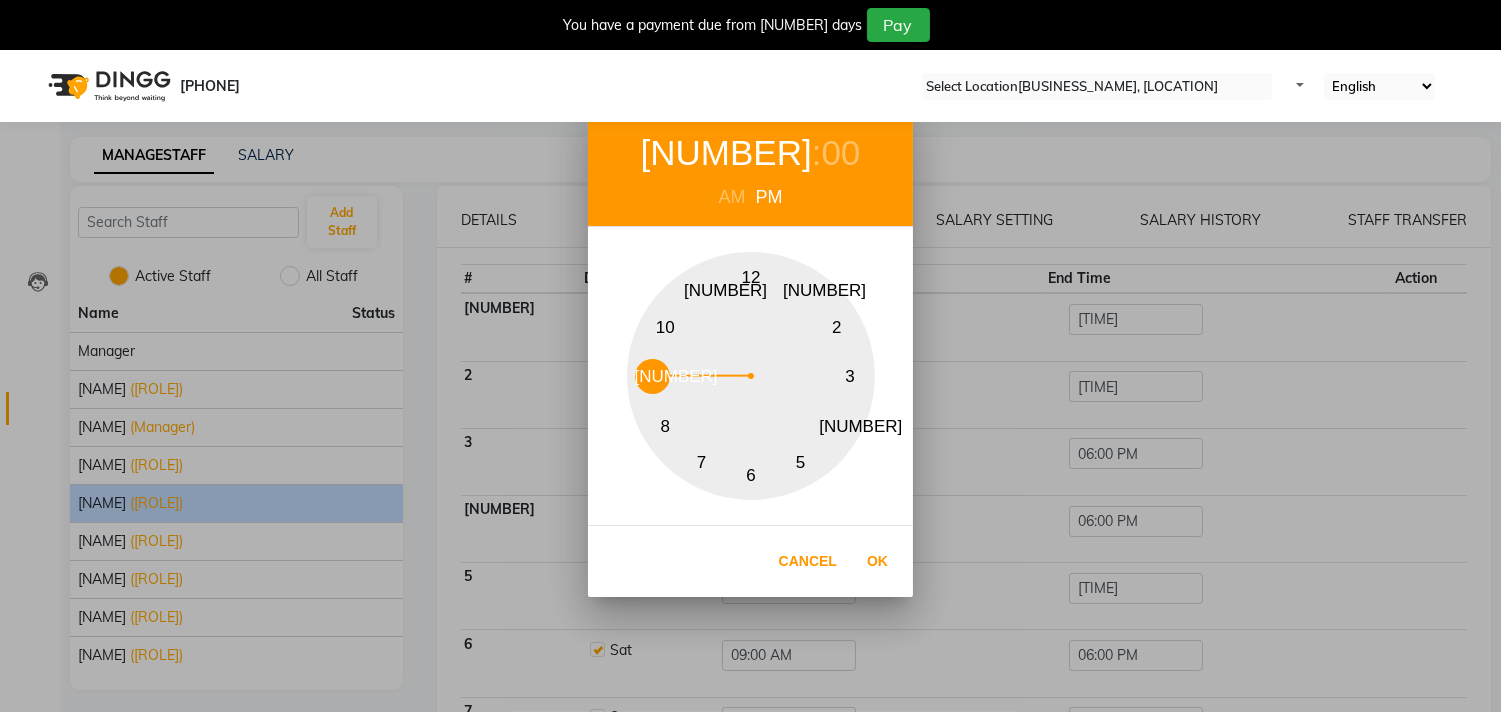 click on "AM" at bounding box center [732, 197] 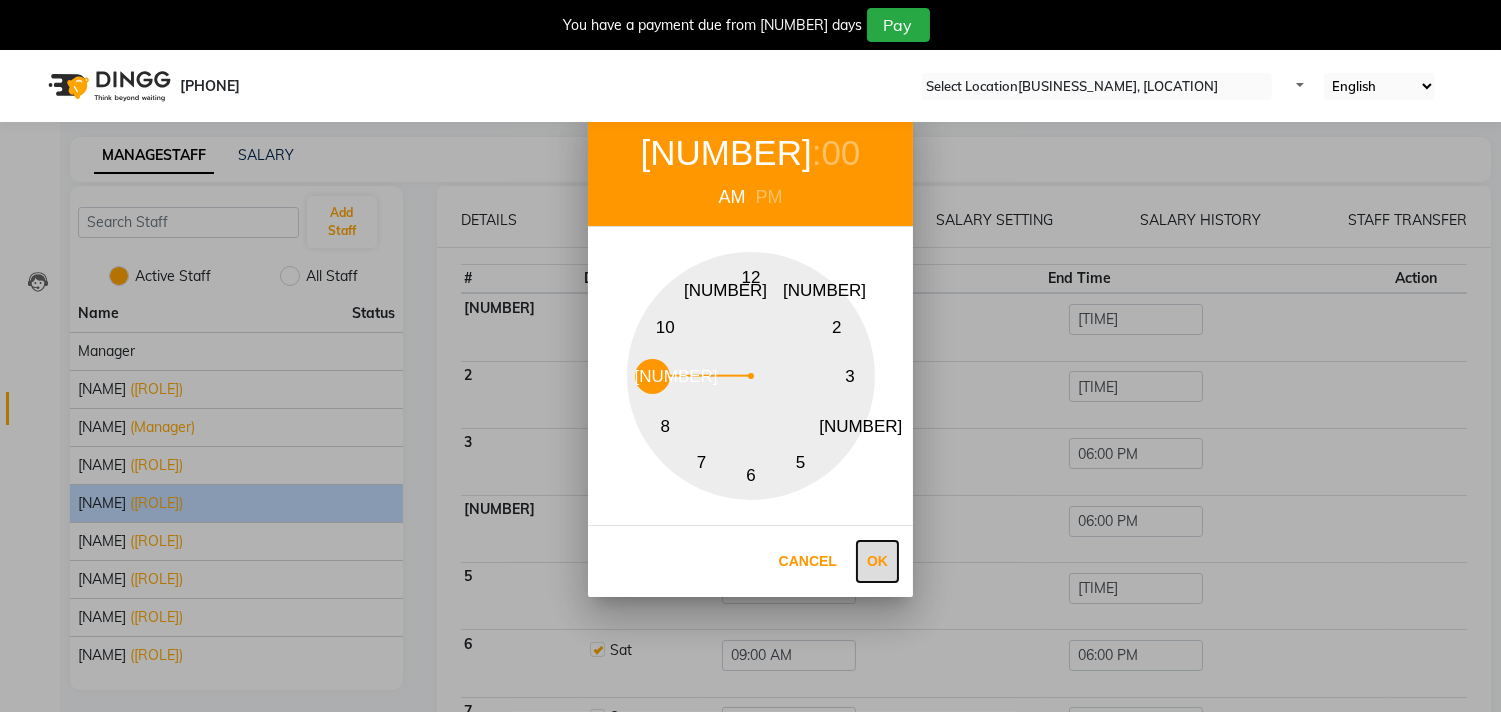 click on "Ok" at bounding box center [877, 561] 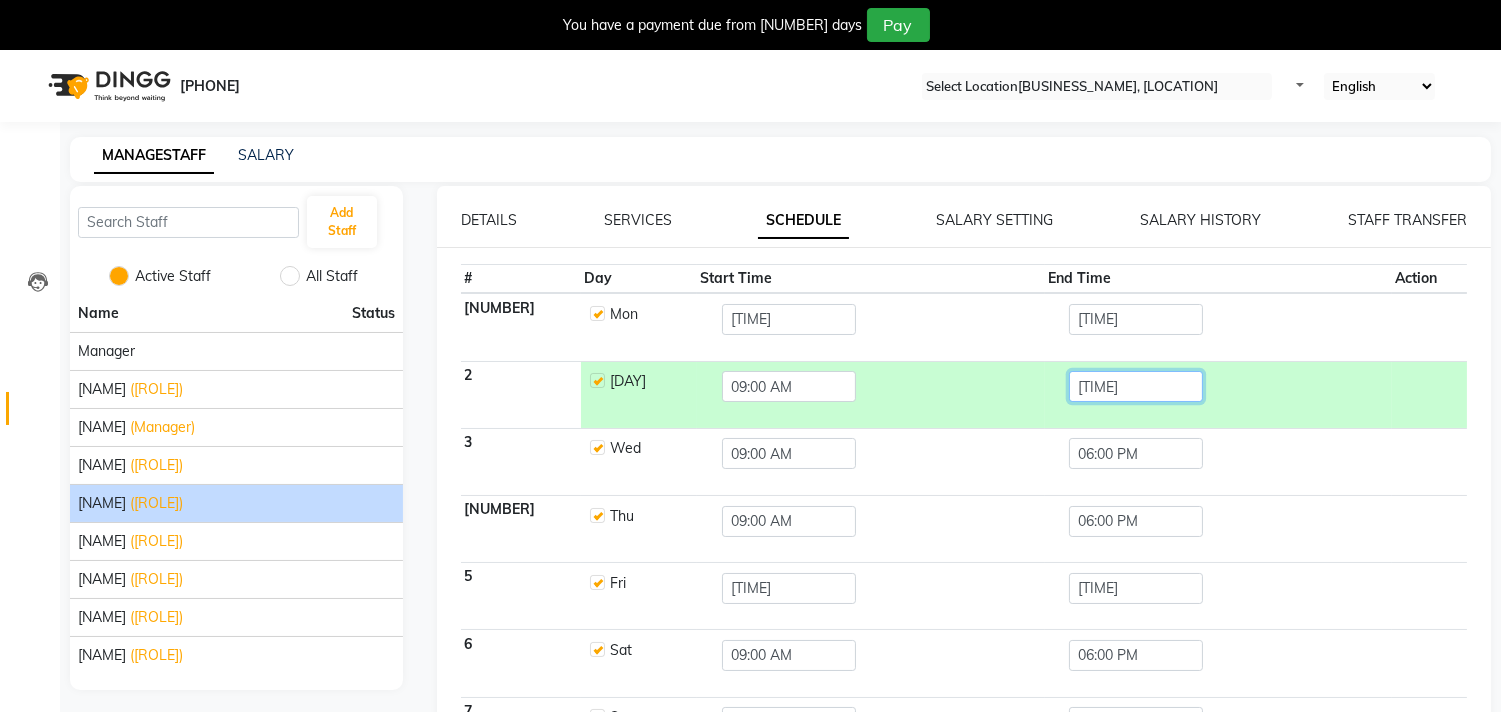 click on "[TIME]" at bounding box center [789, 319] 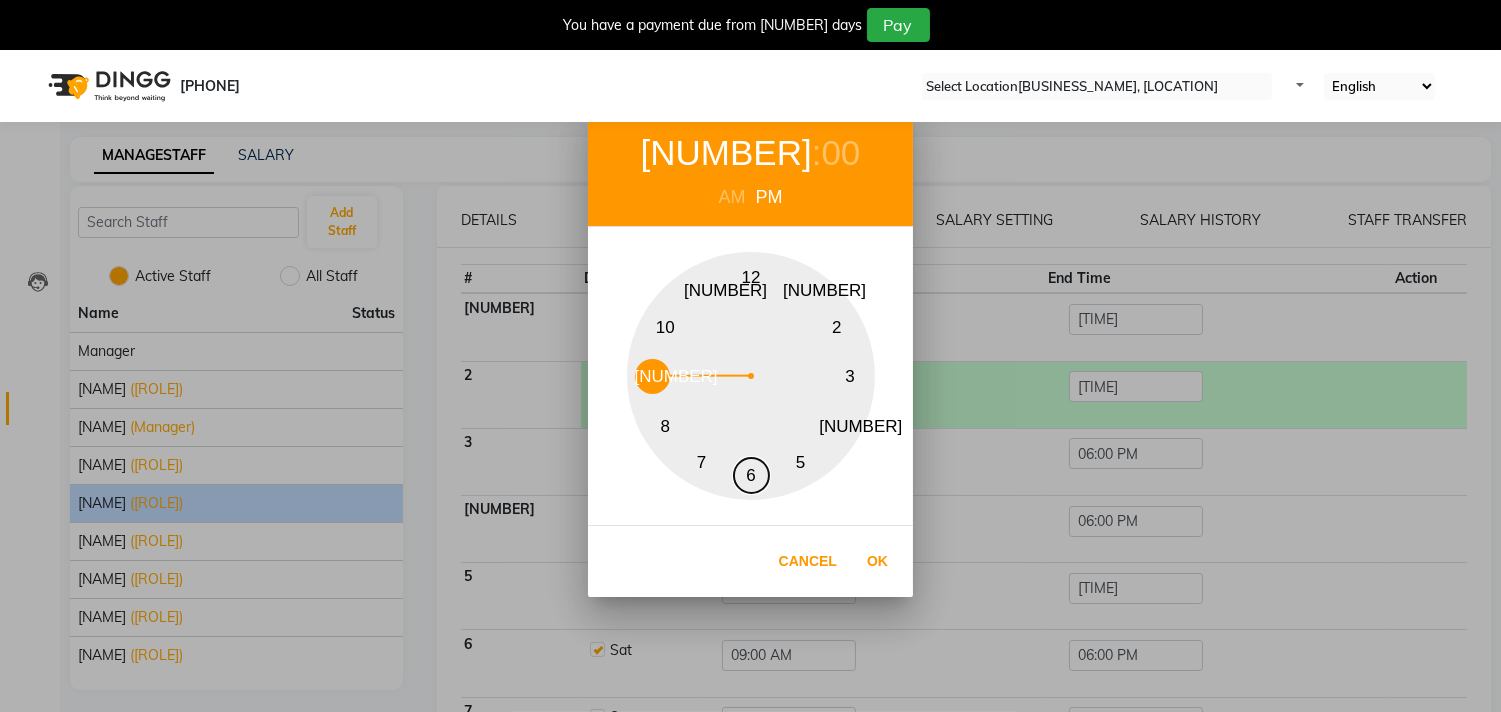 click on "6" at bounding box center (751, 475) 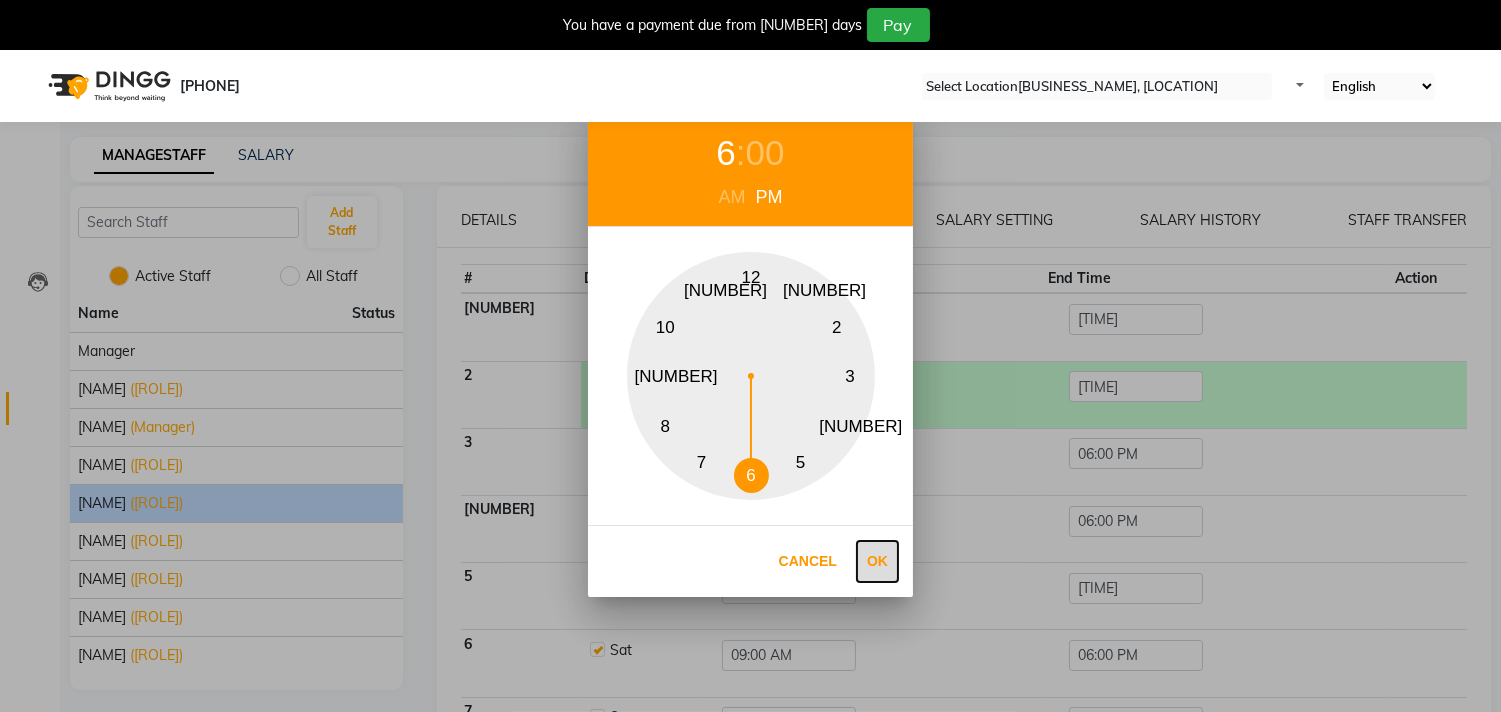 click on "Ok" at bounding box center (877, 561) 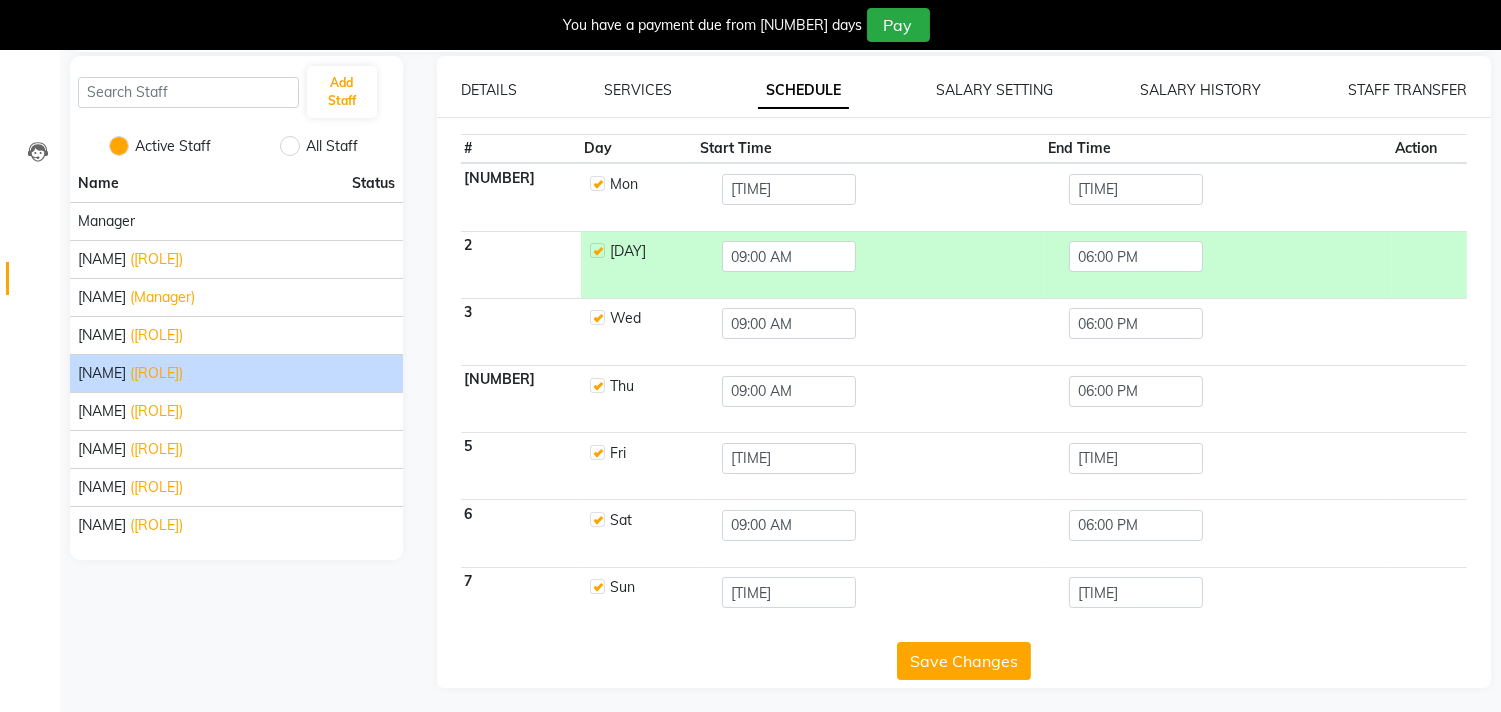 scroll, scrollTop: 136, scrollLeft: 0, axis: vertical 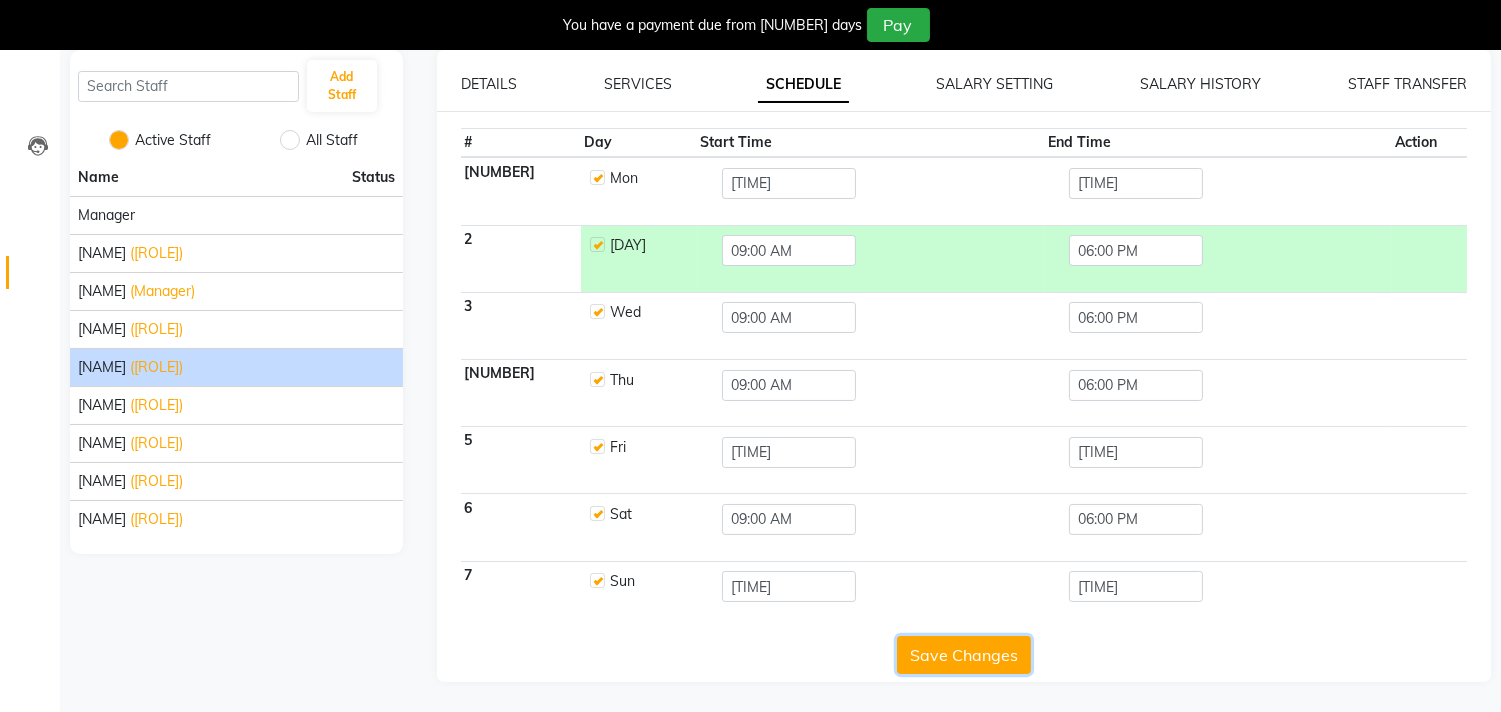 click on "Save Changes" at bounding box center (964, 655) 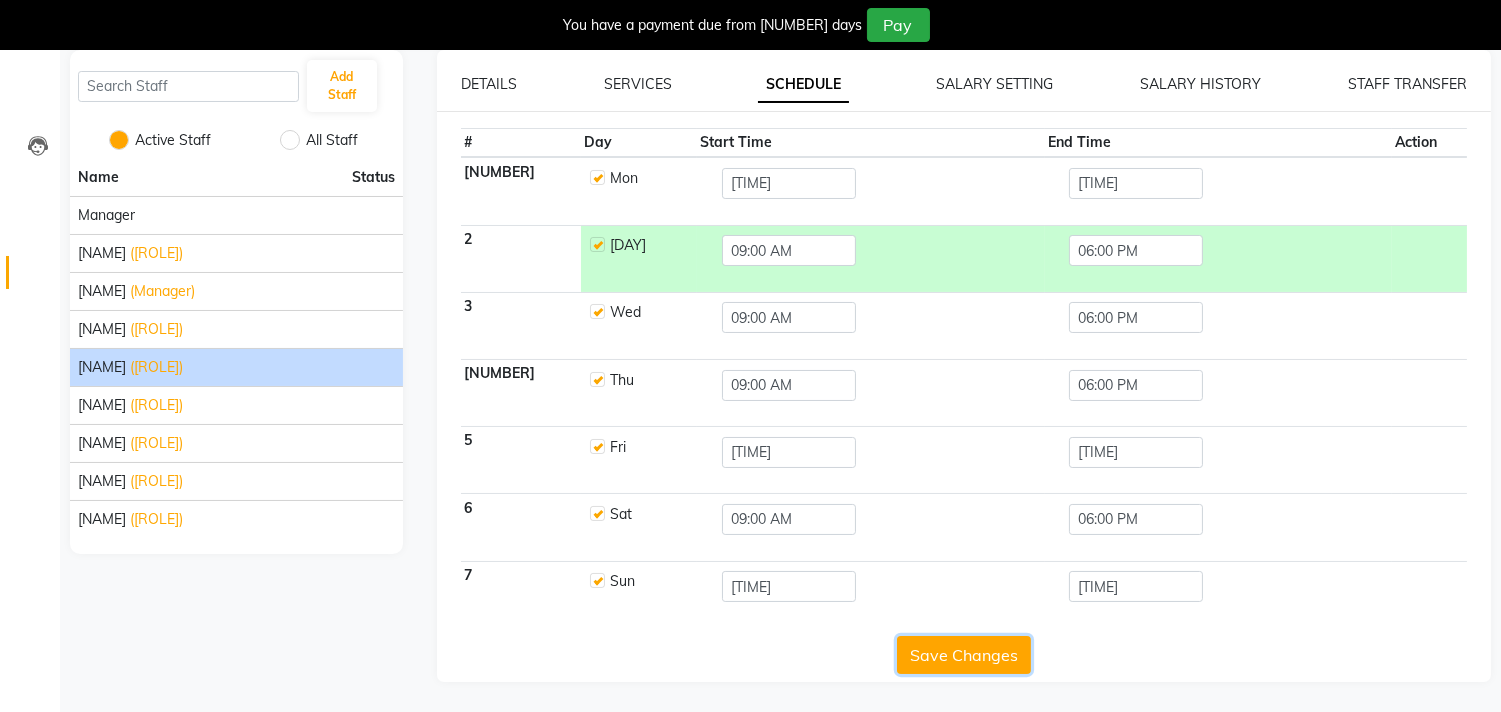 click on "Save Changes" at bounding box center [964, 655] 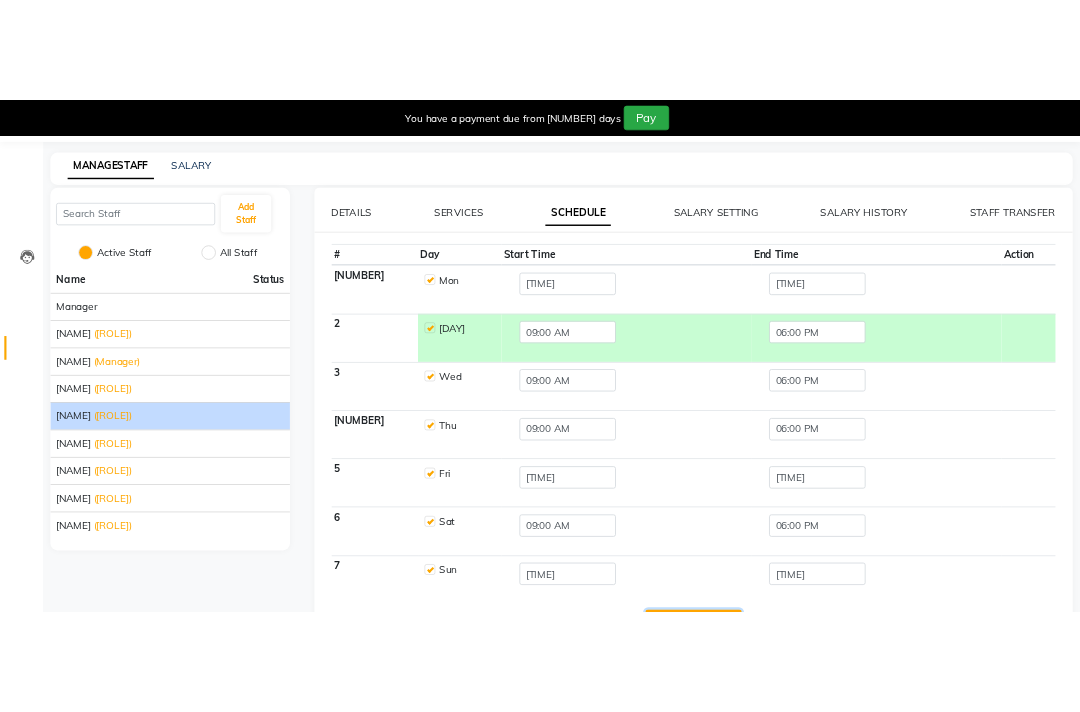 scroll, scrollTop: 0, scrollLeft: 0, axis: both 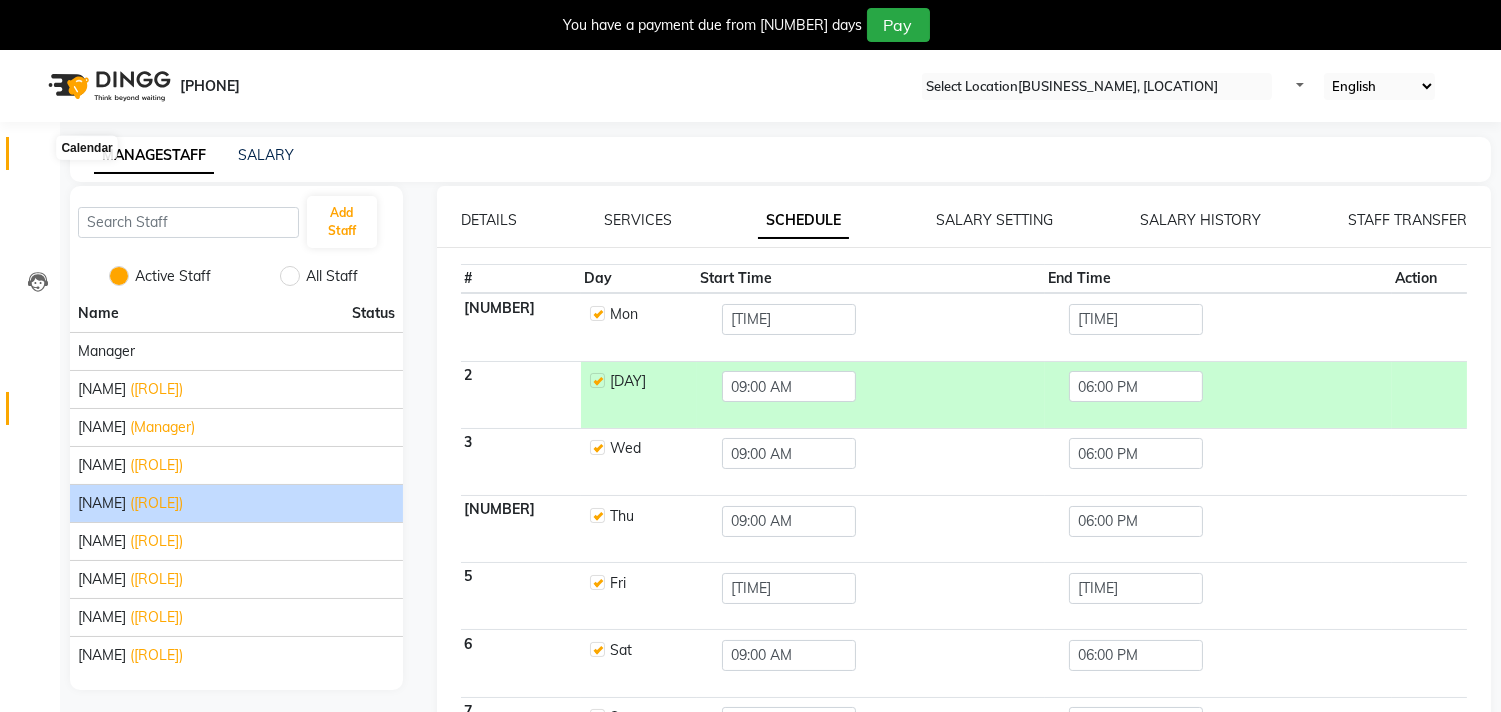 click at bounding box center (37, 158) 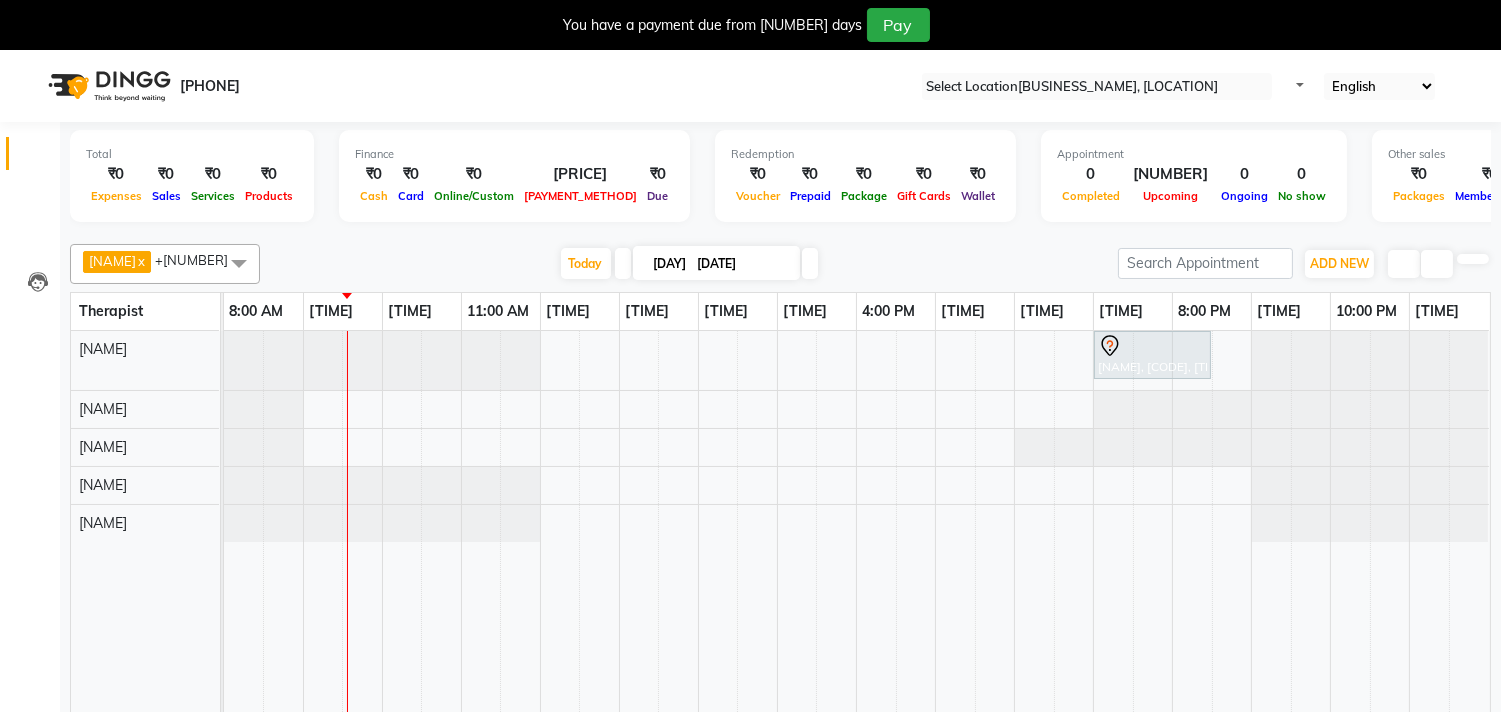 click on "Calendar" at bounding box center [30, 153] 